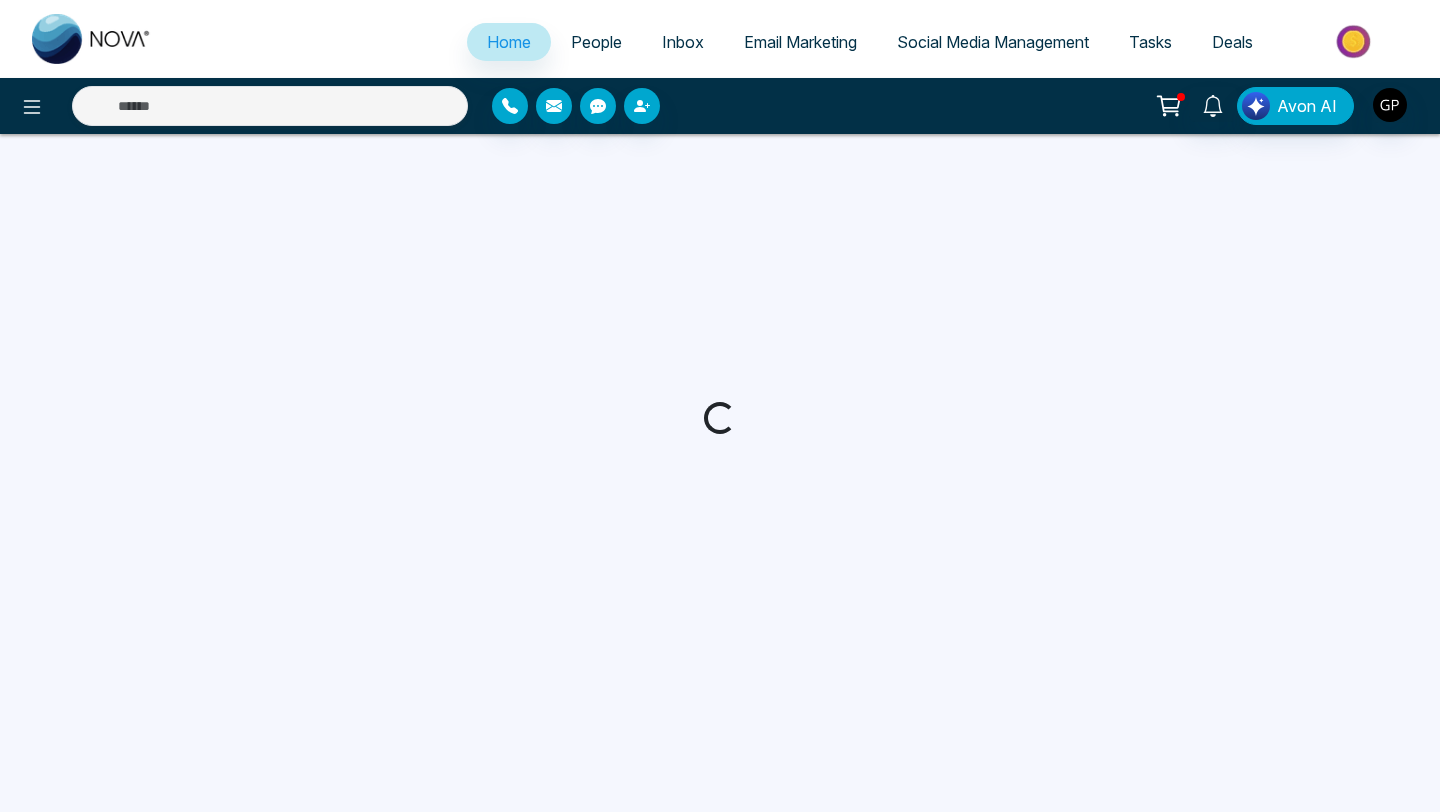scroll, scrollTop: 0, scrollLeft: 0, axis: both 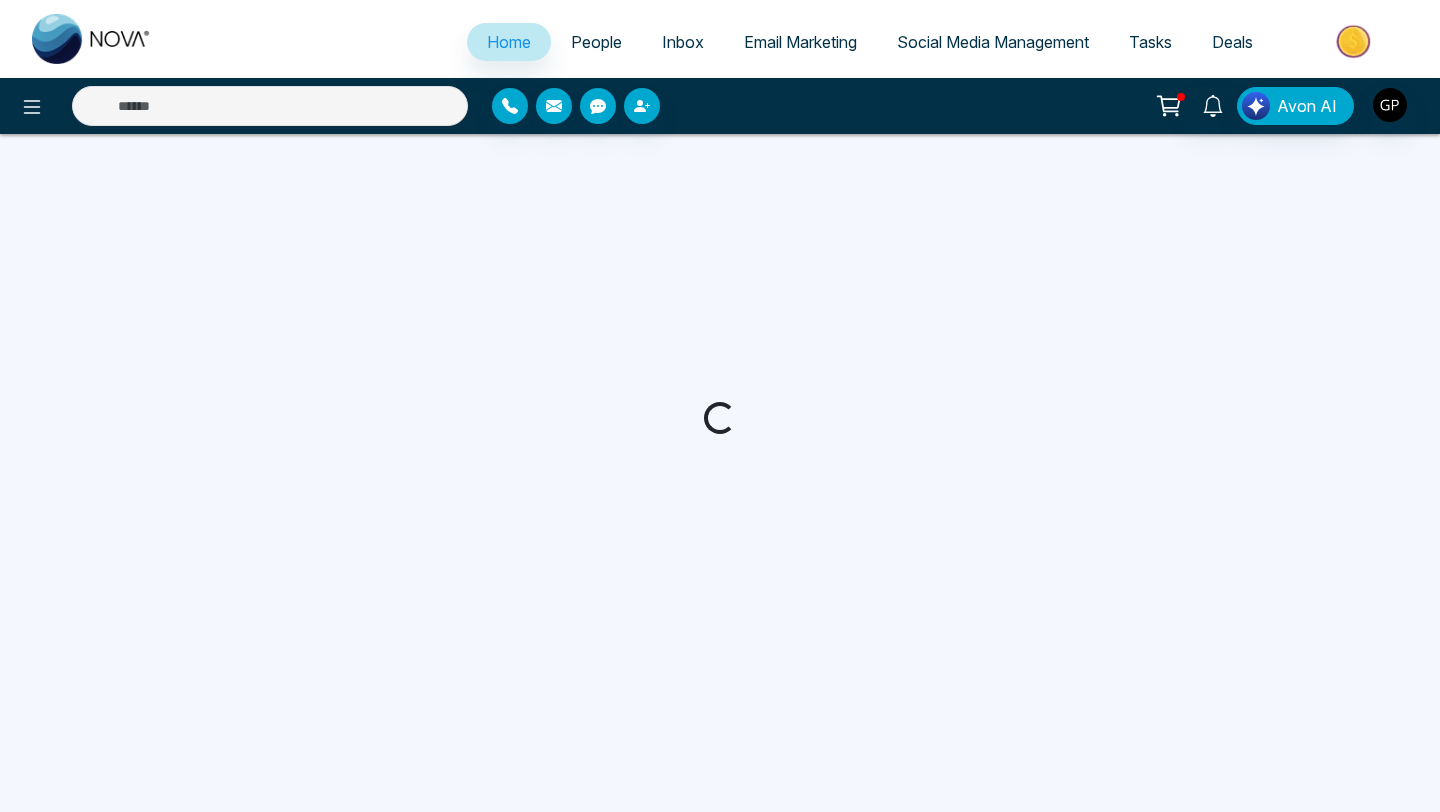 select on "*" 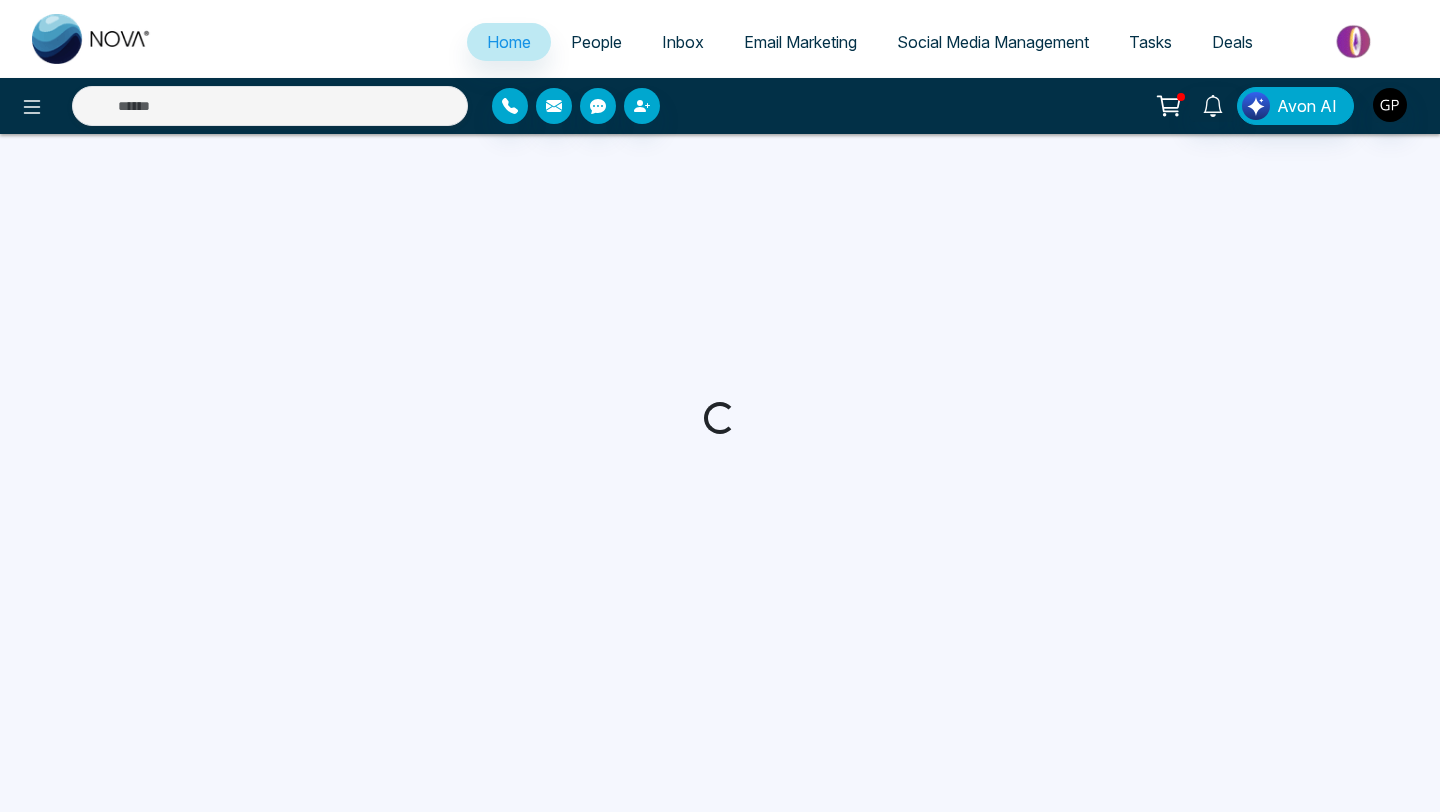 select on "*" 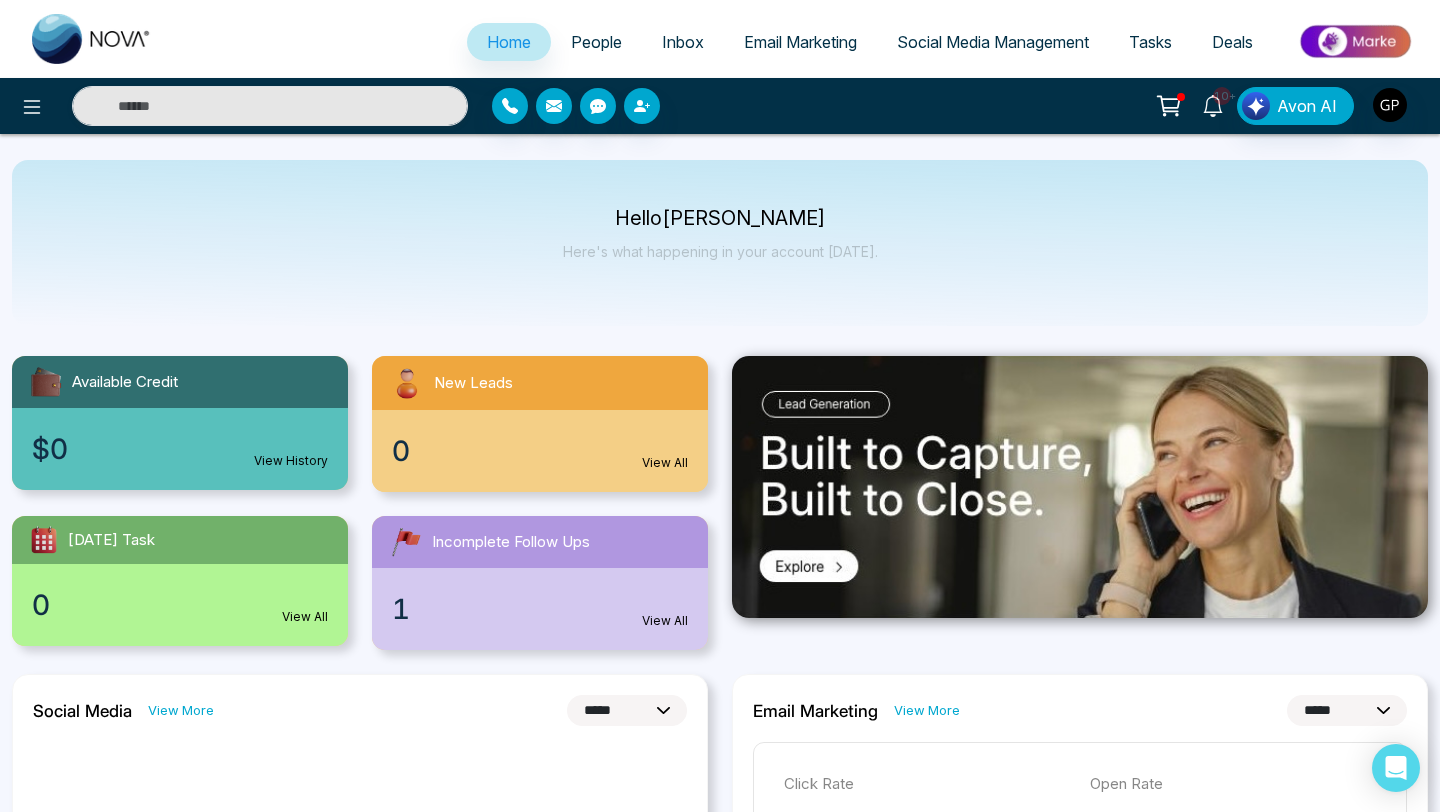 click 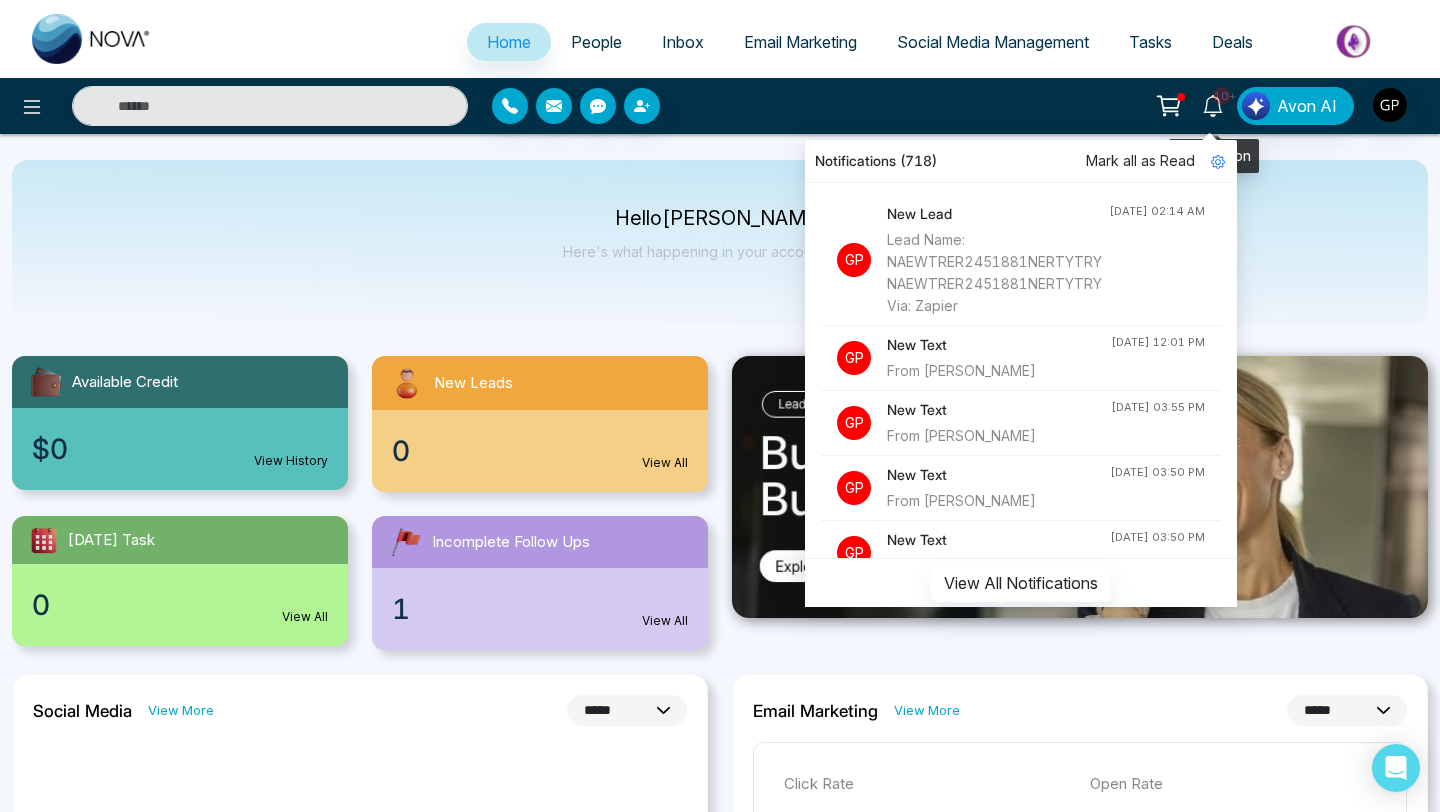click 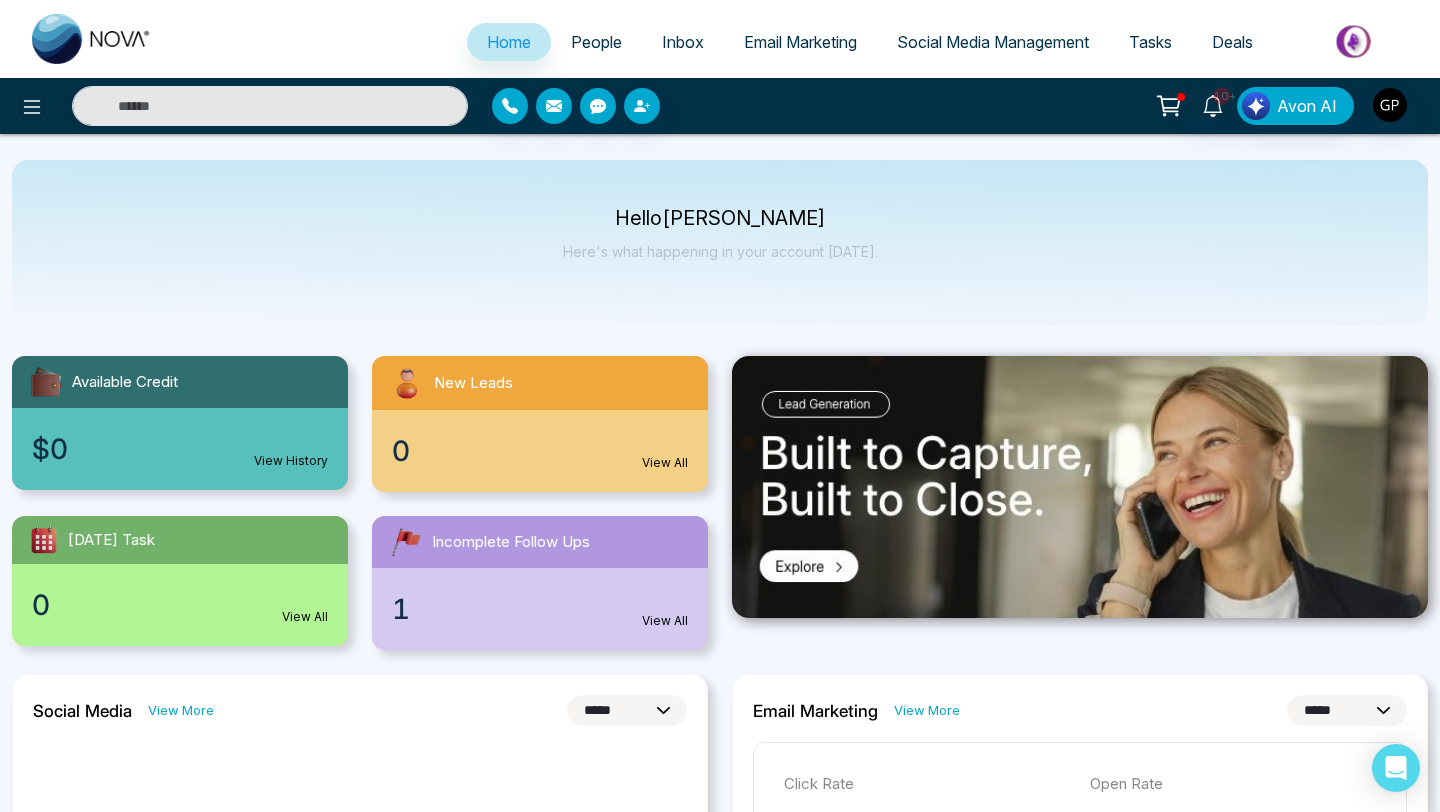 click on "People" at bounding box center [596, 42] 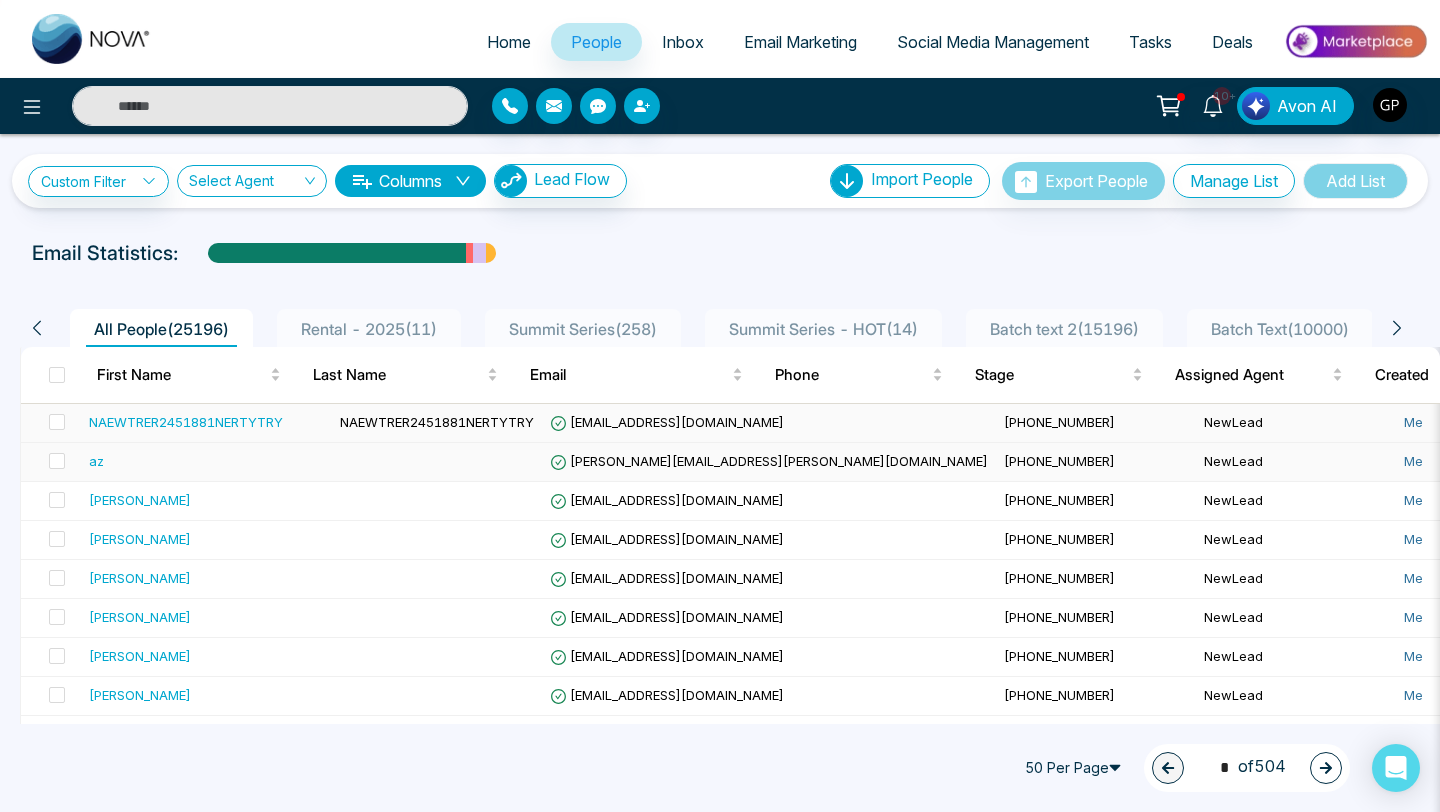 click on "az" at bounding box center (206, 461) 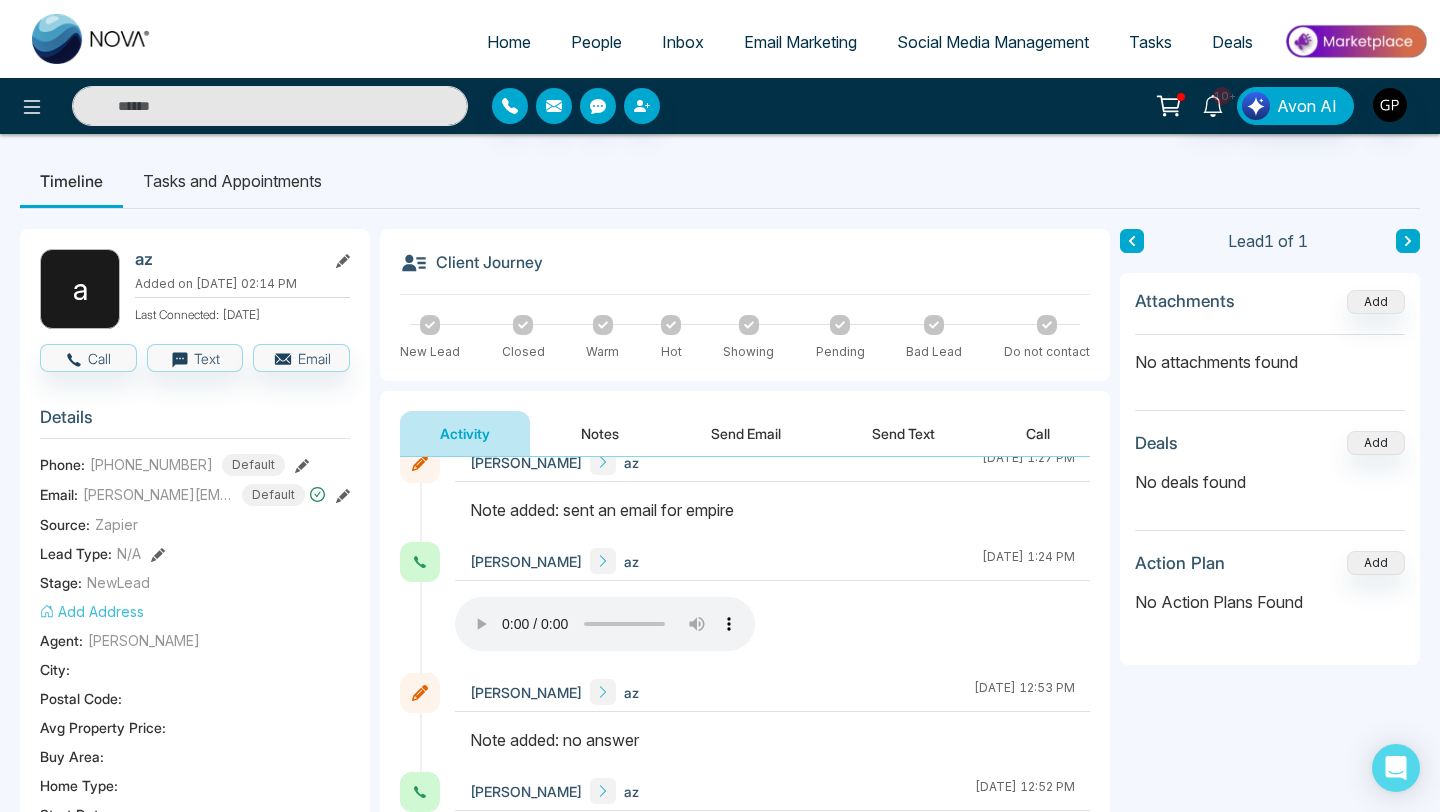 scroll, scrollTop: 43, scrollLeft: 0, axis: vertical 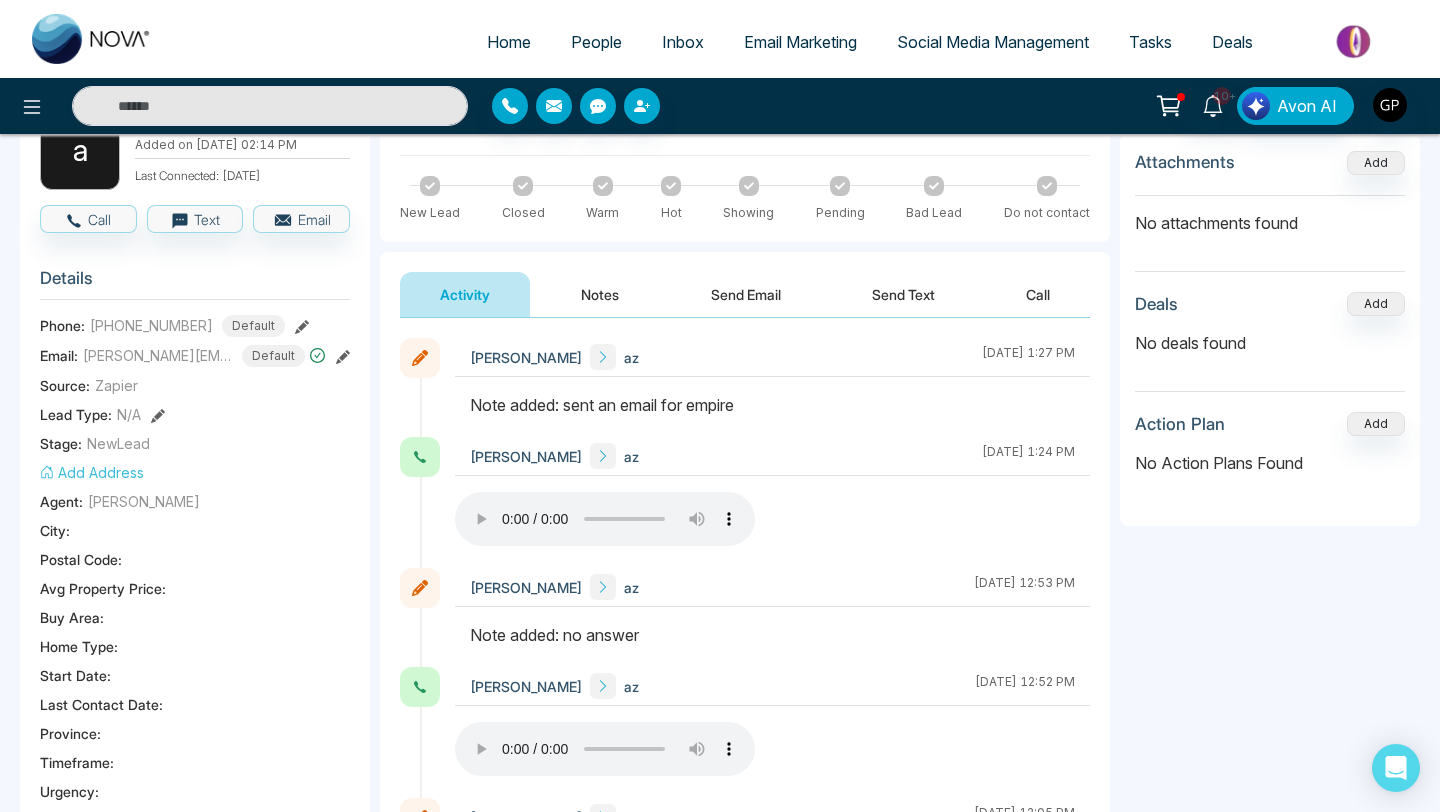 click on "Notes" at bounding box center (600, 294) 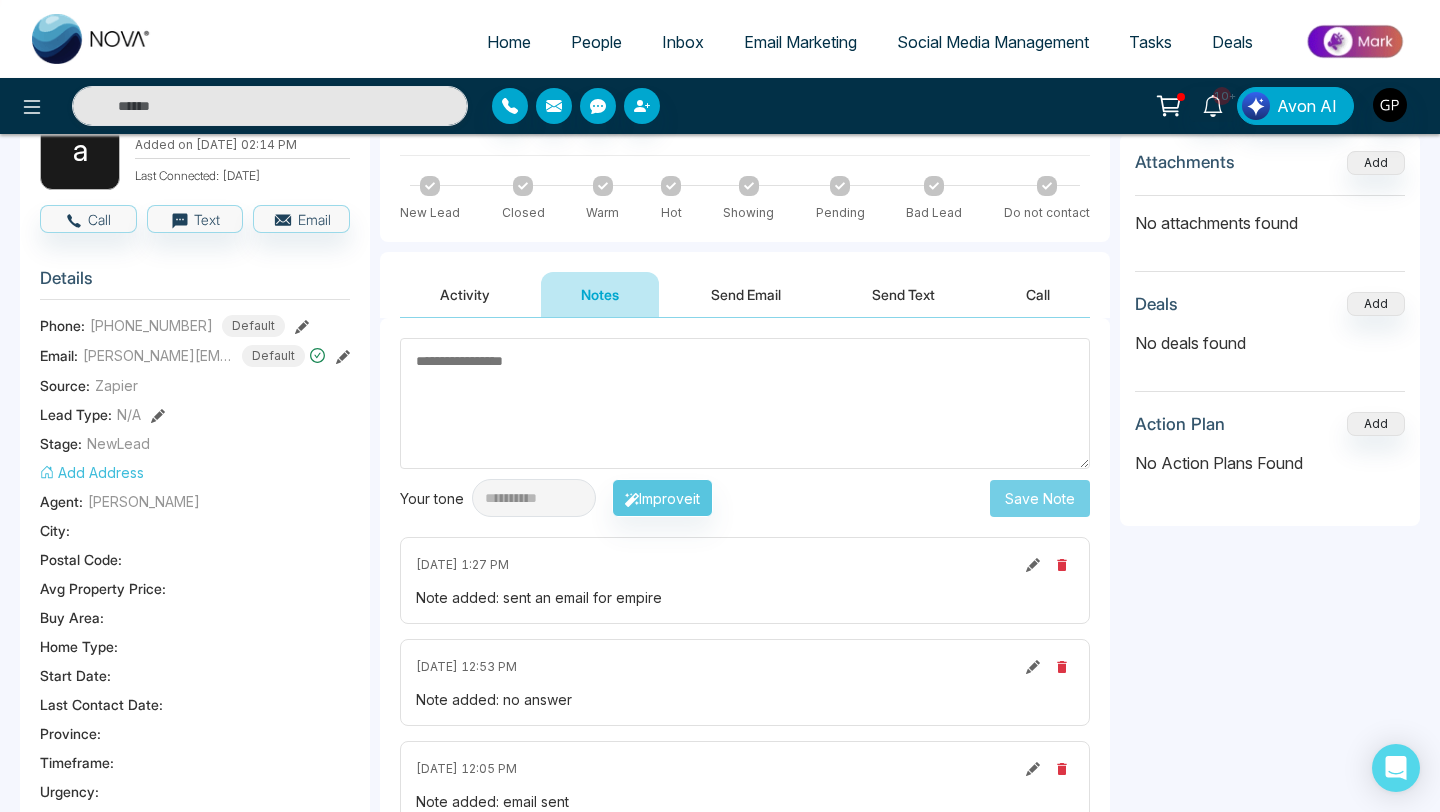 click on "Activity" at bounding box center [465, 294] 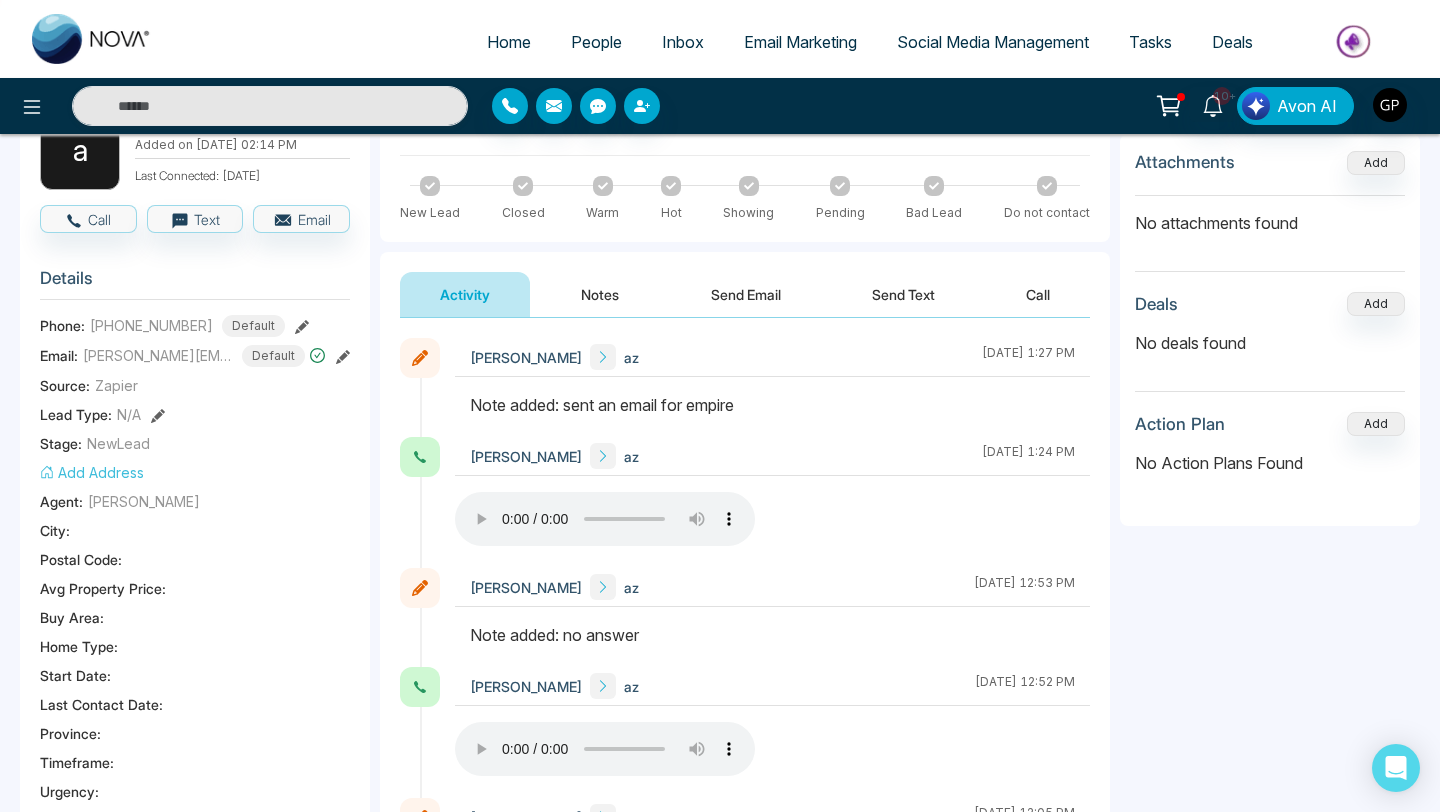 scroll, scrollTop: 0, scrollLeft: 0, axis: both 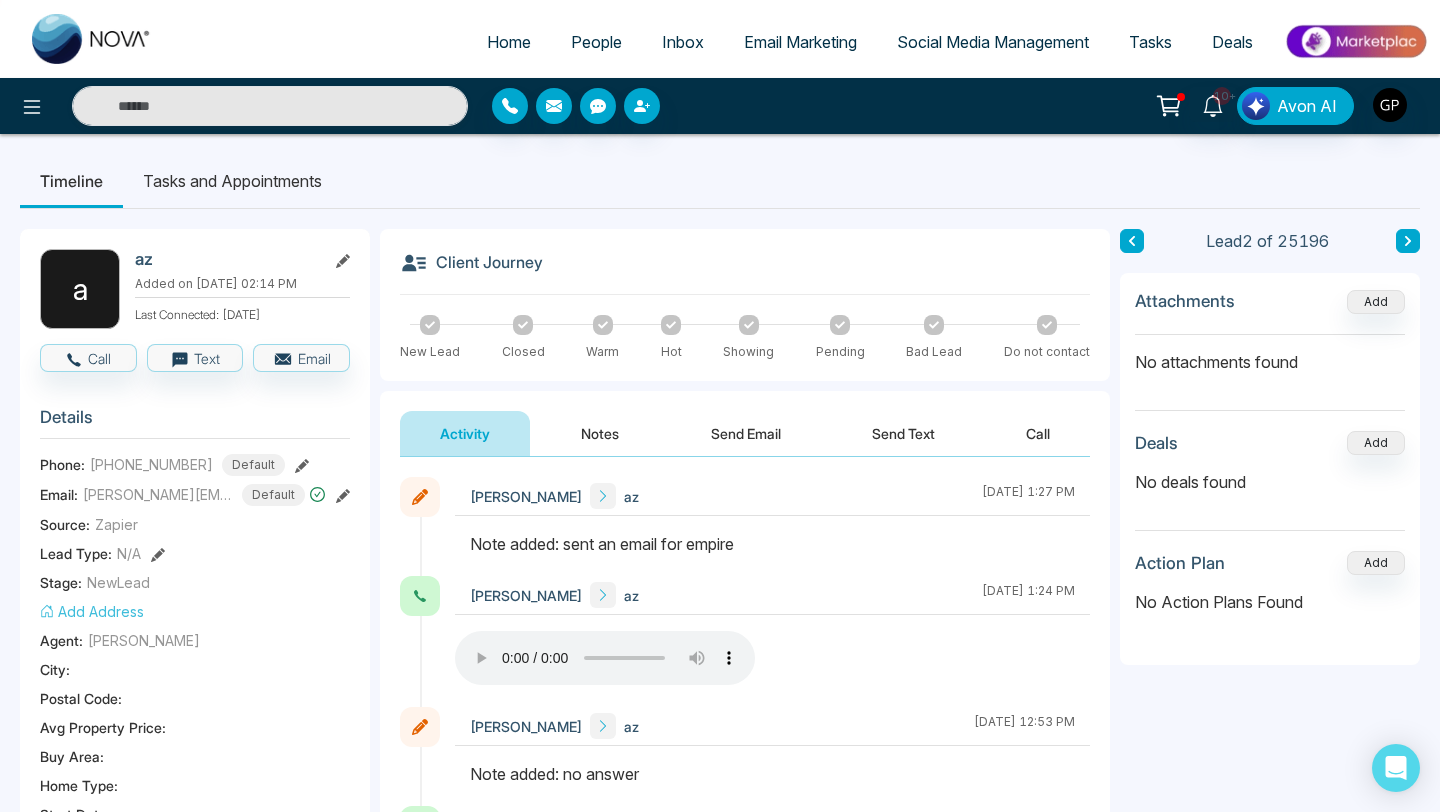 click on "Home" at bounding box center [509, 42] 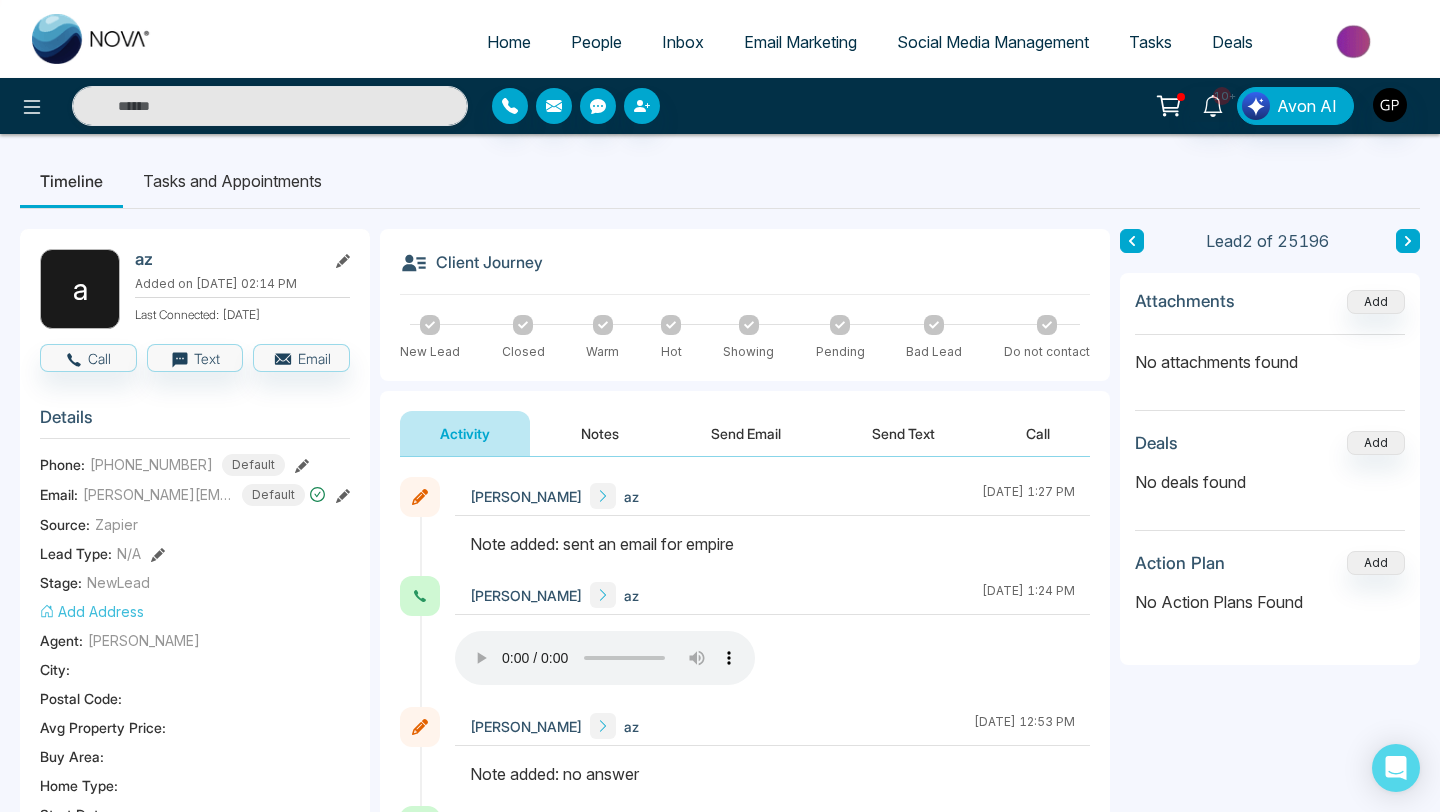 select on "*" 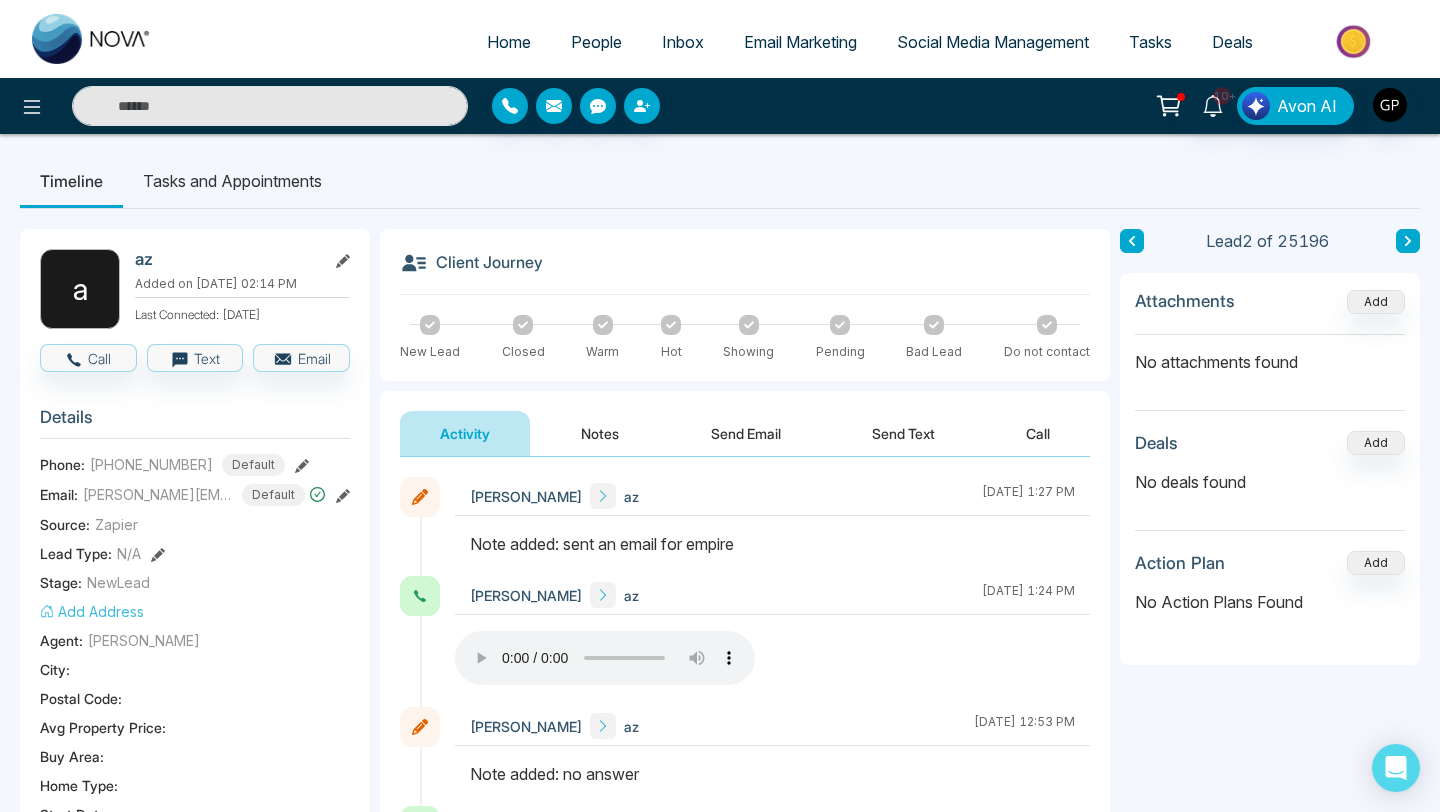 select on "*" 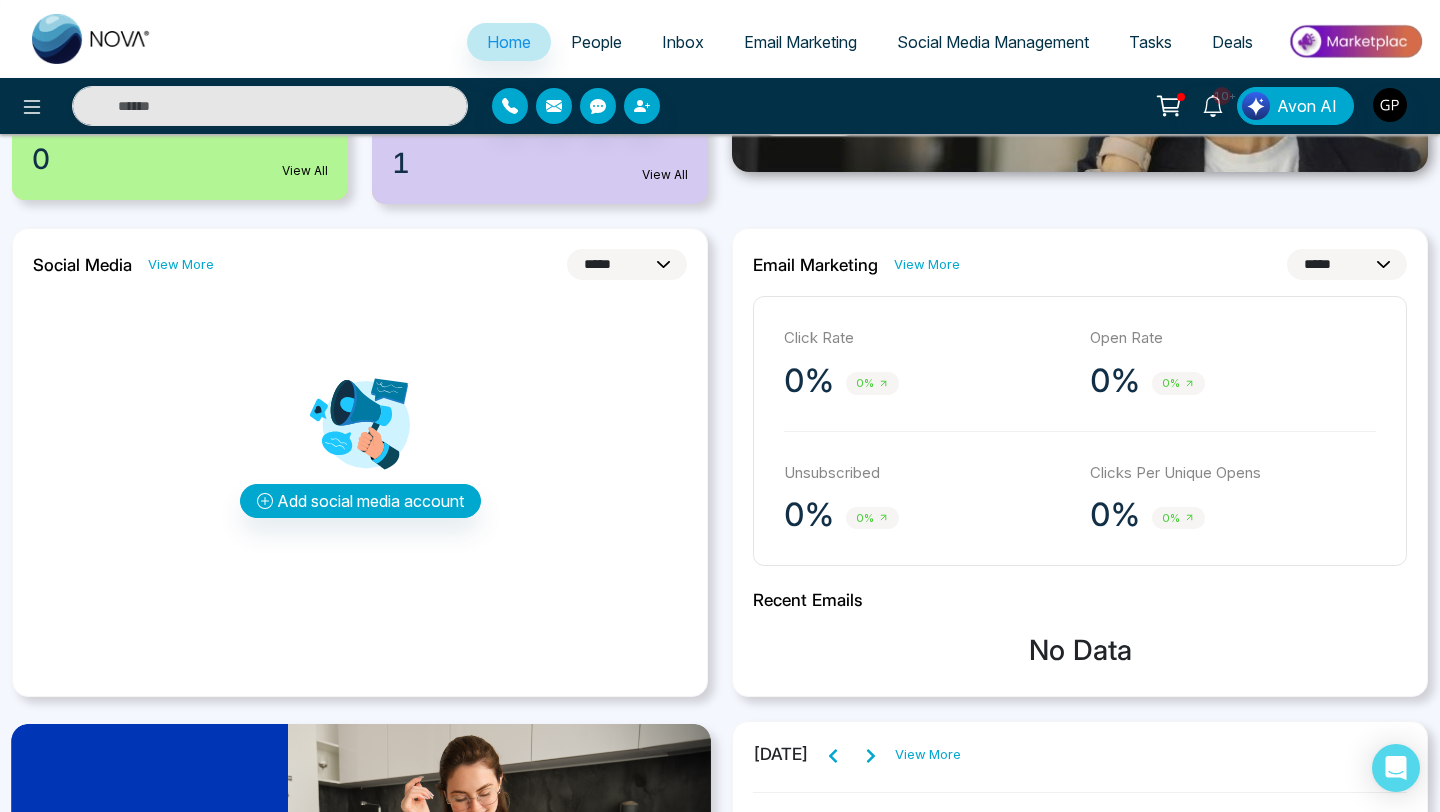 scroll, scrollTop: 0, scrollLeft: 0, axis: both 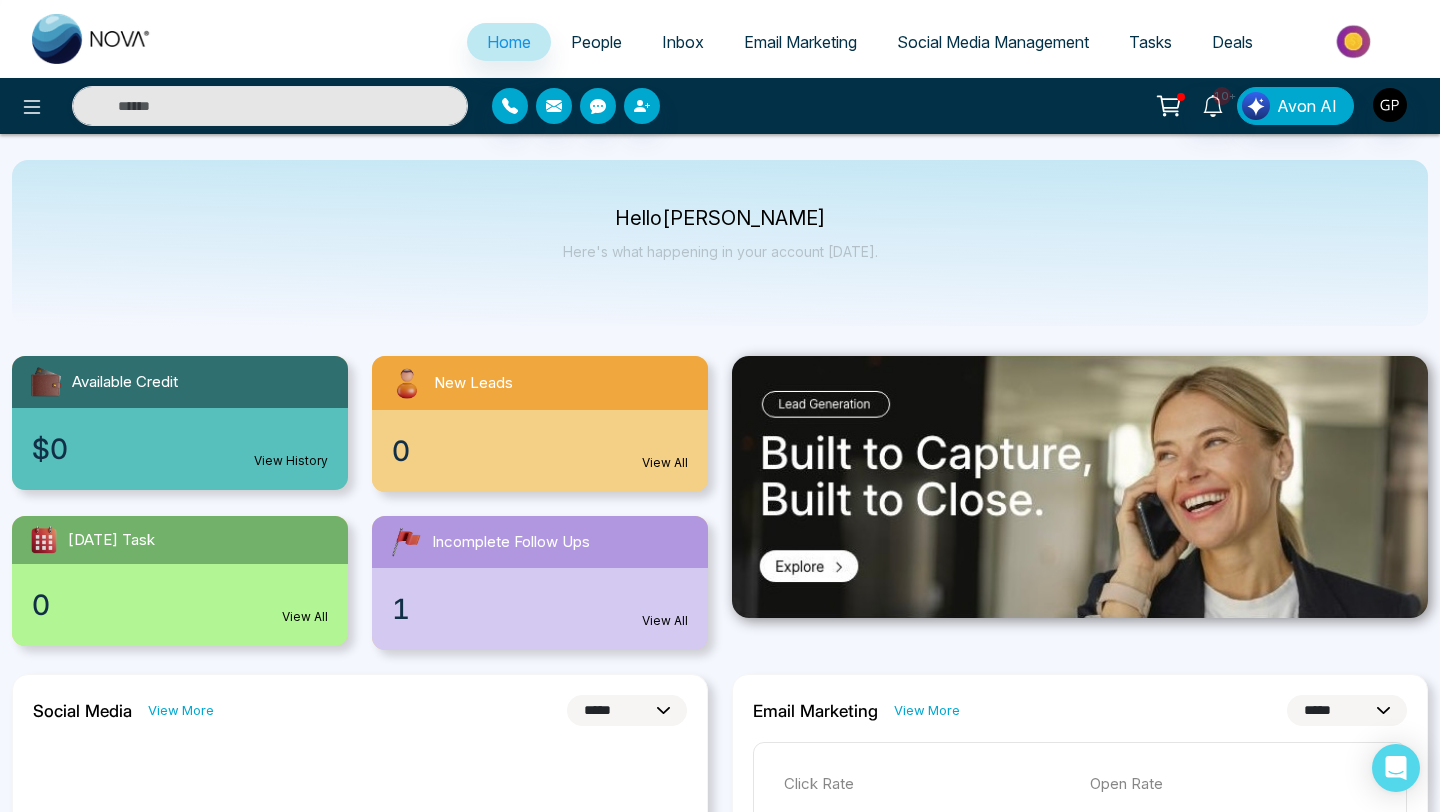 click on "People" at bounding box center [596, 42] 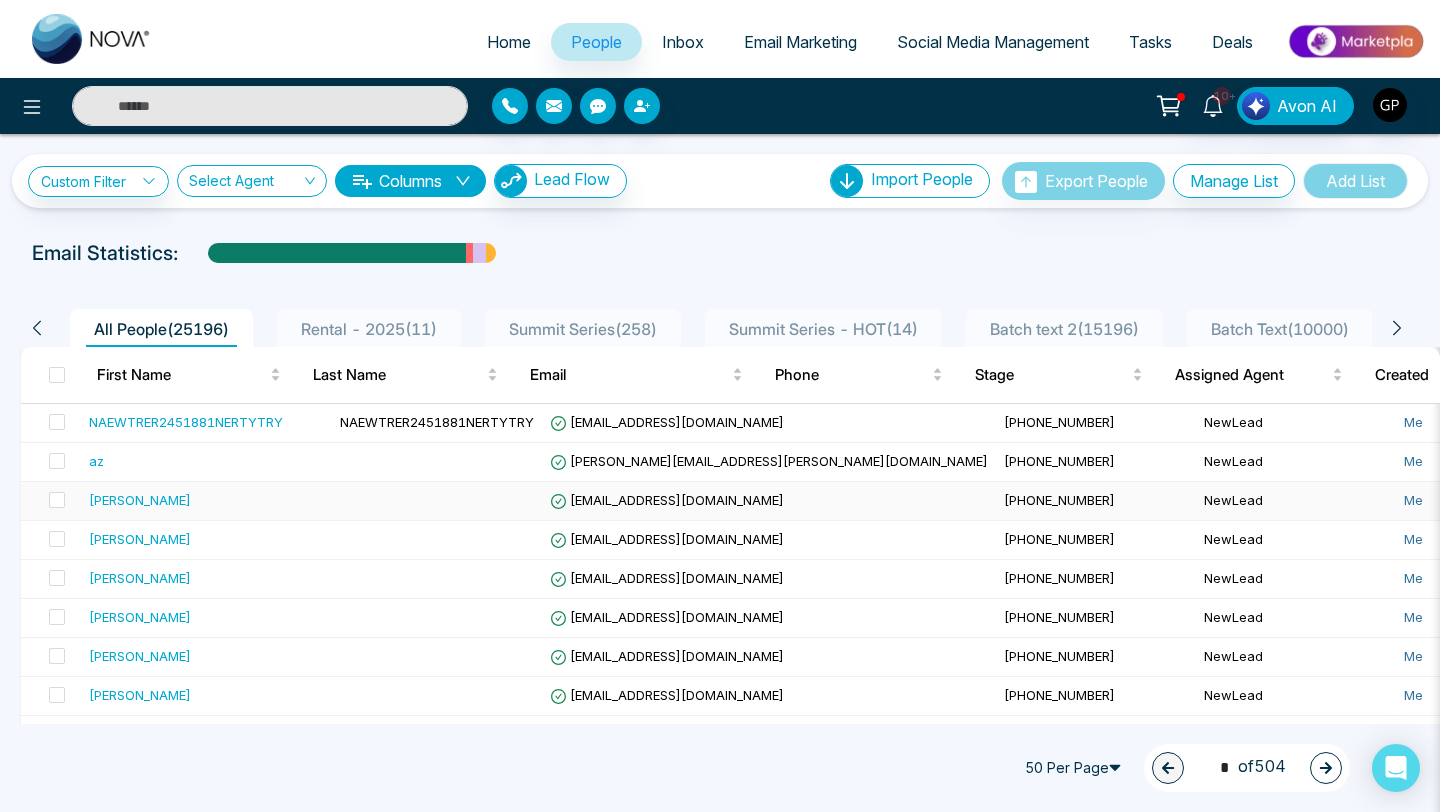 click on "[PERSON_NAME]" at bounding box center (140, 500) 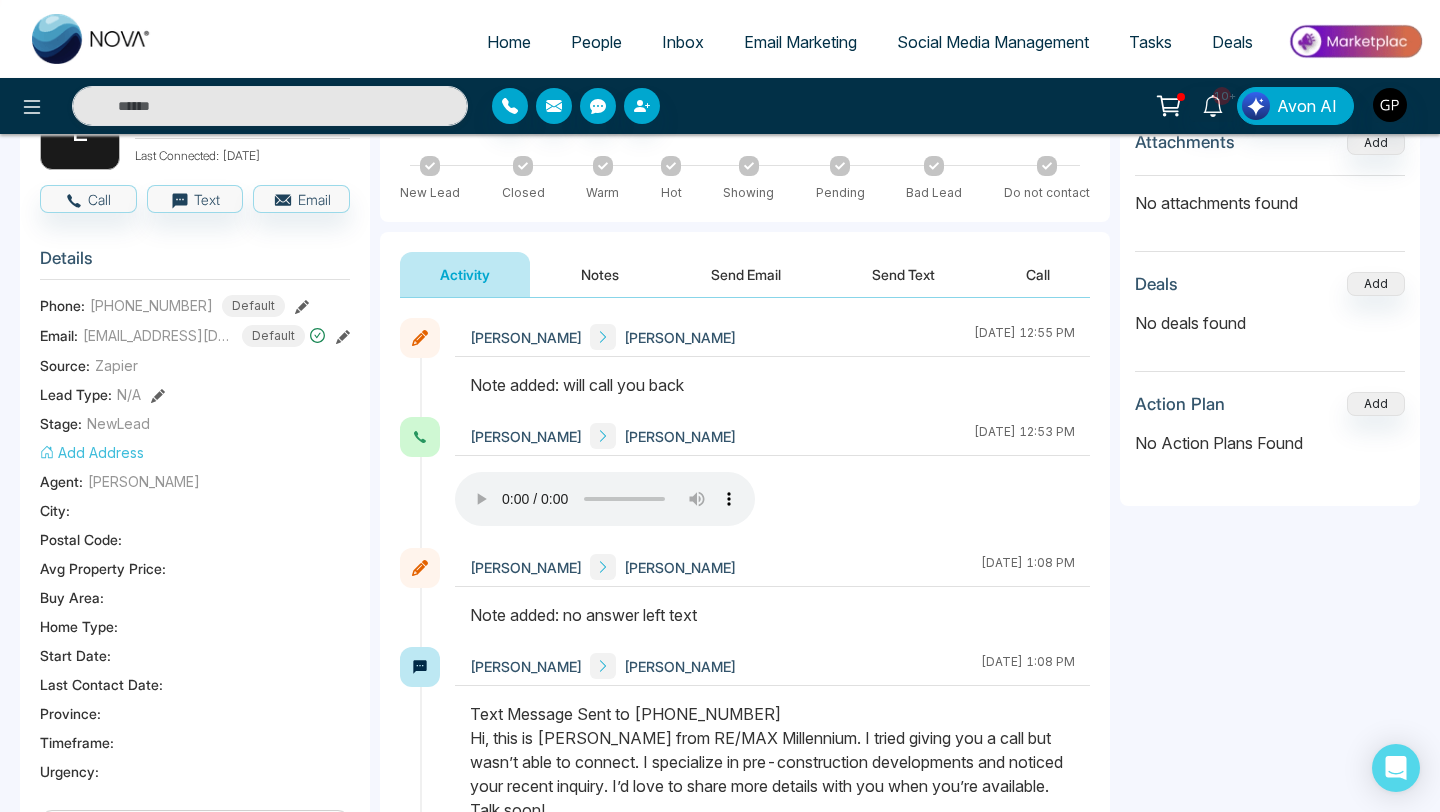 scroll, scrollTop: 158, scrollLeft: 0, axis: vertical 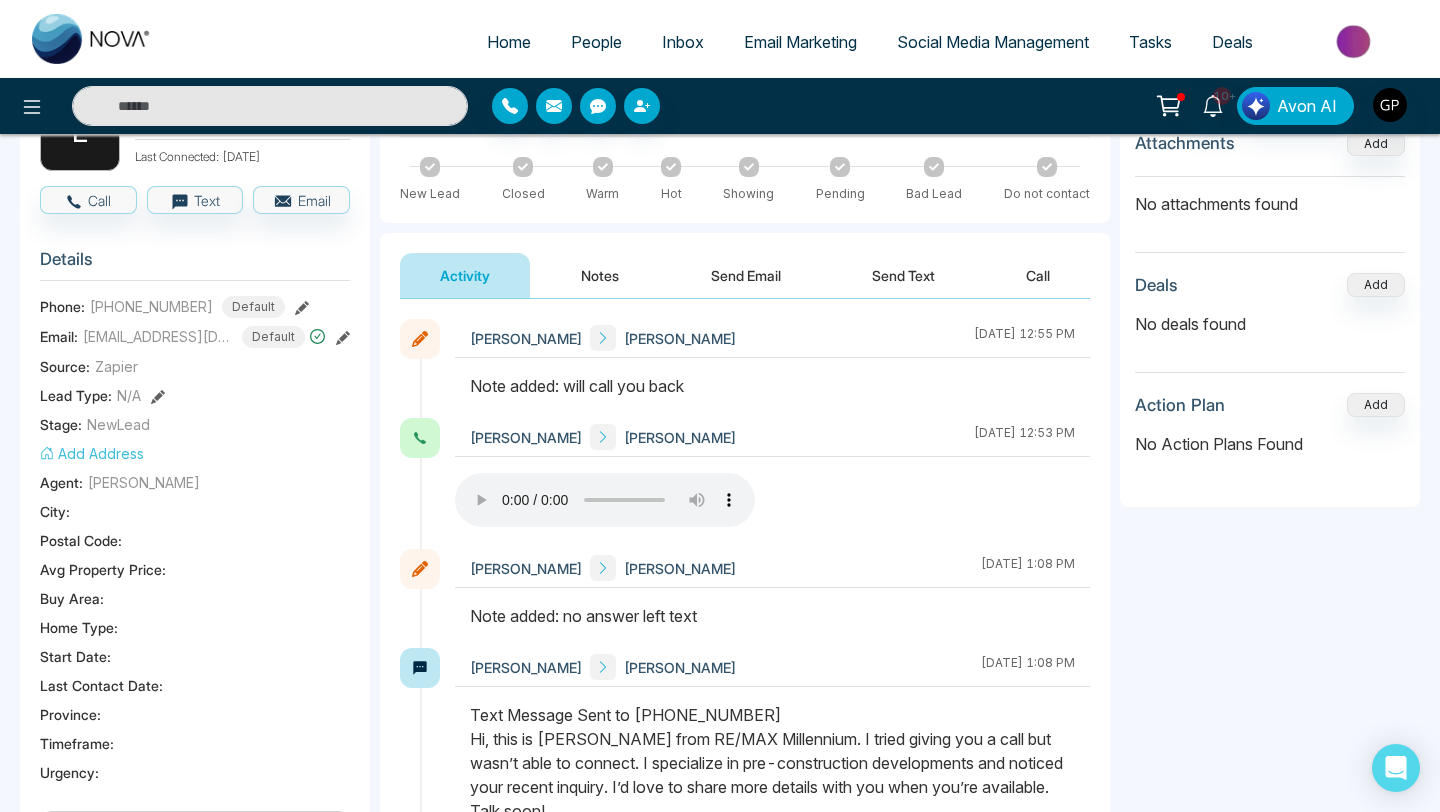 click on "Notes" at bounding box center [600, 275] 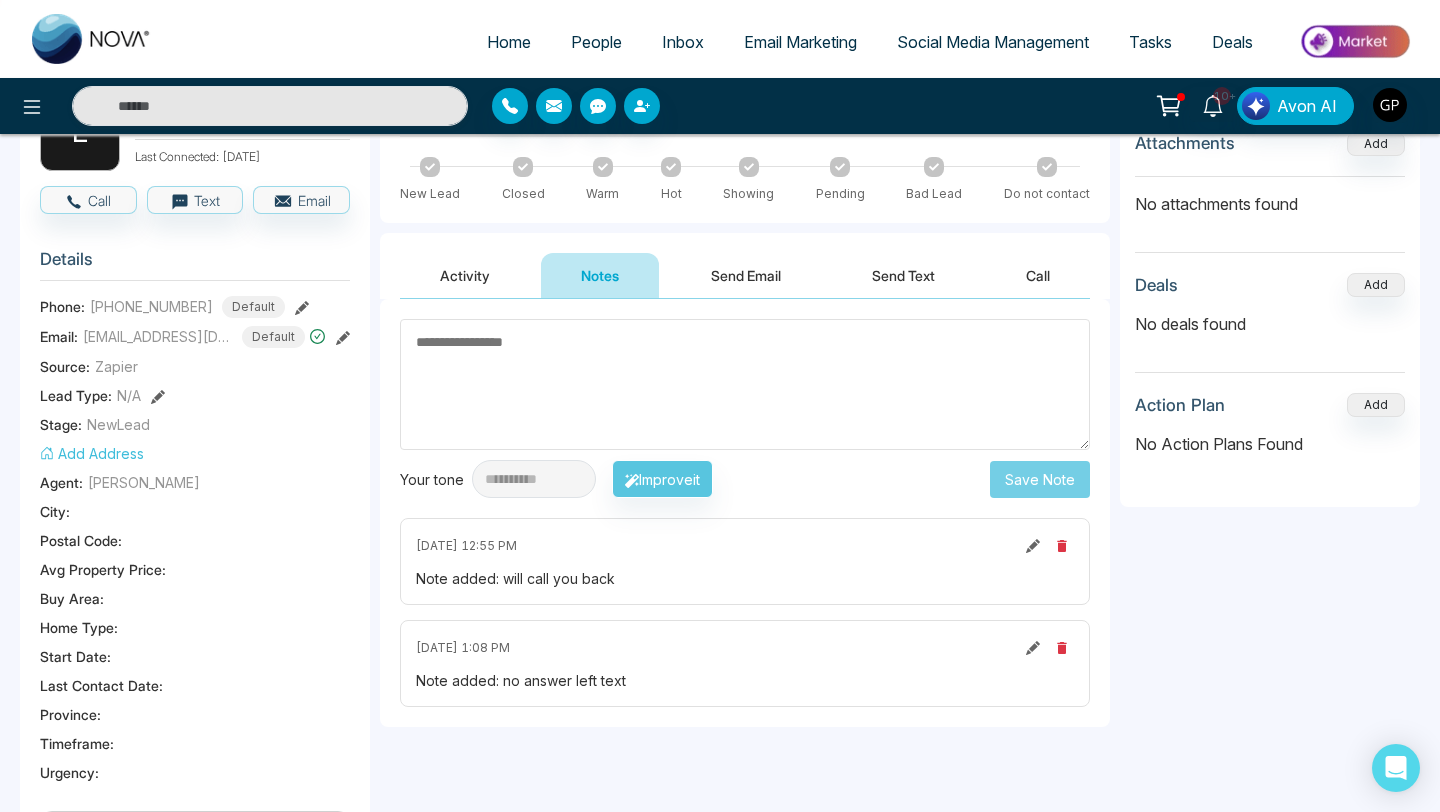click on "Activity" at bounding box center [465, 275] 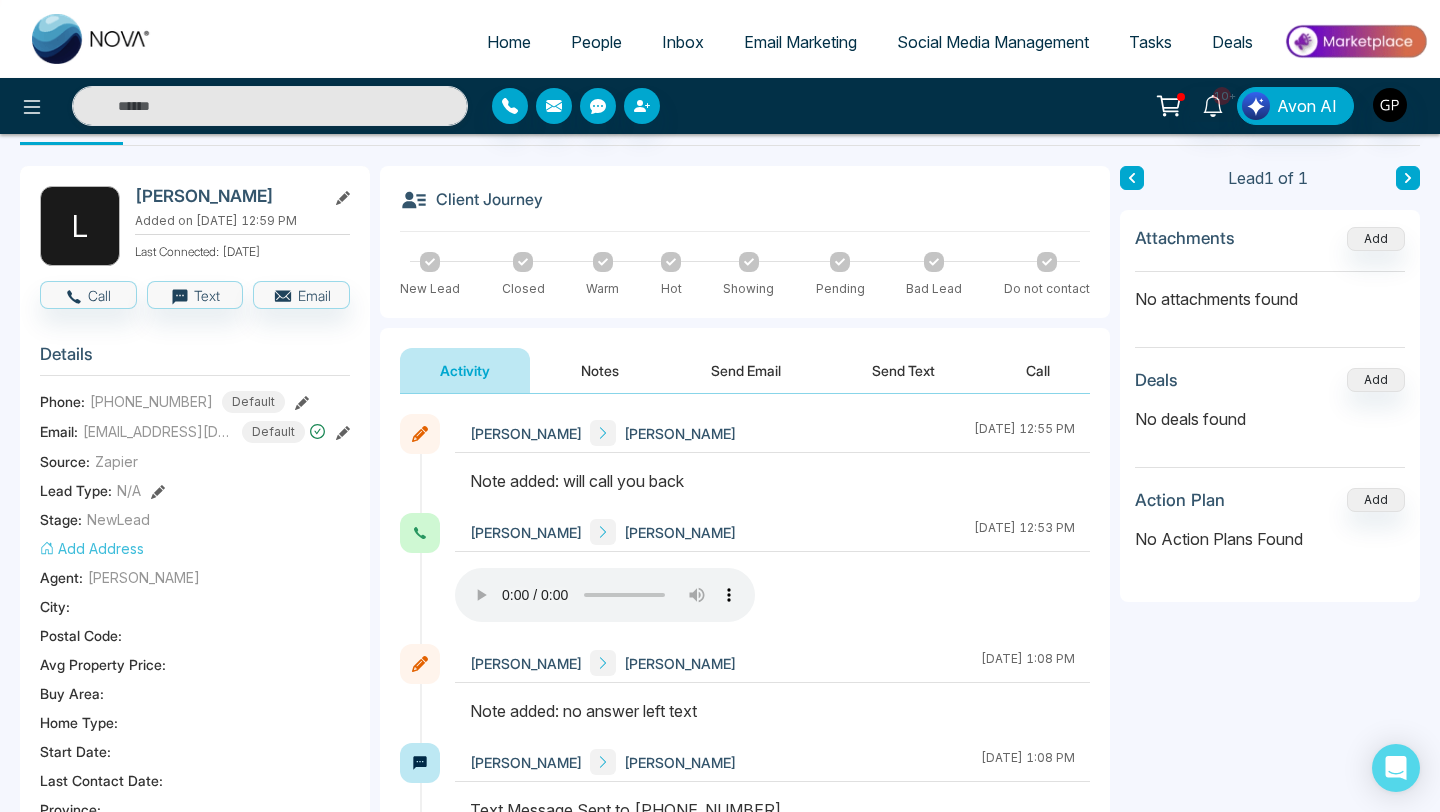 scroll, scrollTop: 35, scrollLeft: 0, axis: vertical 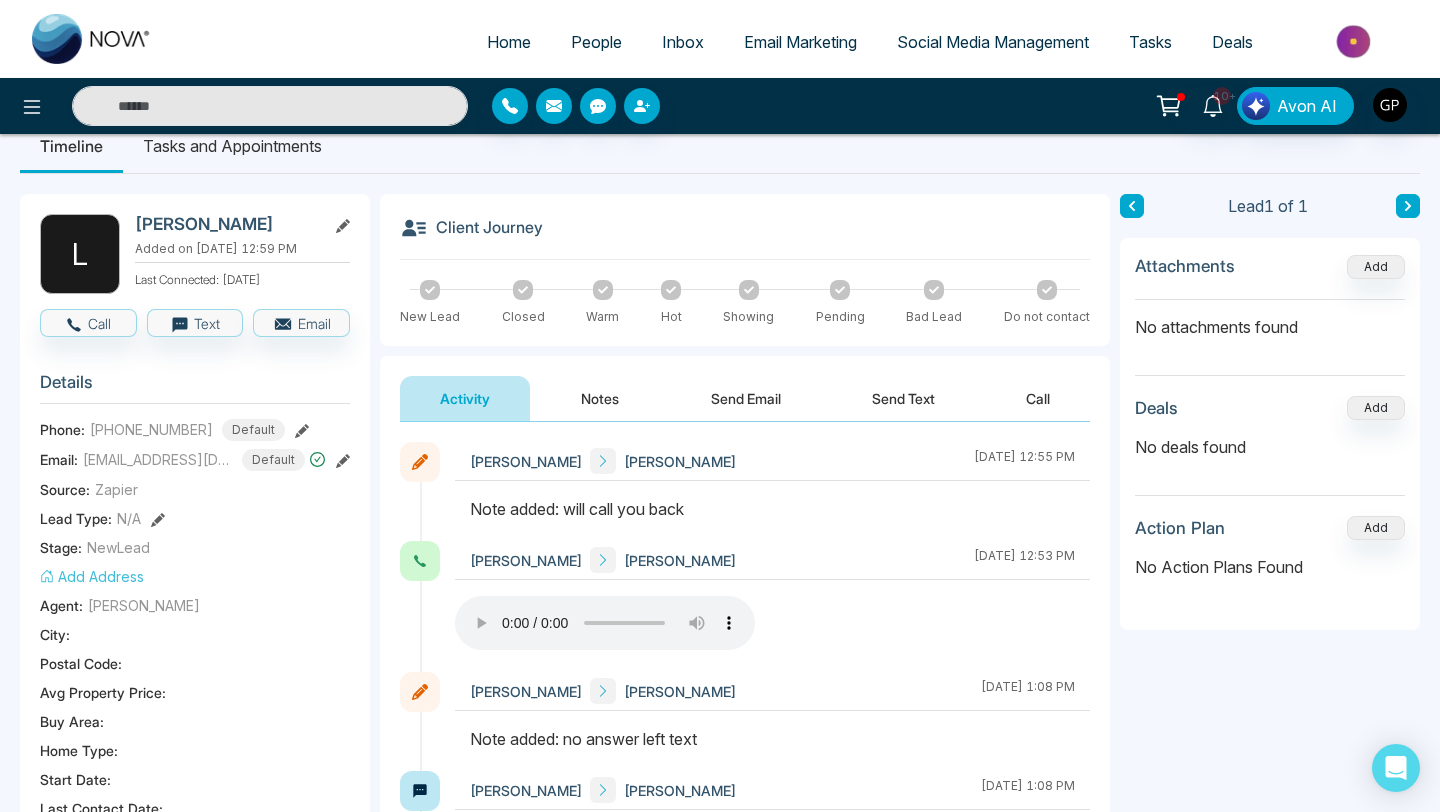 click on "Home" at bounding box center (509, 42) 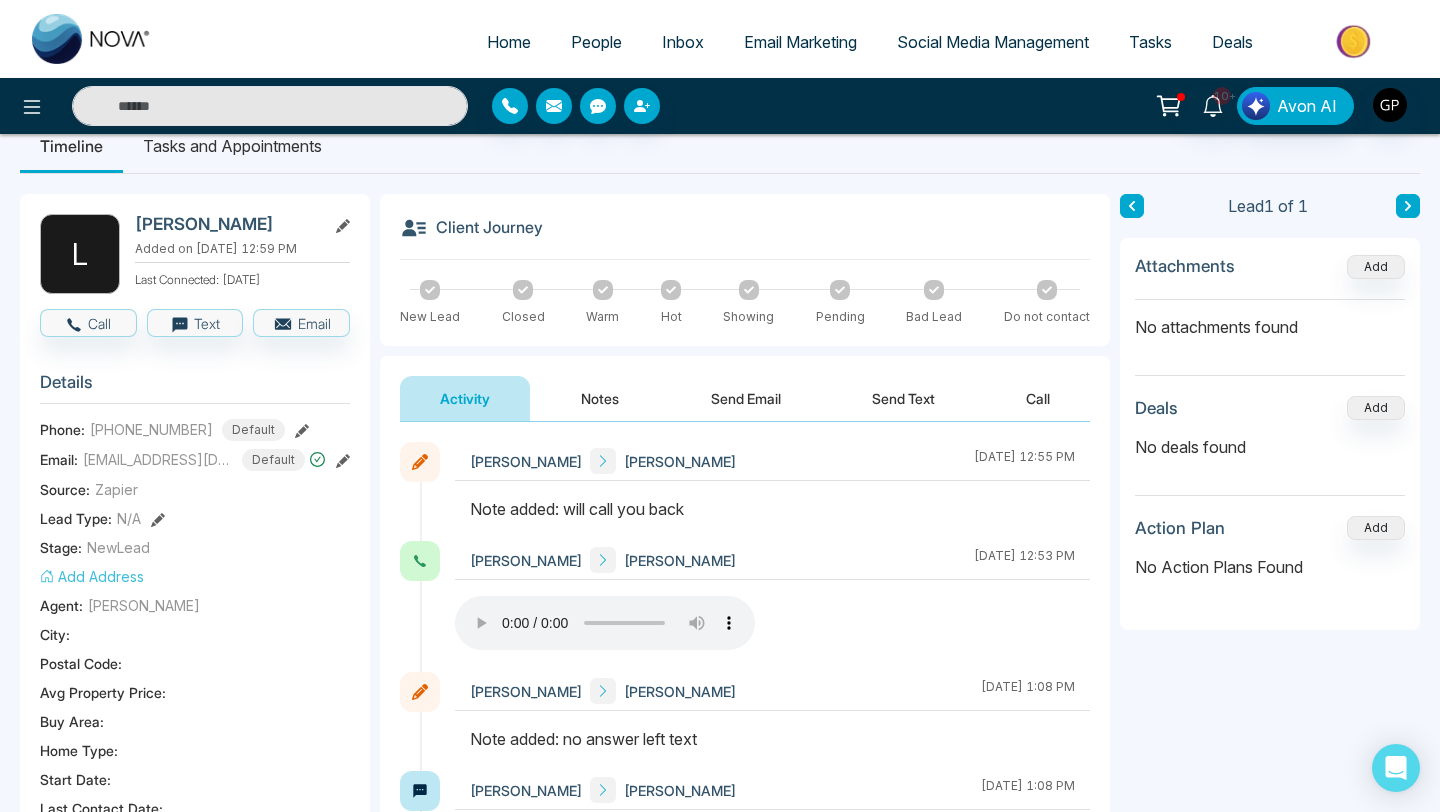 select on "*" 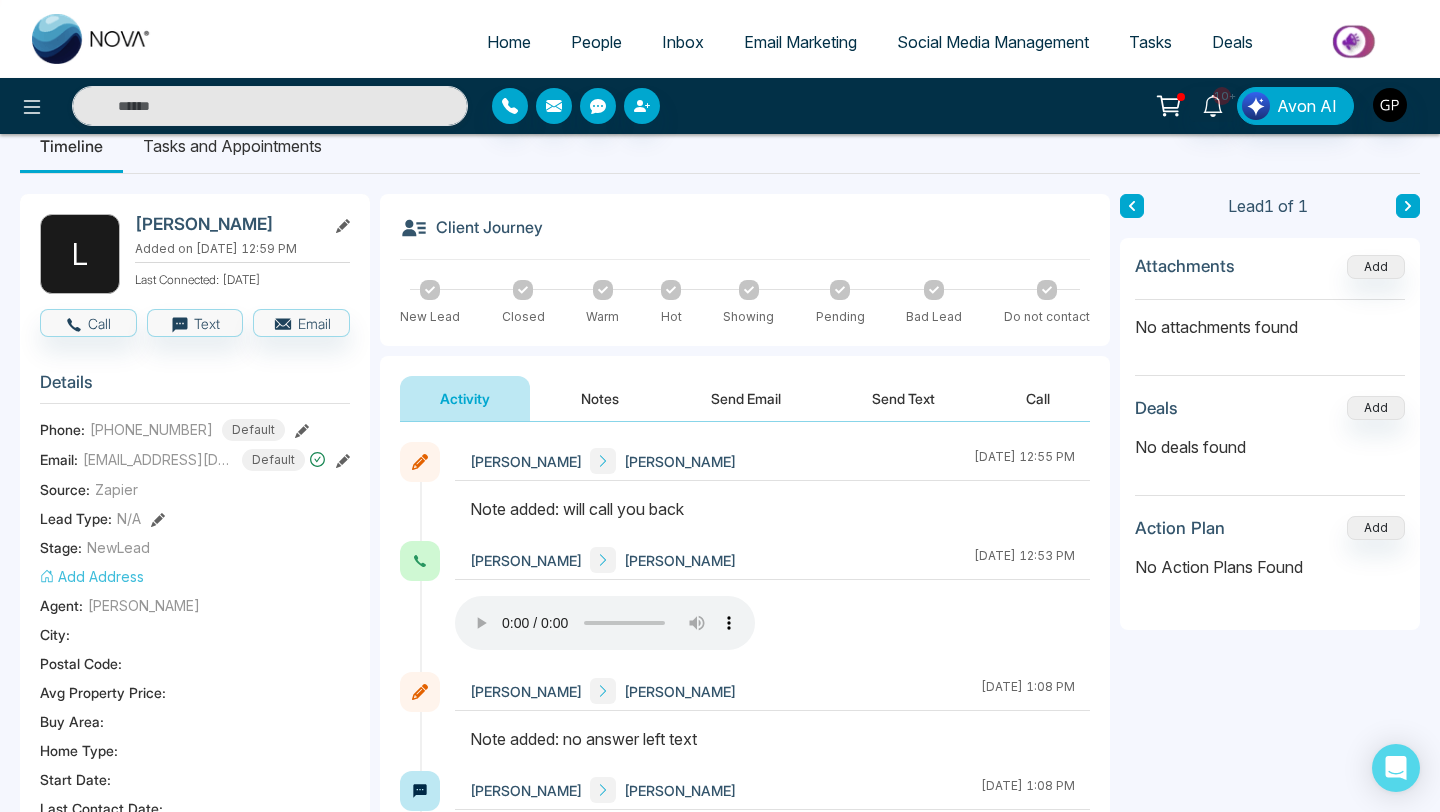 select on "*" 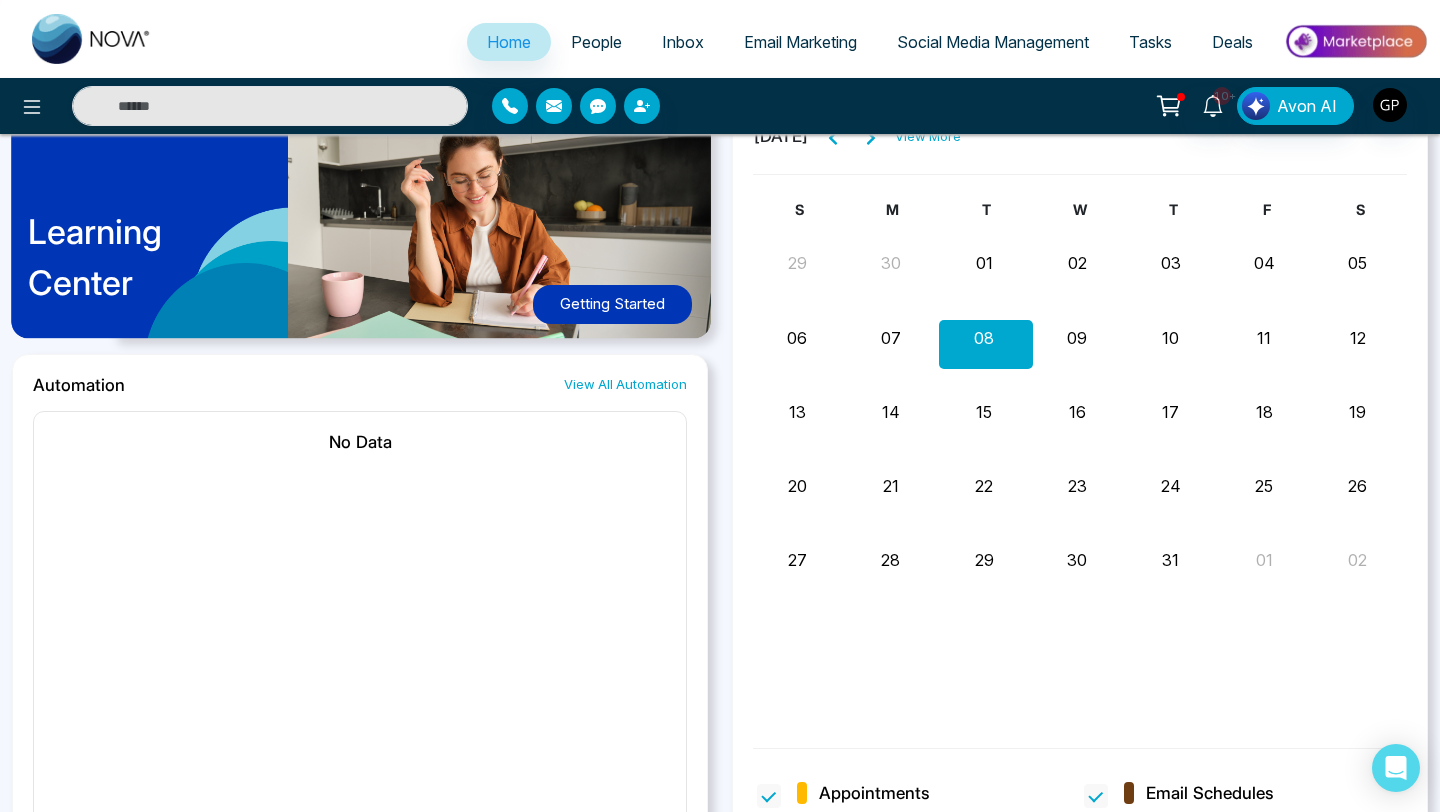 scroll, scrollTop: 0, scrollLeft: 0, axis: both 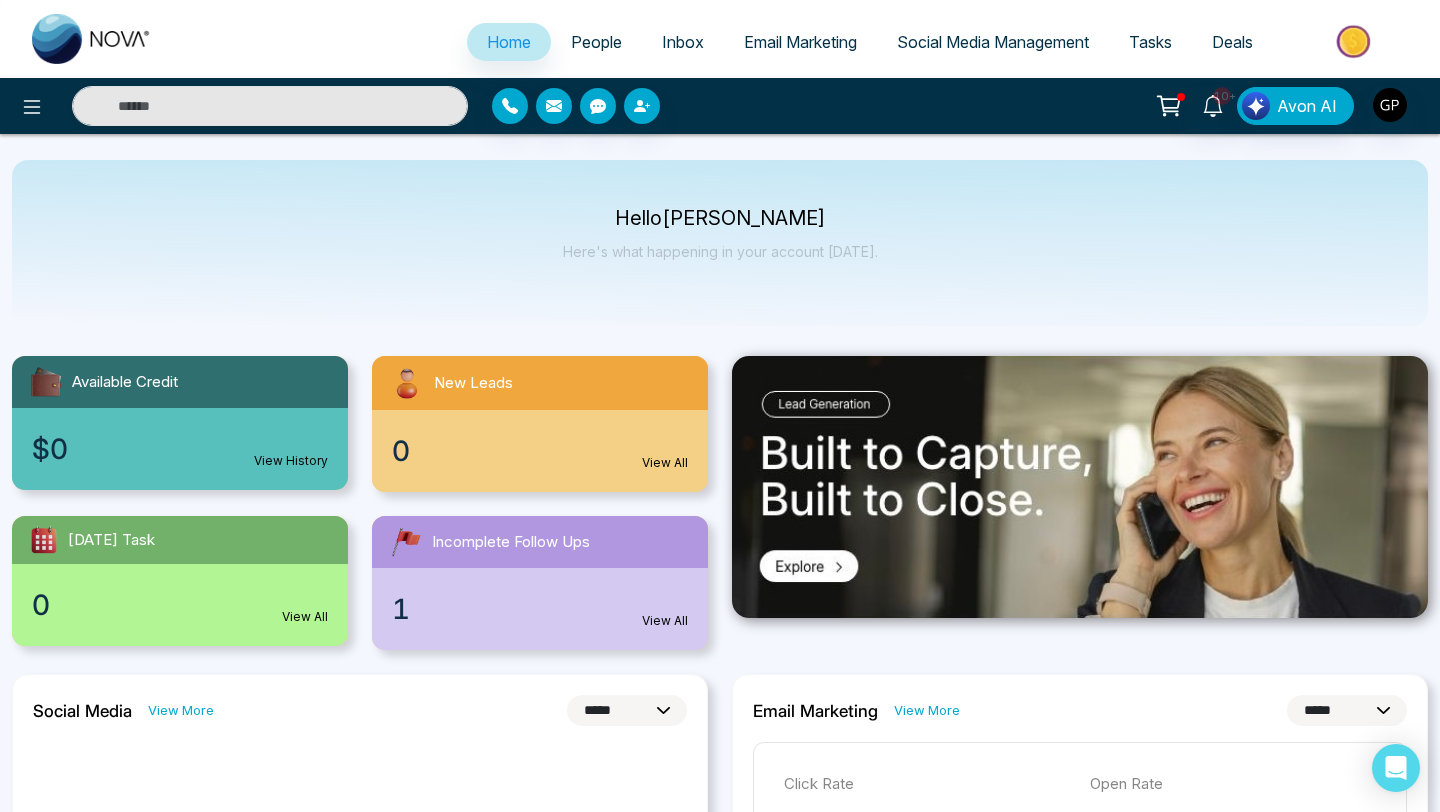 click on "People" at bounding box center [596, 42] 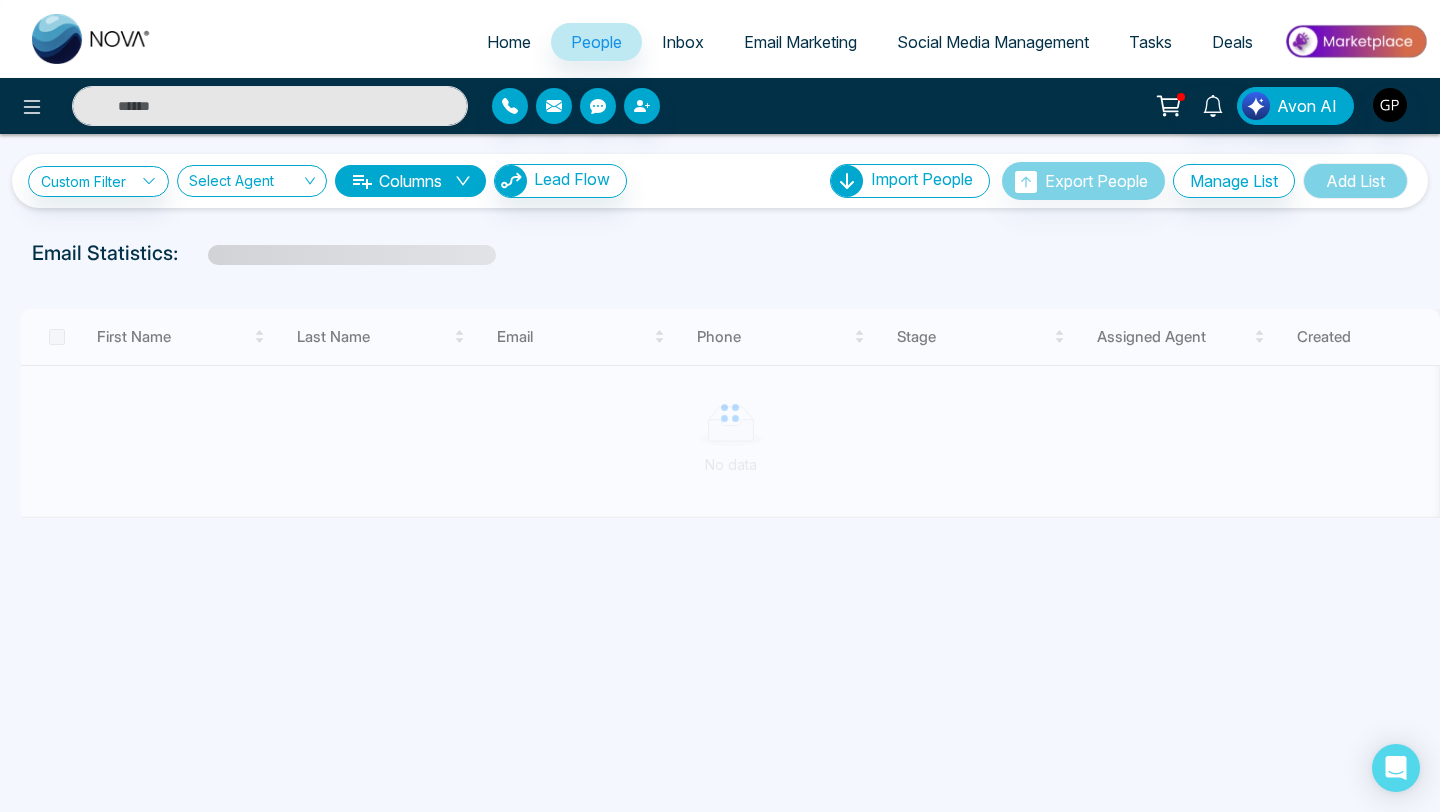 click on "Inbox" at bounding box center (683, 42) 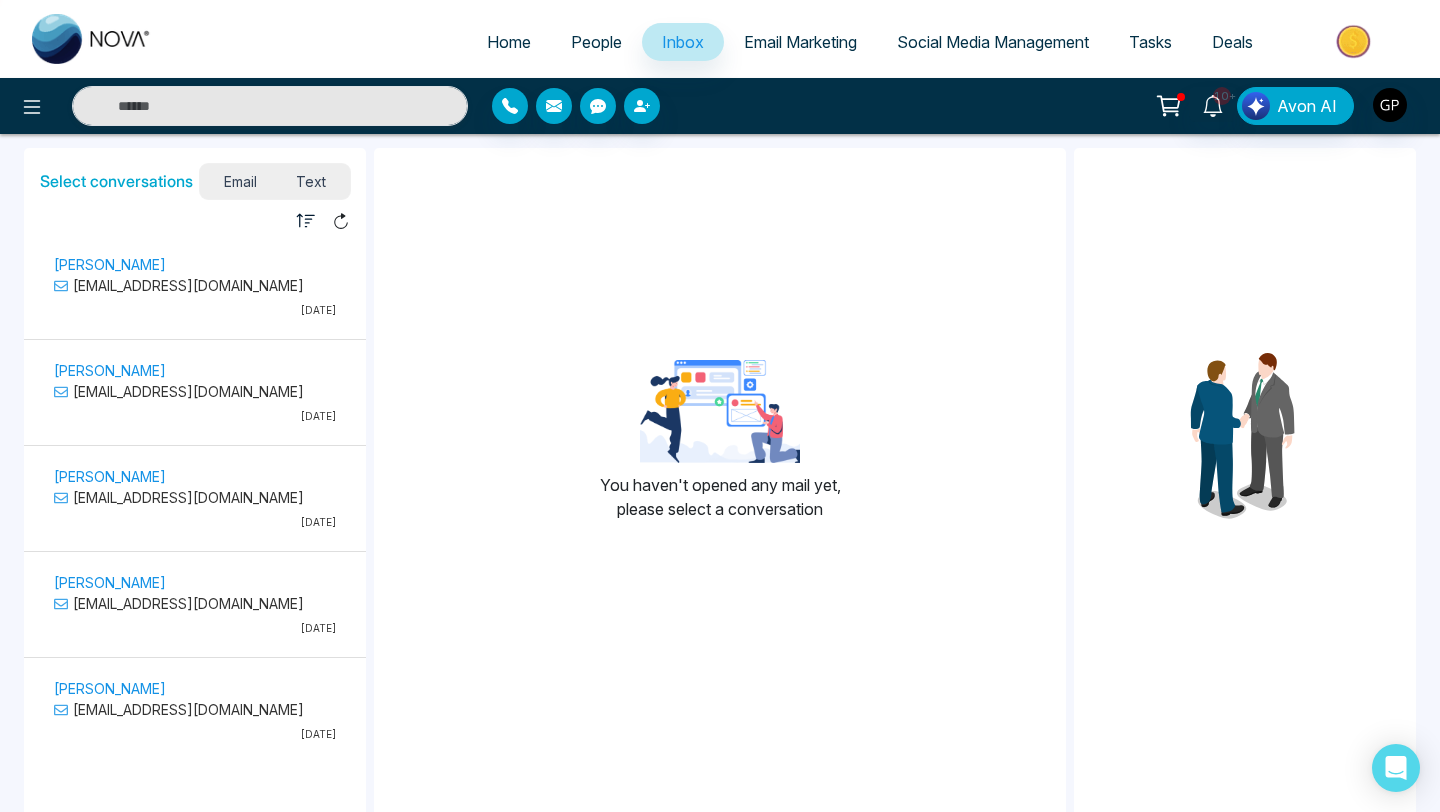 click on "Text" at bounding box center [312, 181] 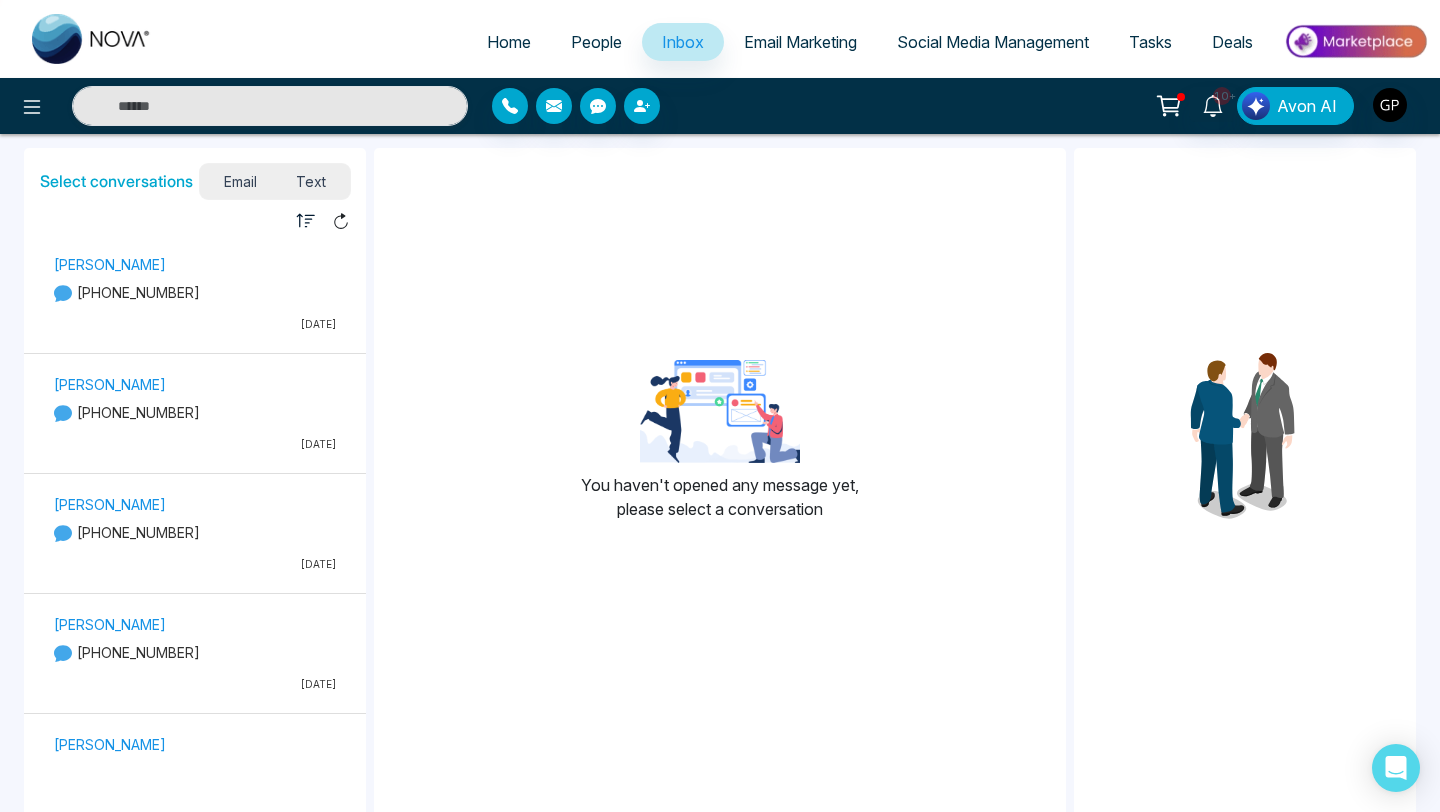 click on "Email Marketing" at bounding box center (800, 42) 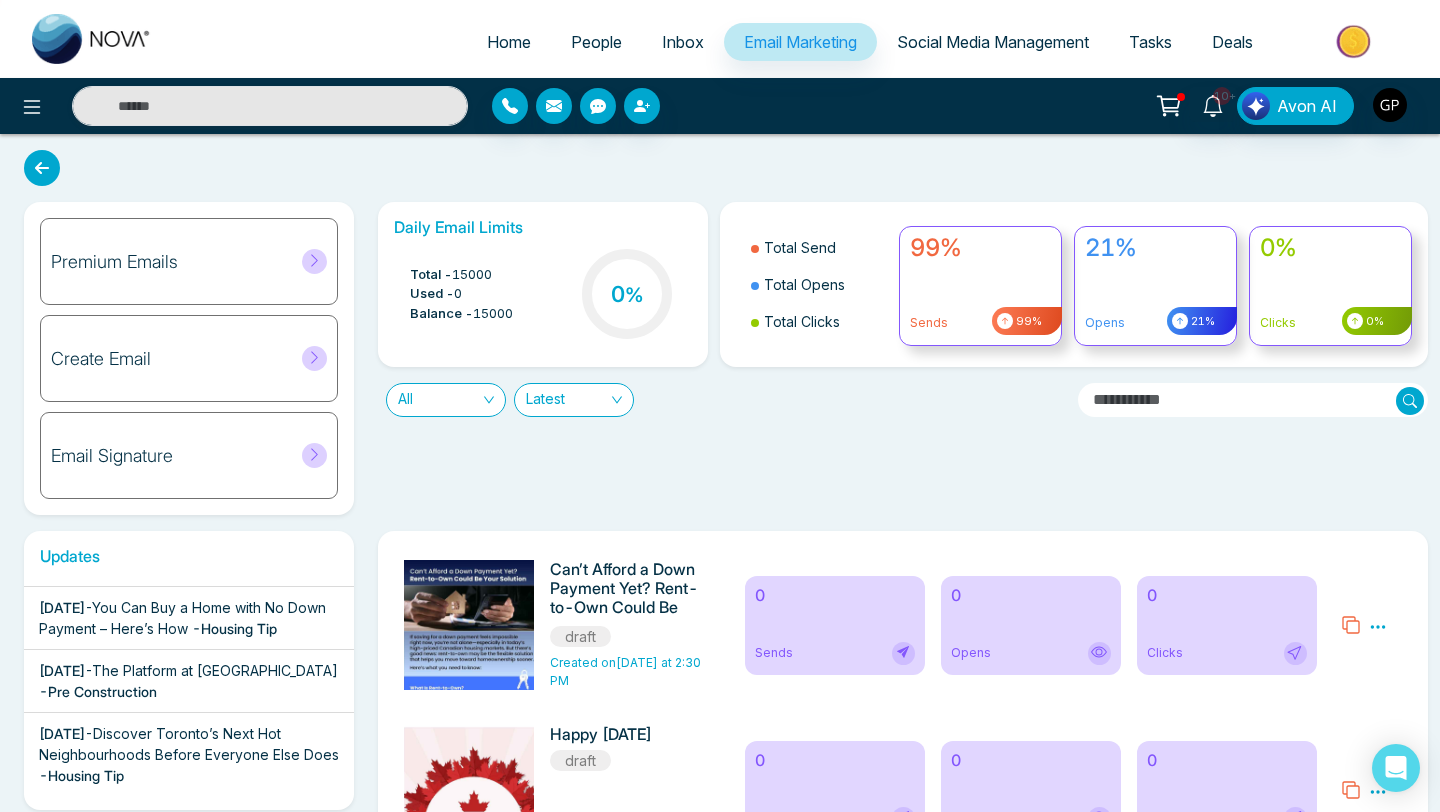 scroll, scrollTop: 285, scrollLeft: 0, axis: vertical 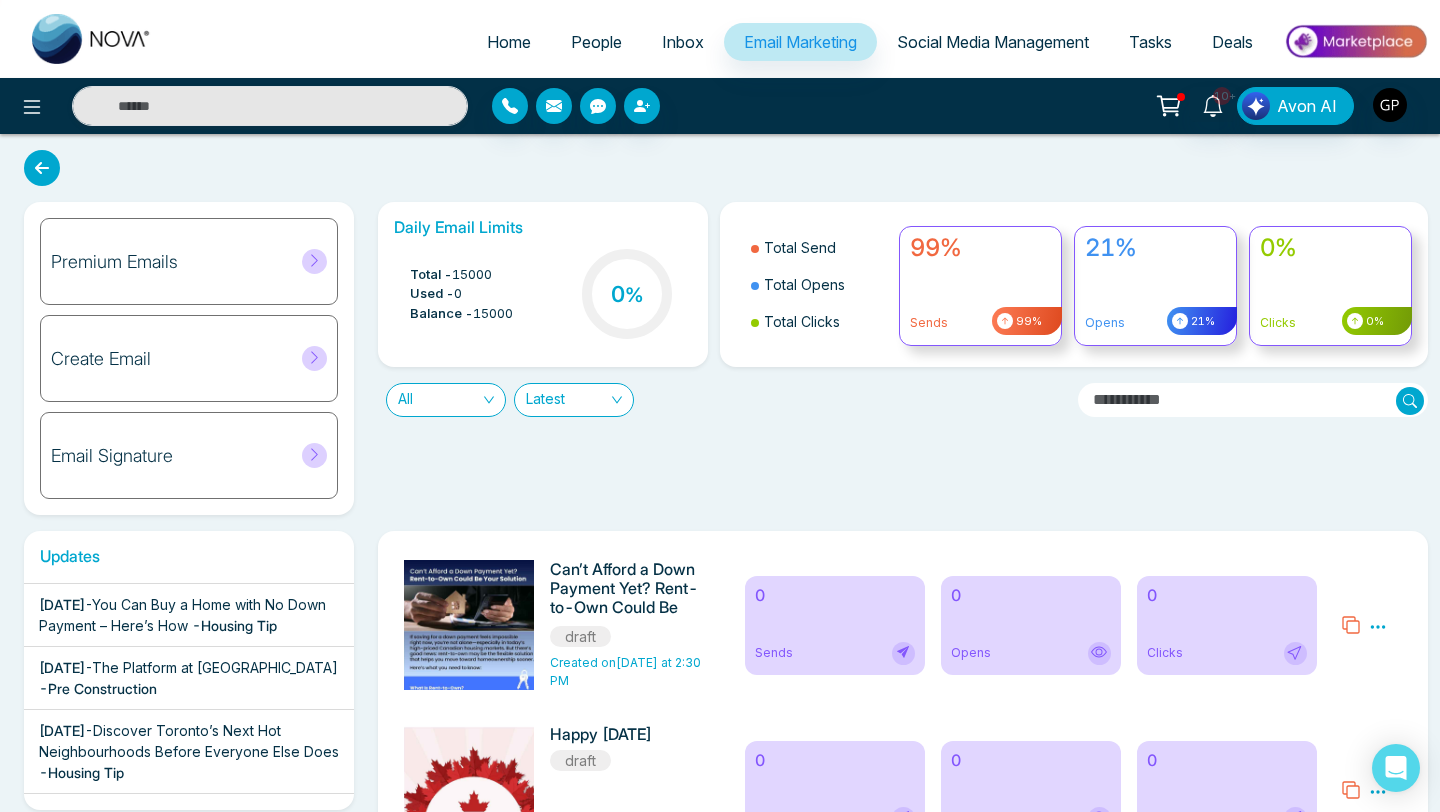 click on "-  Housing Tip" at bounding box center (234, 625) 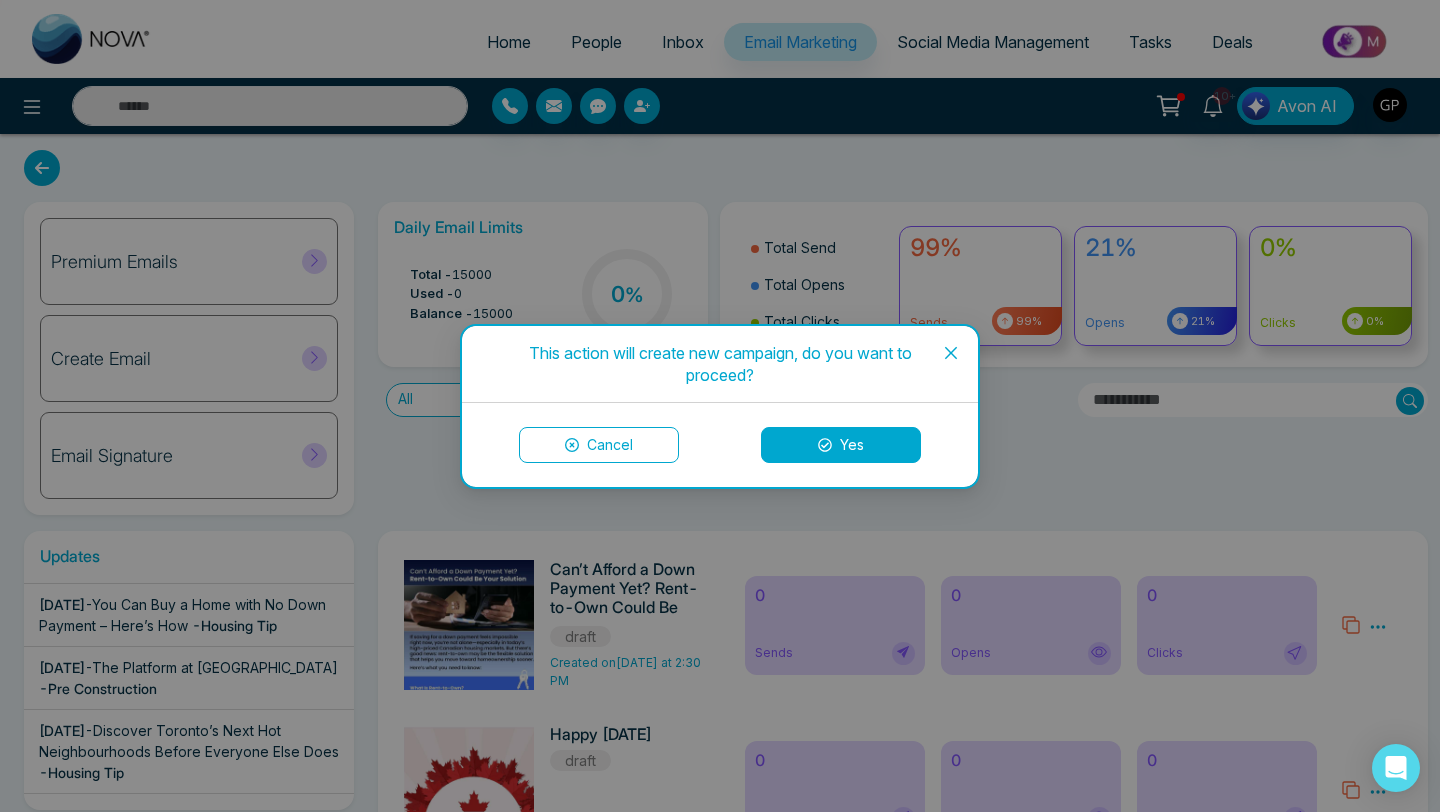 click on "Yes" at bounding box center (841, 445) 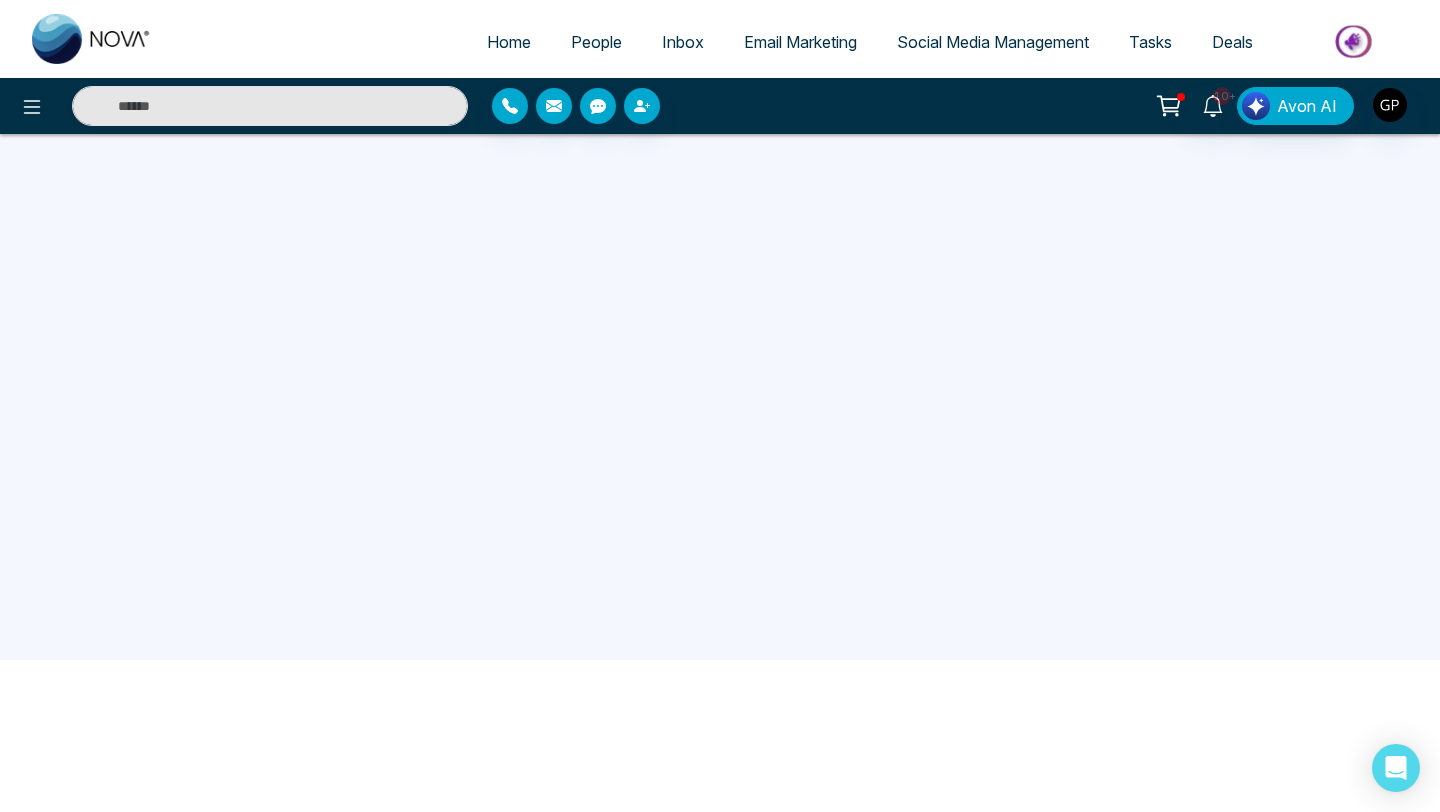 scroll, scrollTop: 190, scrollLeft: 0, axis: vertical 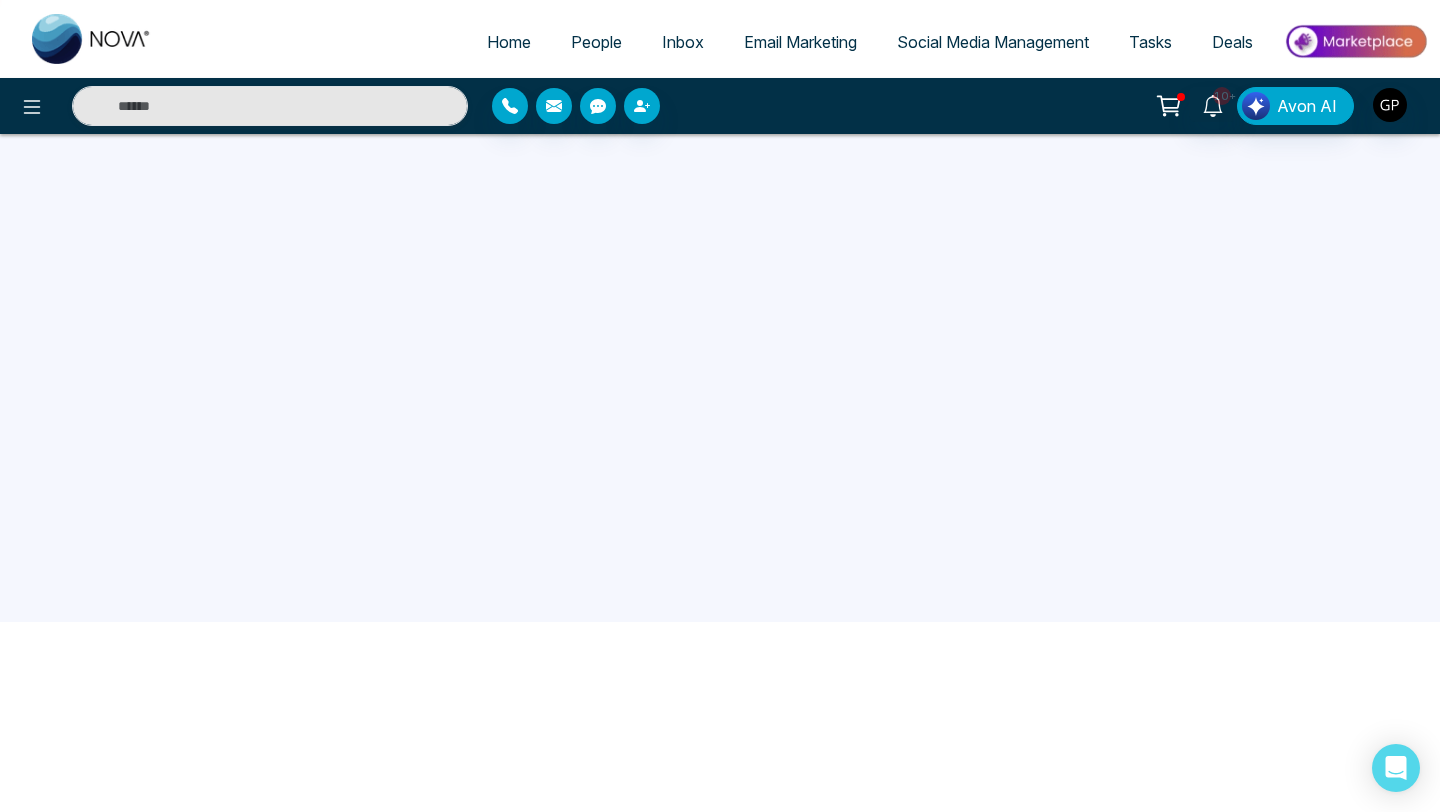 click on "Home" at bounding box center (509, 42) 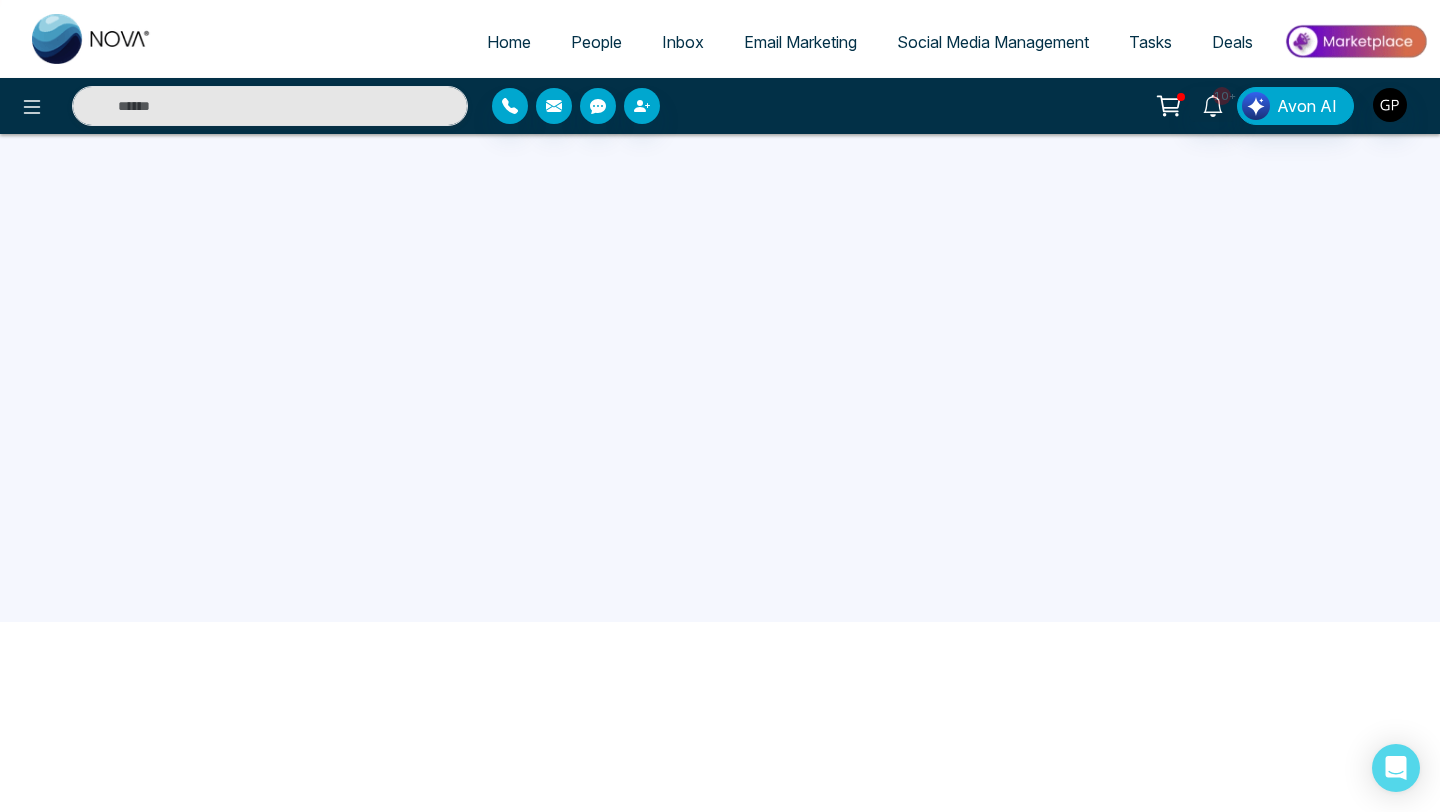select on "*" 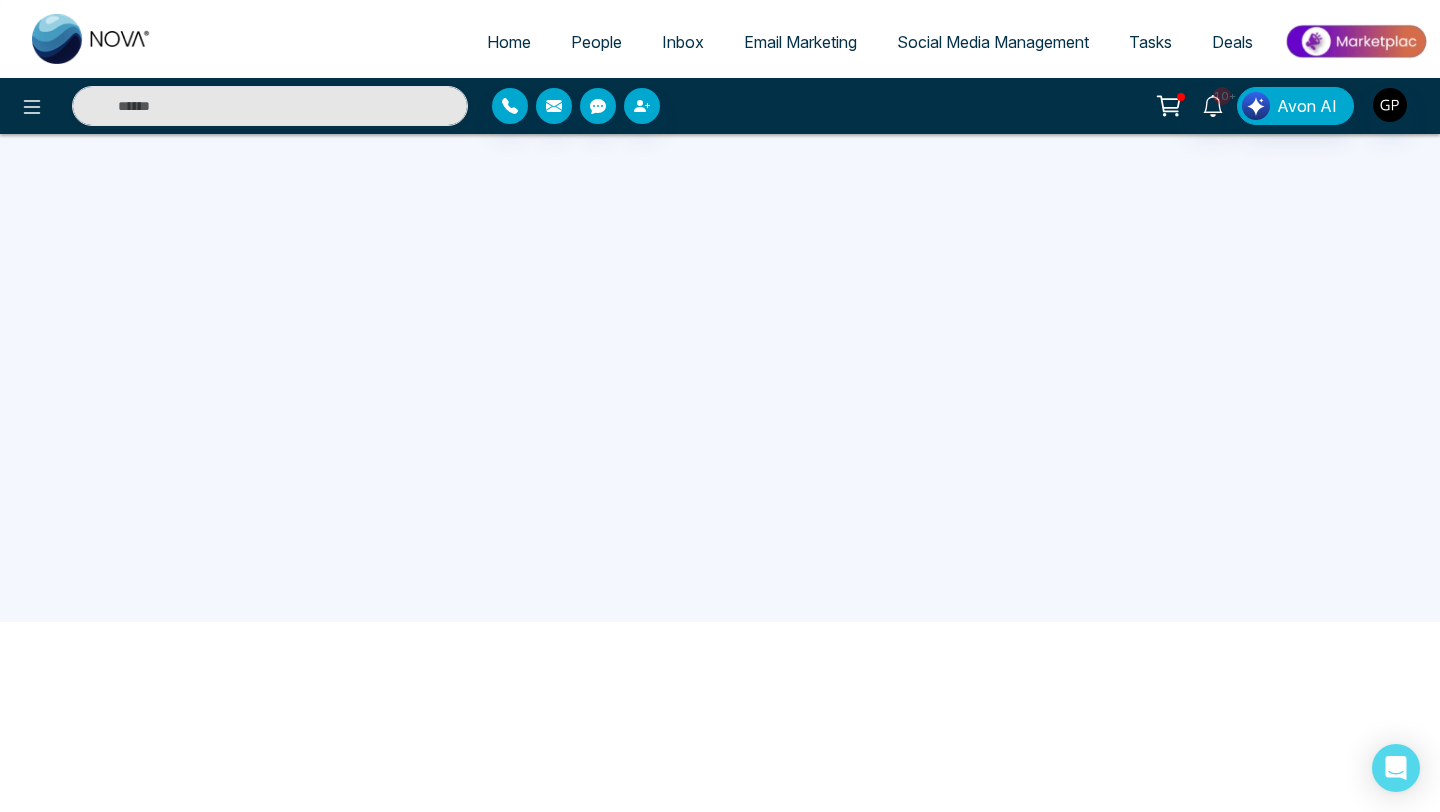 select on "*" 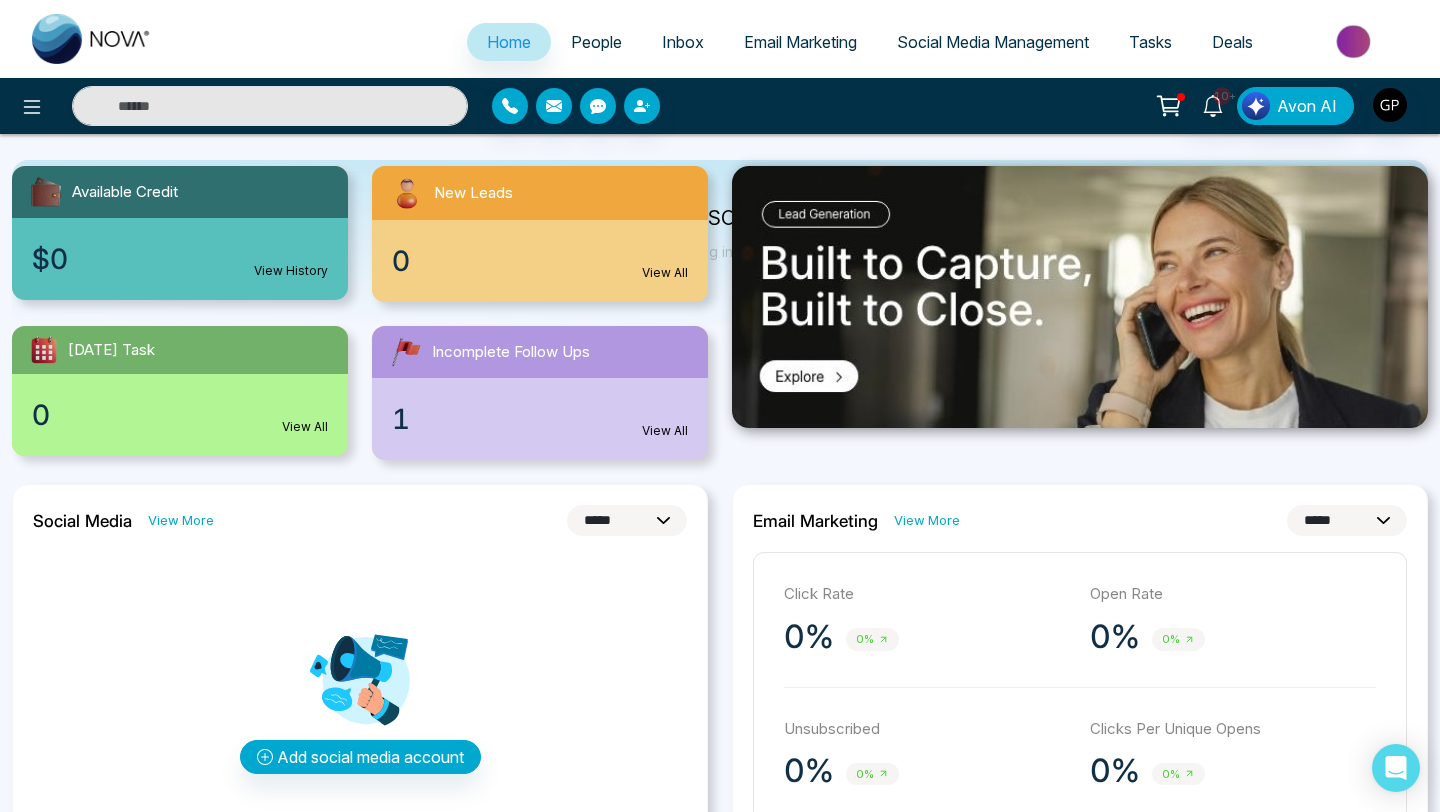 scroll, scrollTop: 0, scrollLeft: 0, axis: both 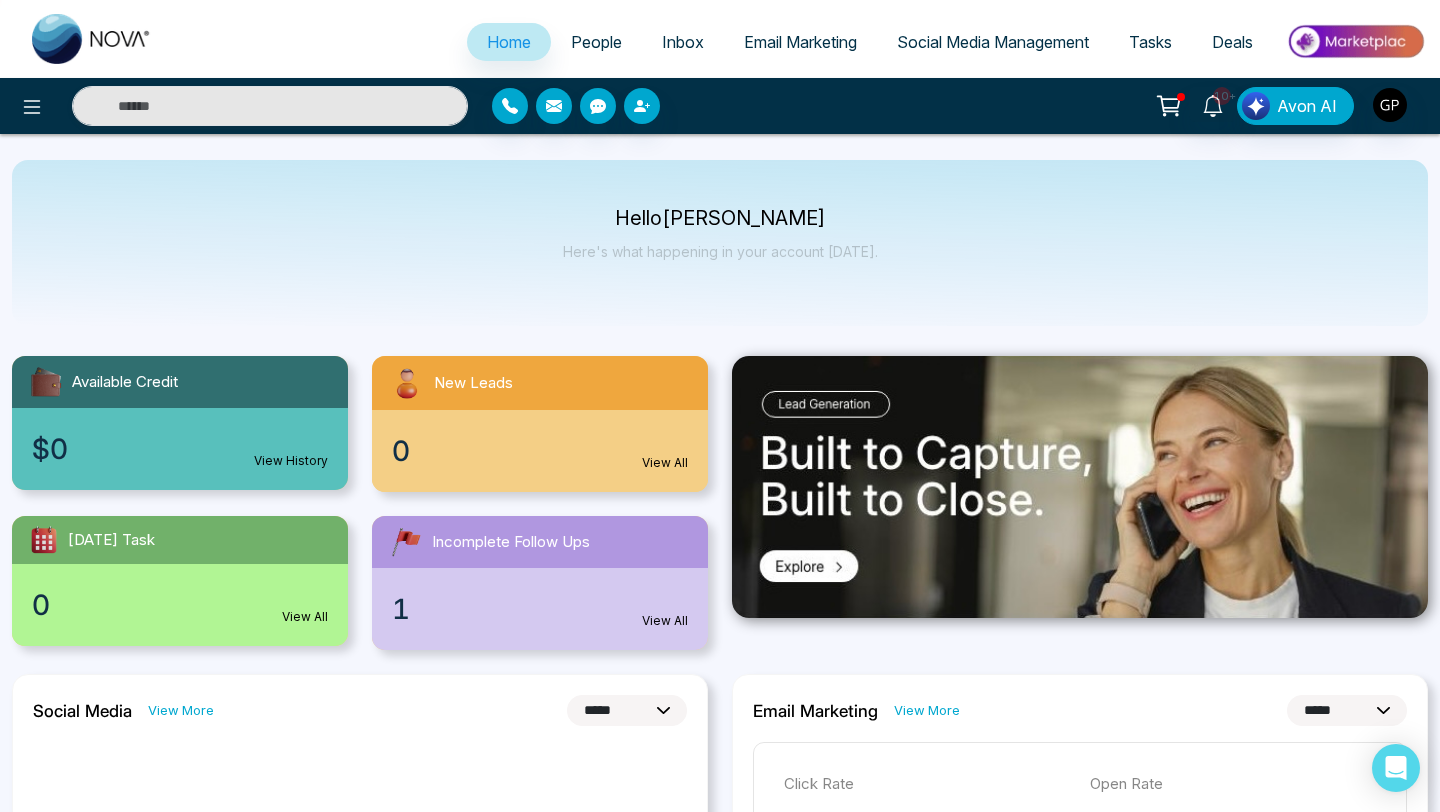 click on "People" at bounding box center (596, 42) 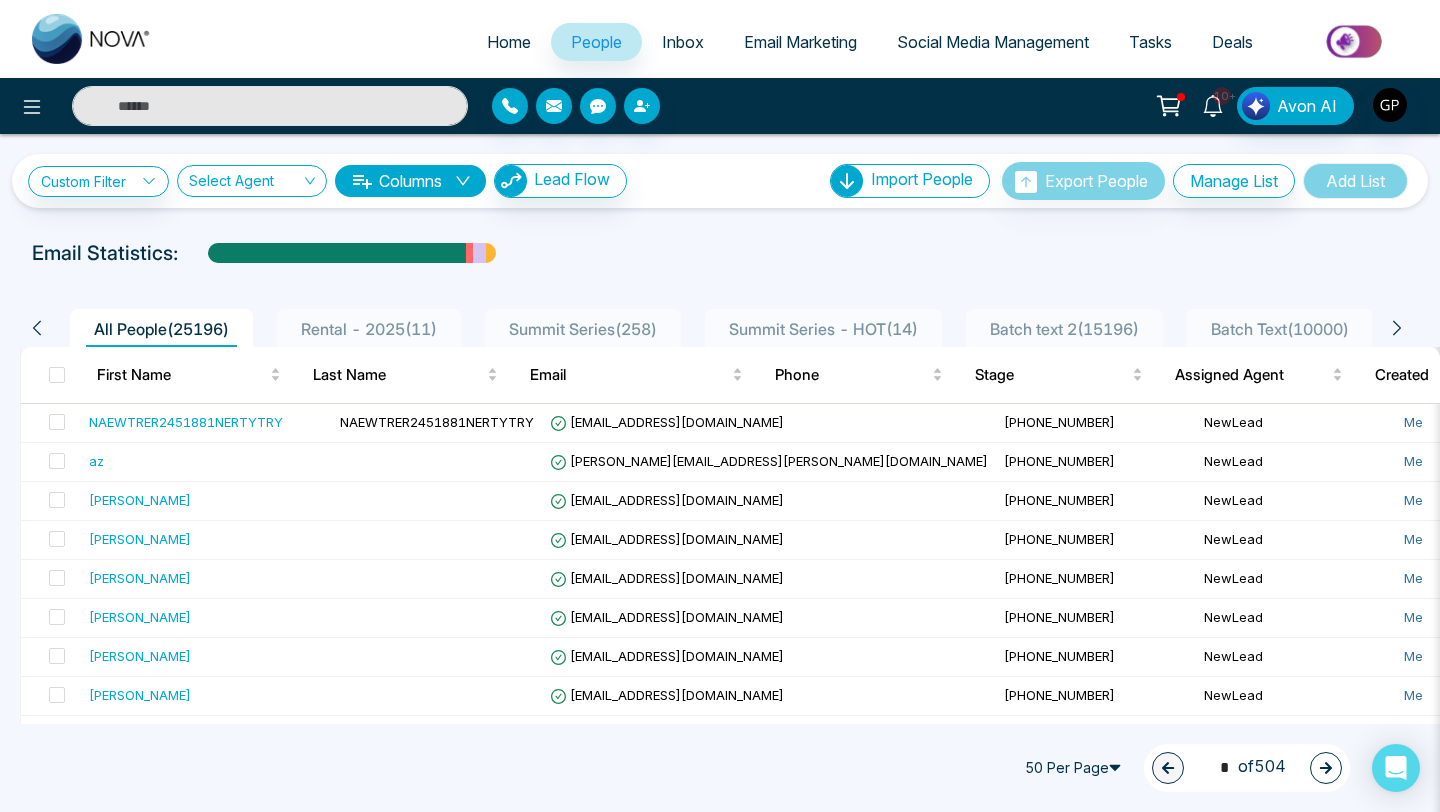 click 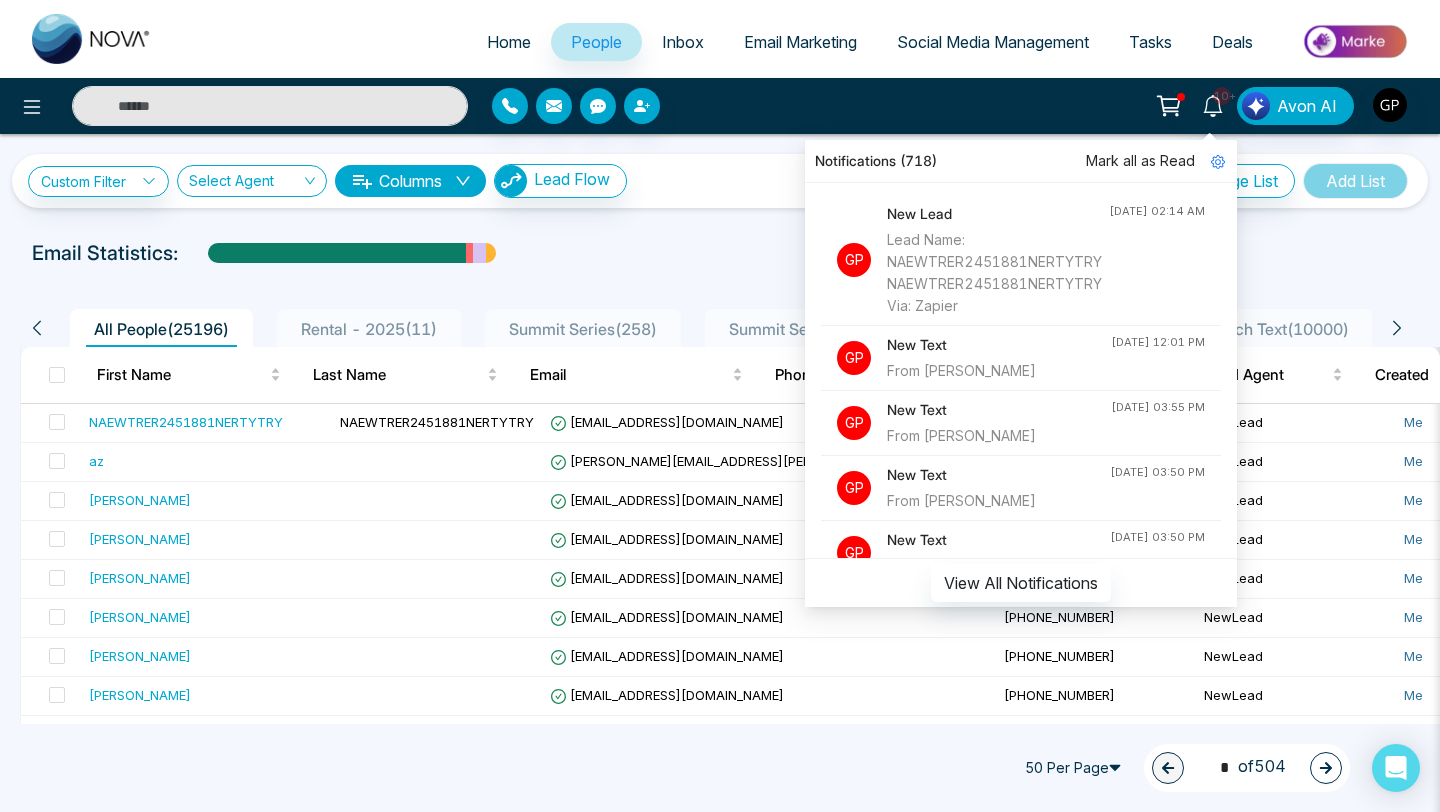 click on "Deals" at bounding box center [1232, 42] 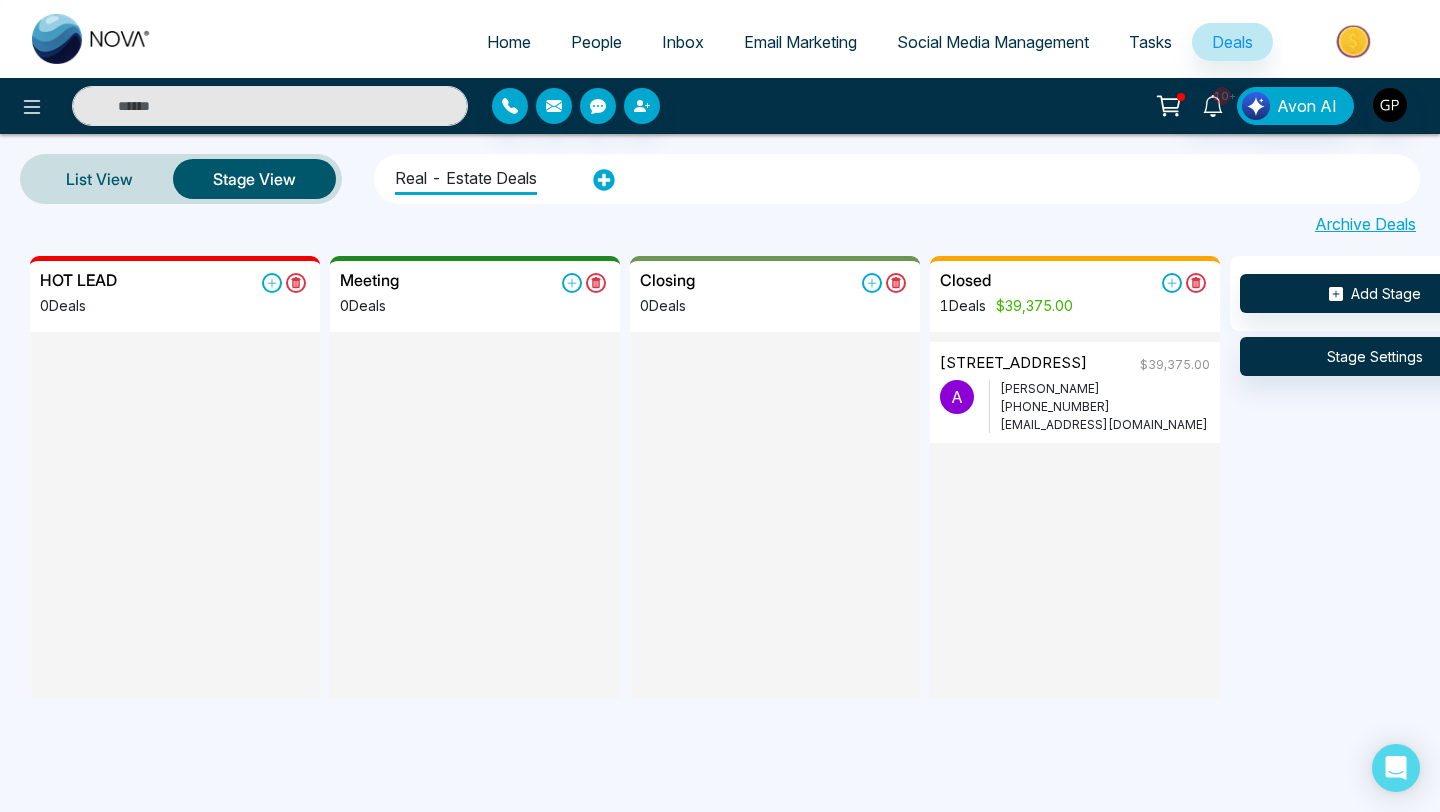 click on "Tasks" at bounding box center [1150, 42] 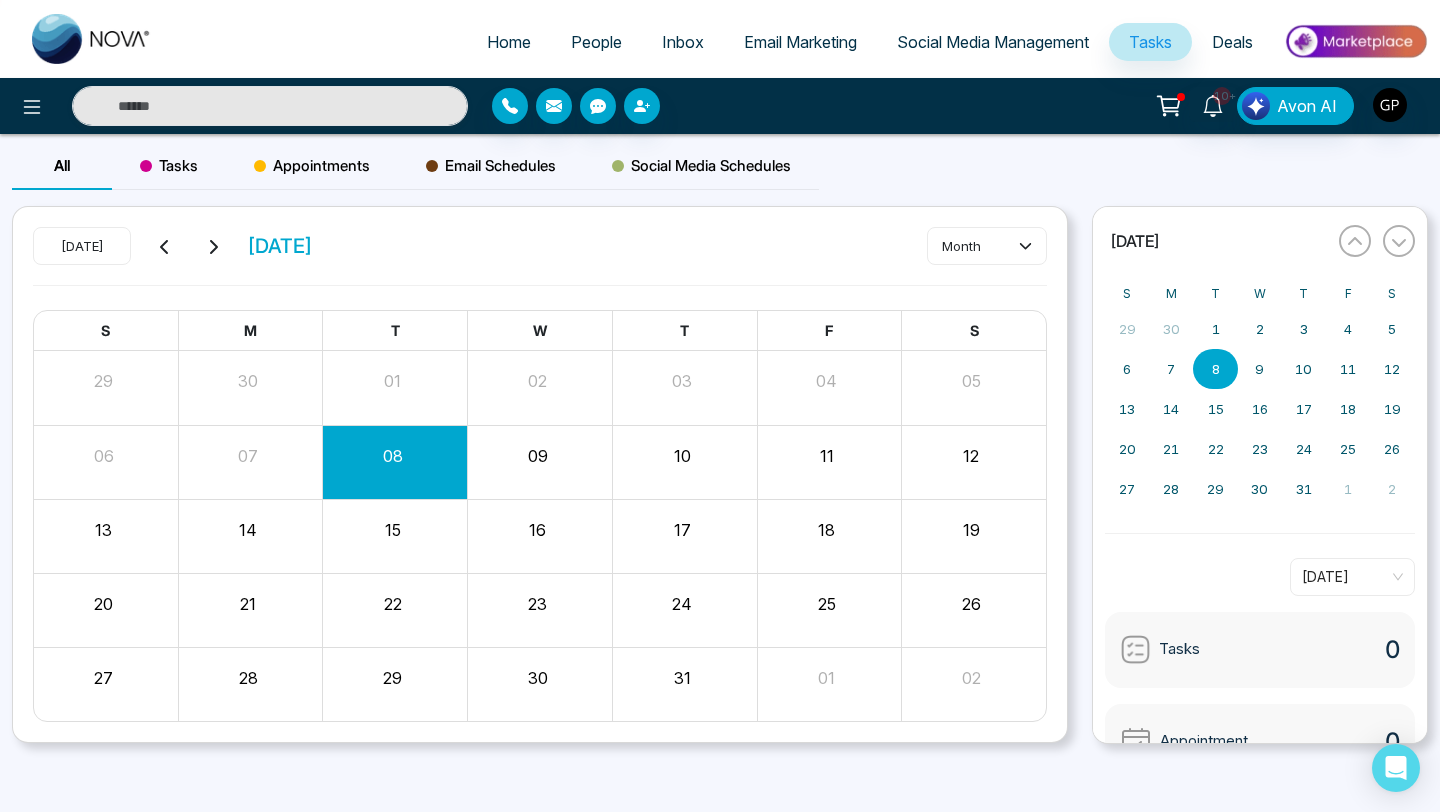 click on "Inbox" at bounding box center (683, 42) 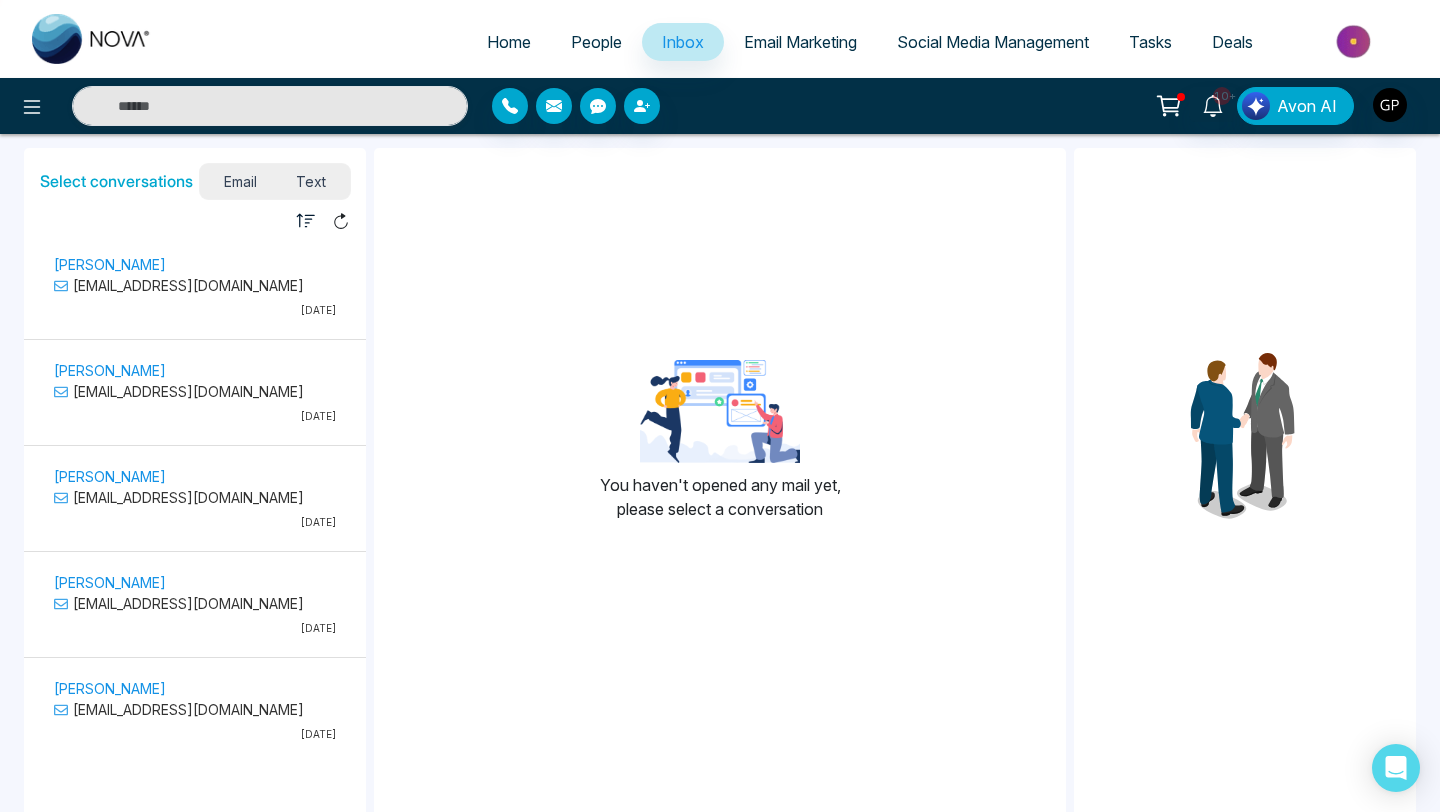 click on "Text" at bounding box center (312, 181) 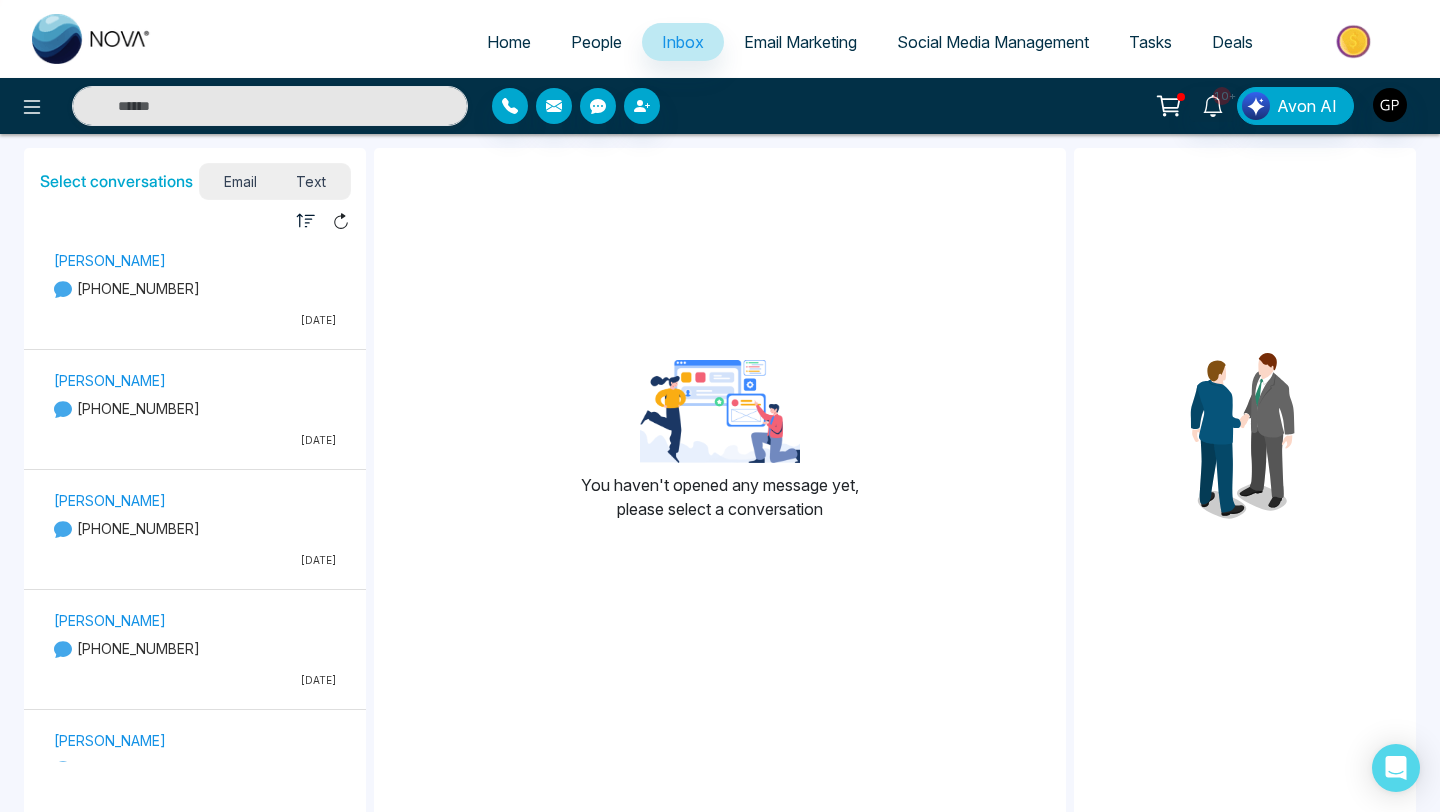 scroll, scrollTop: 243, scrollLeft: 0, axis: vertical 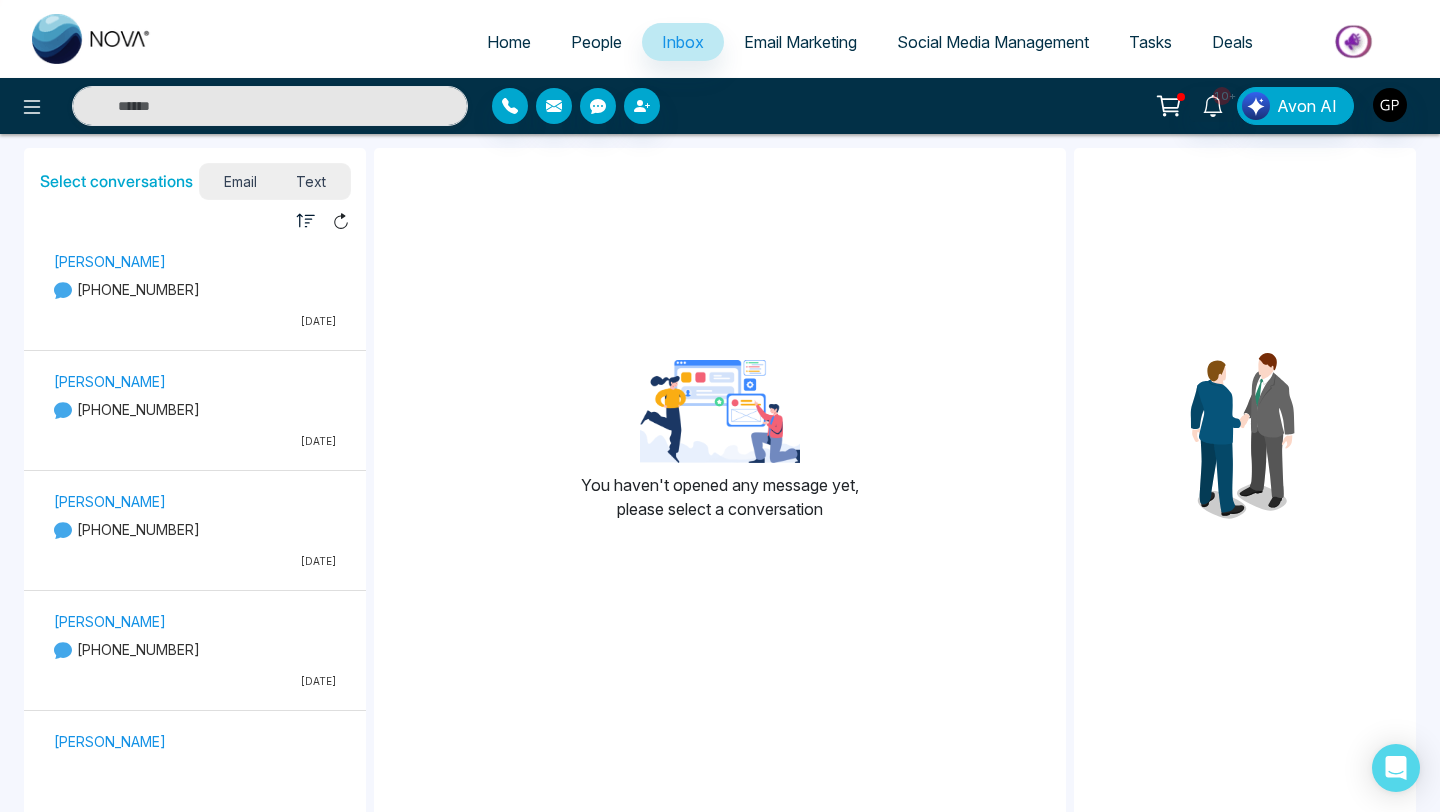 click on "[DATE]" at bounding box center (195, 321) 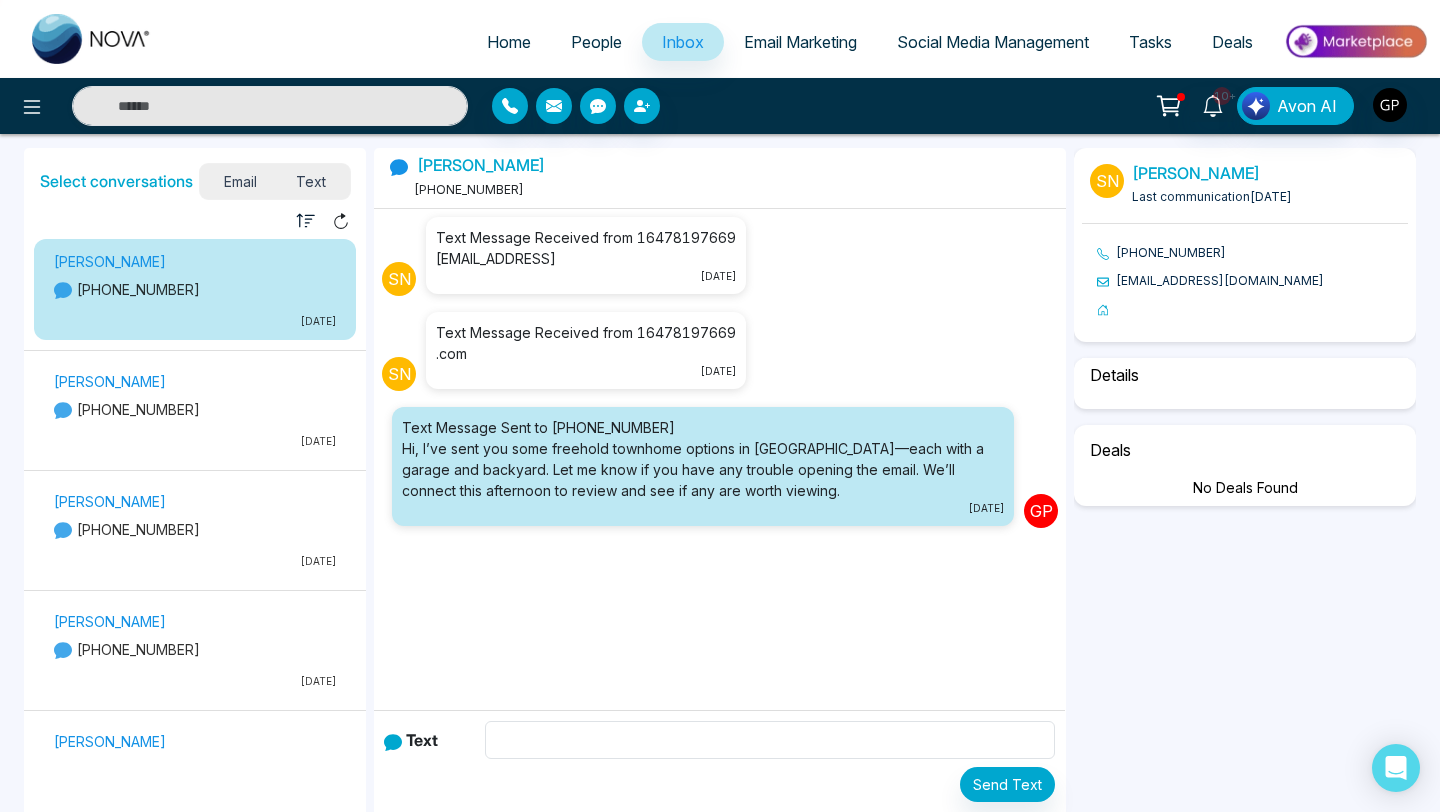 click on "[PERSON_NAME]    [PHONE_NUMBER] [DATE]" at bounding box center (195, 413) 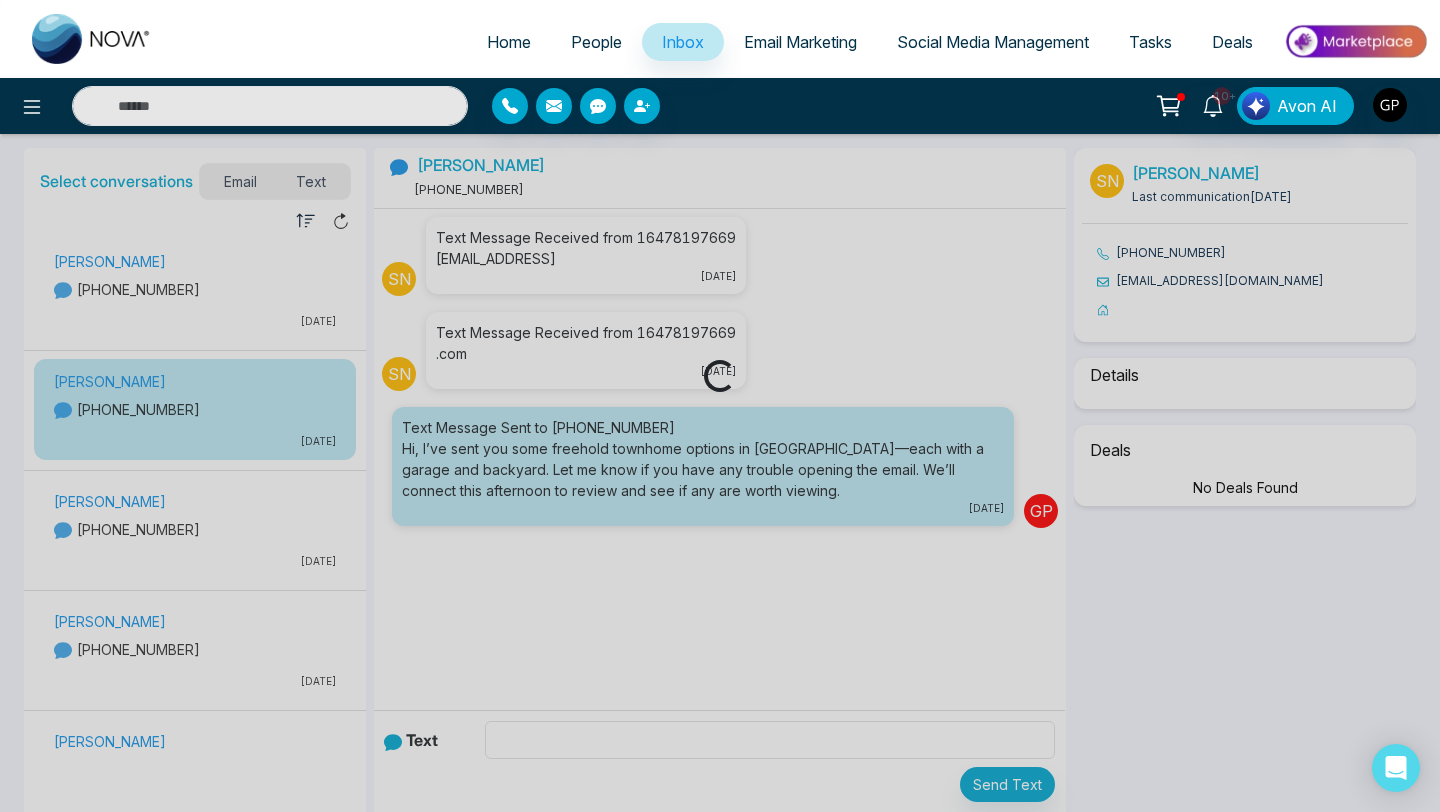 select on "******" 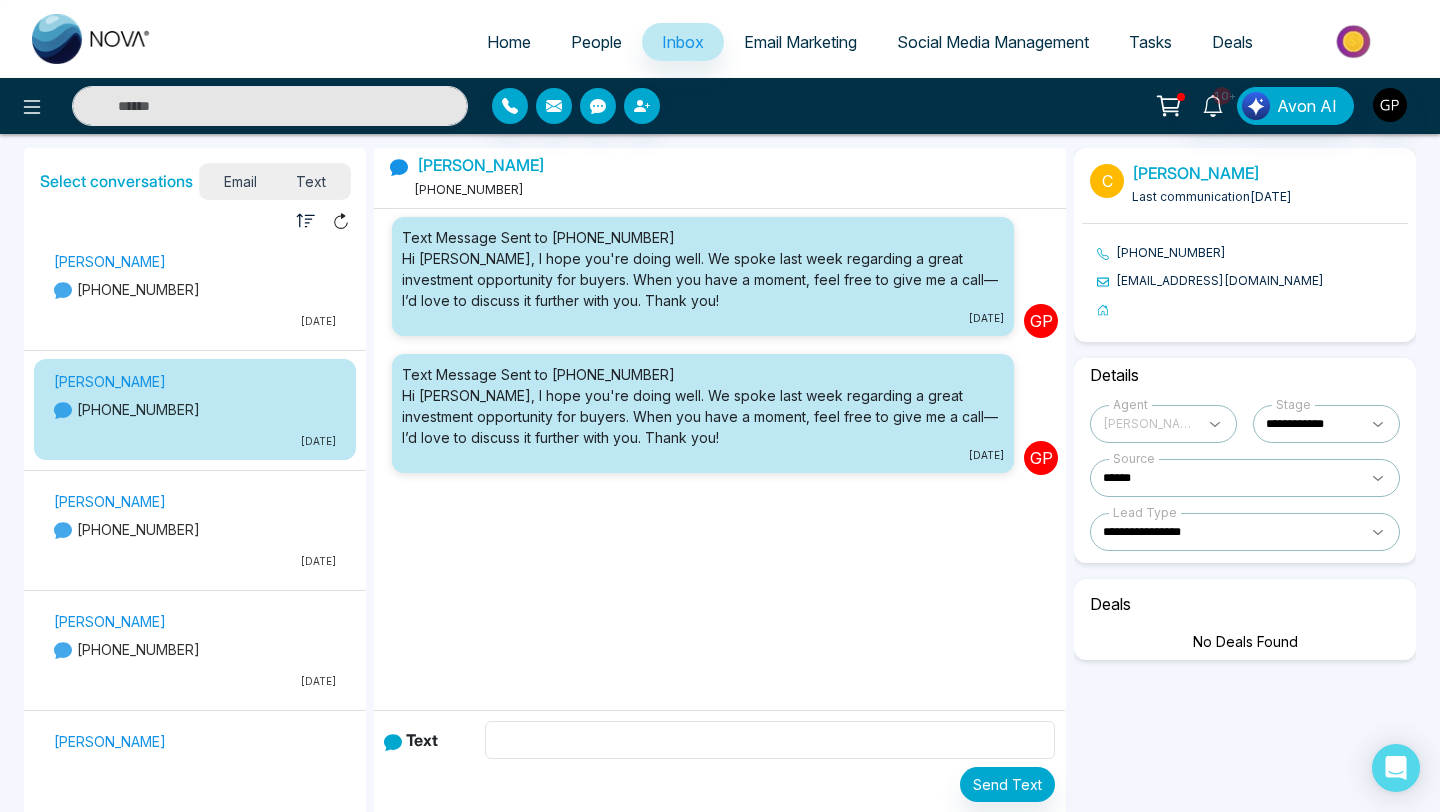 click on "[PERSON_NAME]    [PHONE_NUMBER] [DATE]" at bounding box center (195, 533) 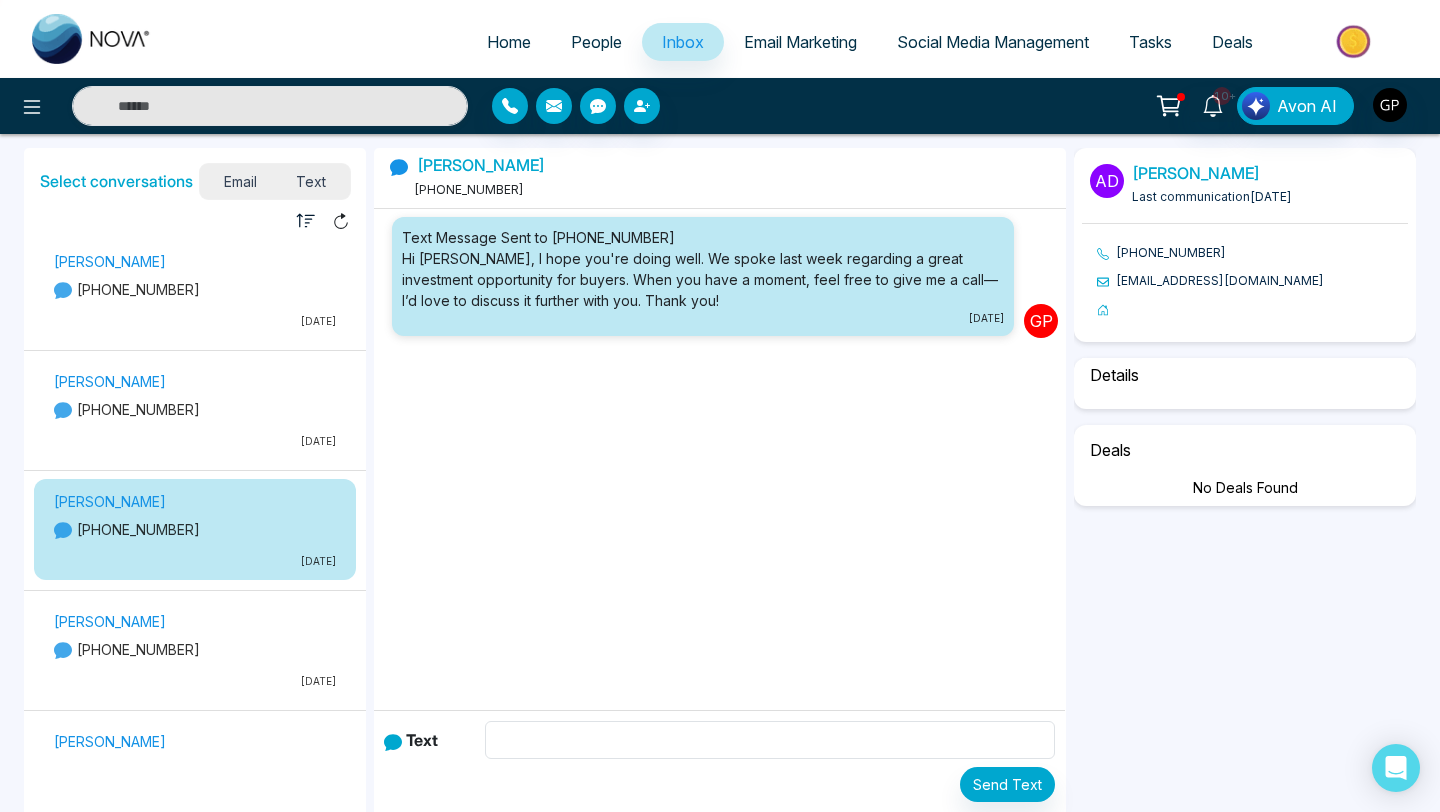 select on "******" 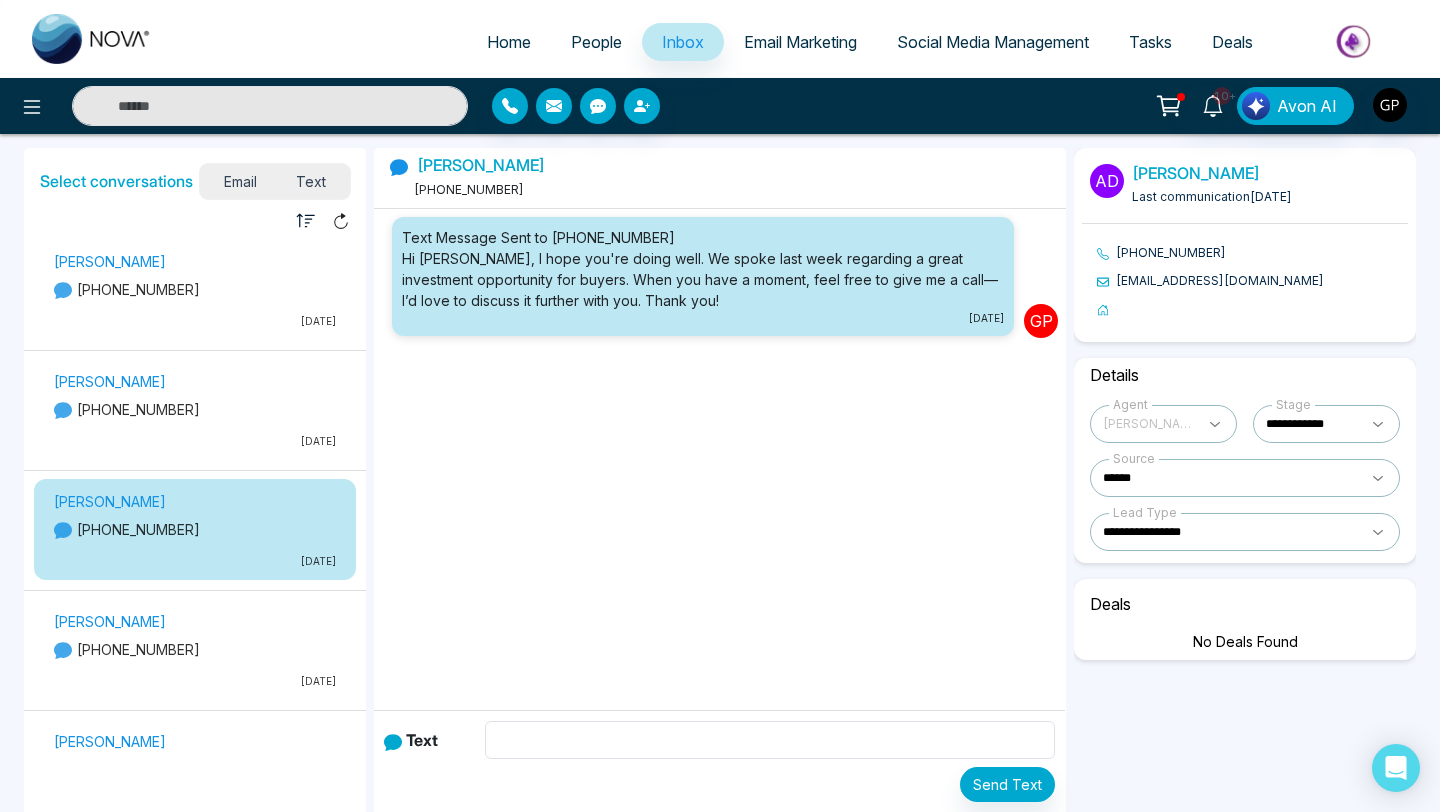 click on "[PERSON_NAME]" at bounding box center [195, 621] 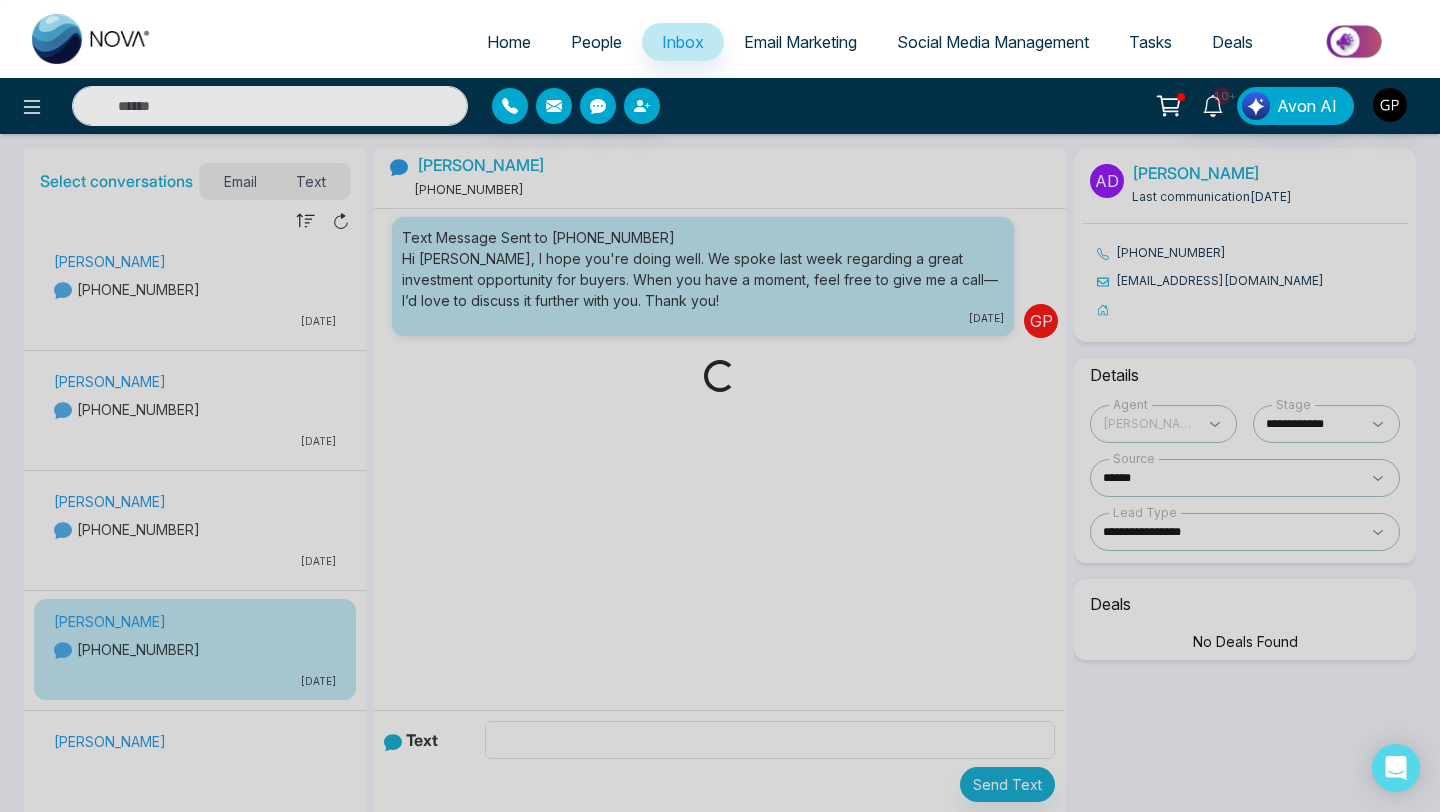 select on "******" 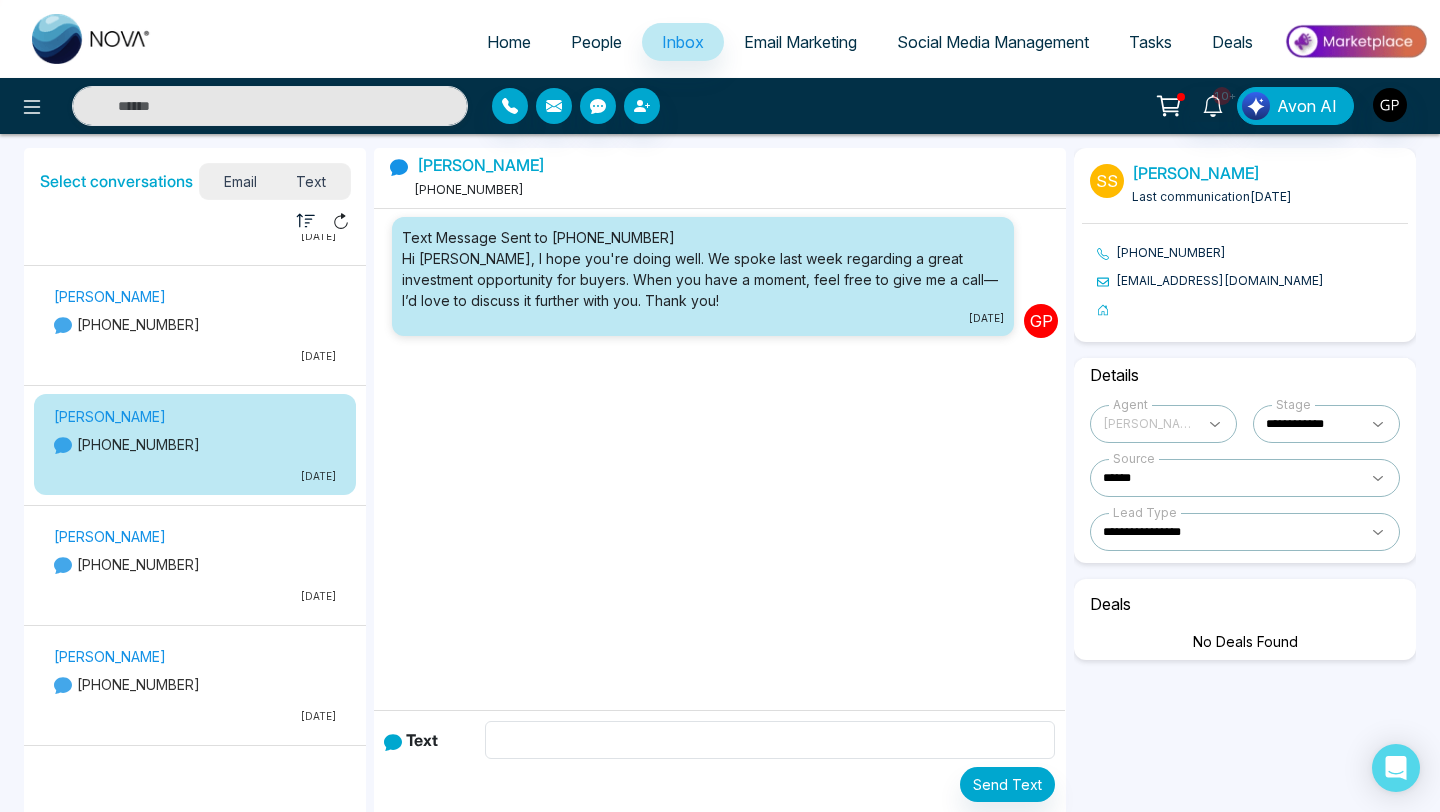 scroll, scrollTop: 483, scrollLeft: 0, axis: vertical 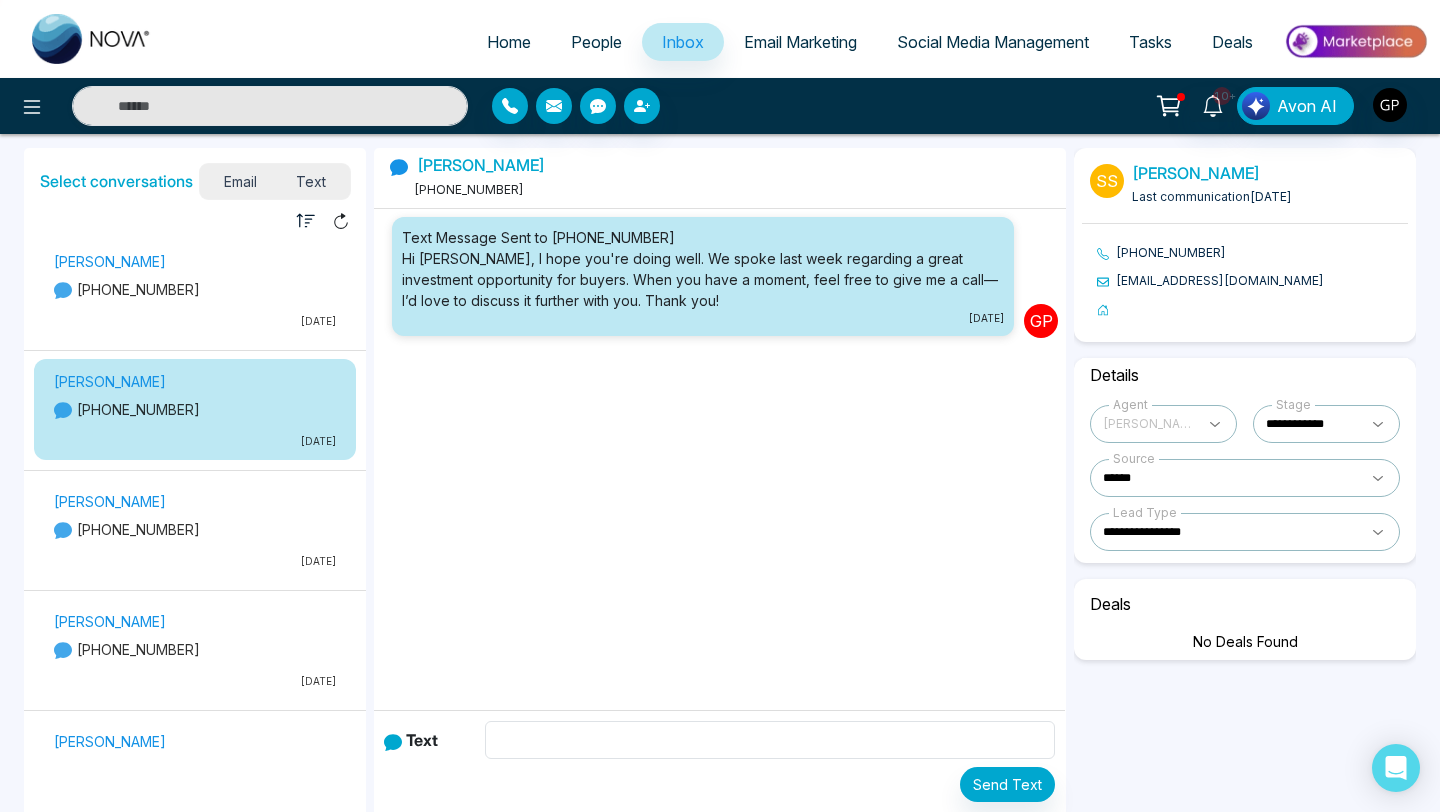 click on "[PERSON_NAME]" at bounding box center (195, 621) 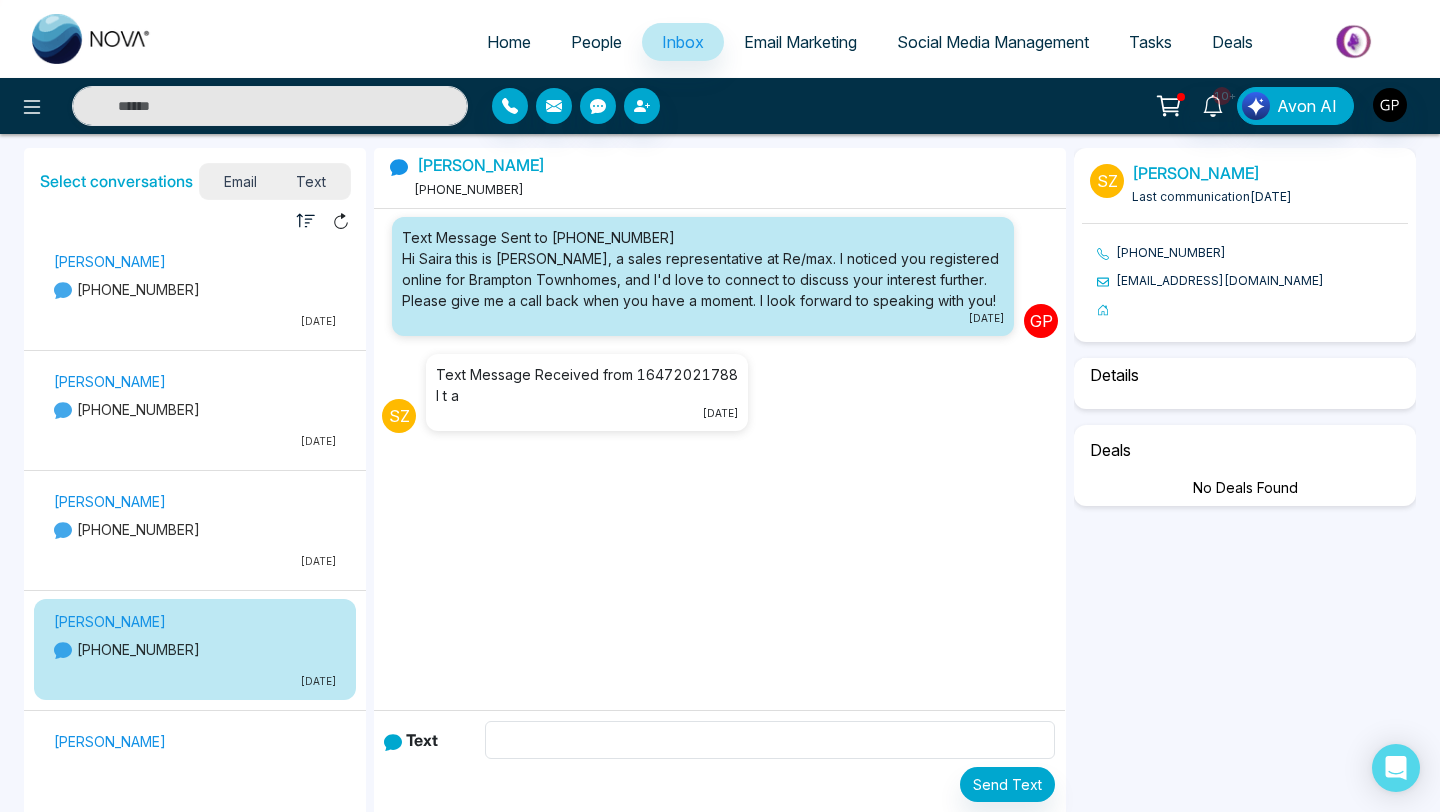 select on "******" 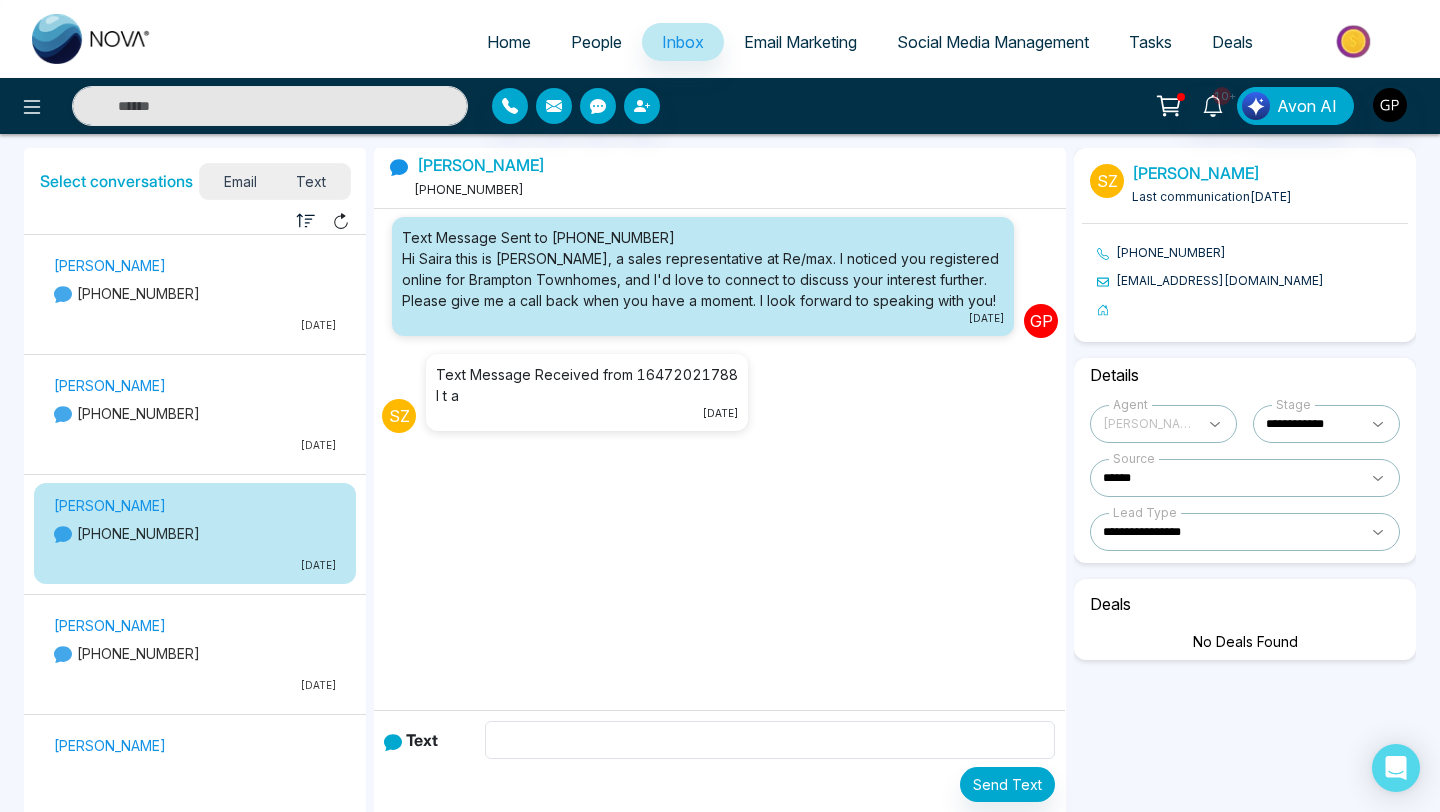 scroll, scrollTop: 611, scrollLeft: 0, axis: vertical 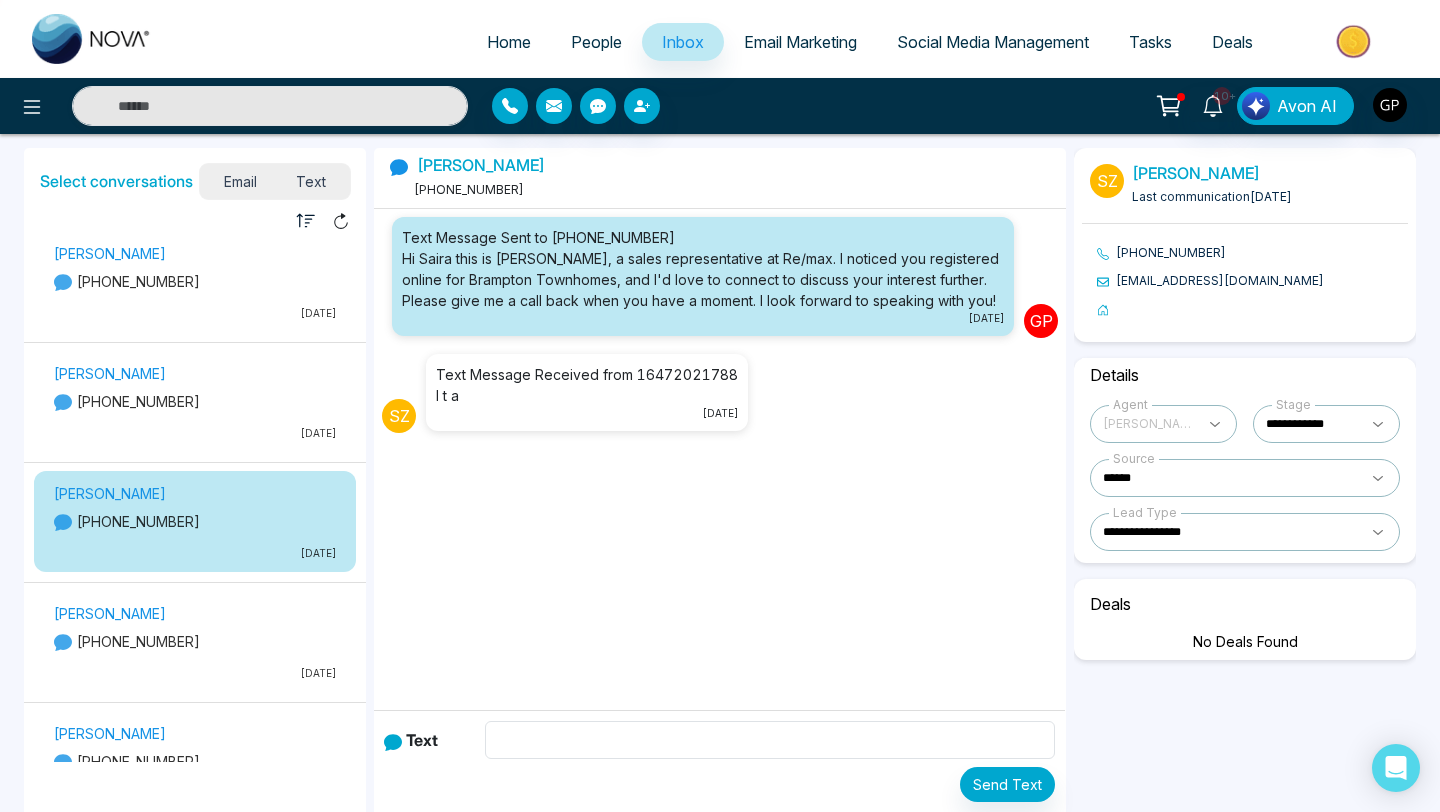 click on "[PERSON_NAME]" at bounding box center [195, 613] 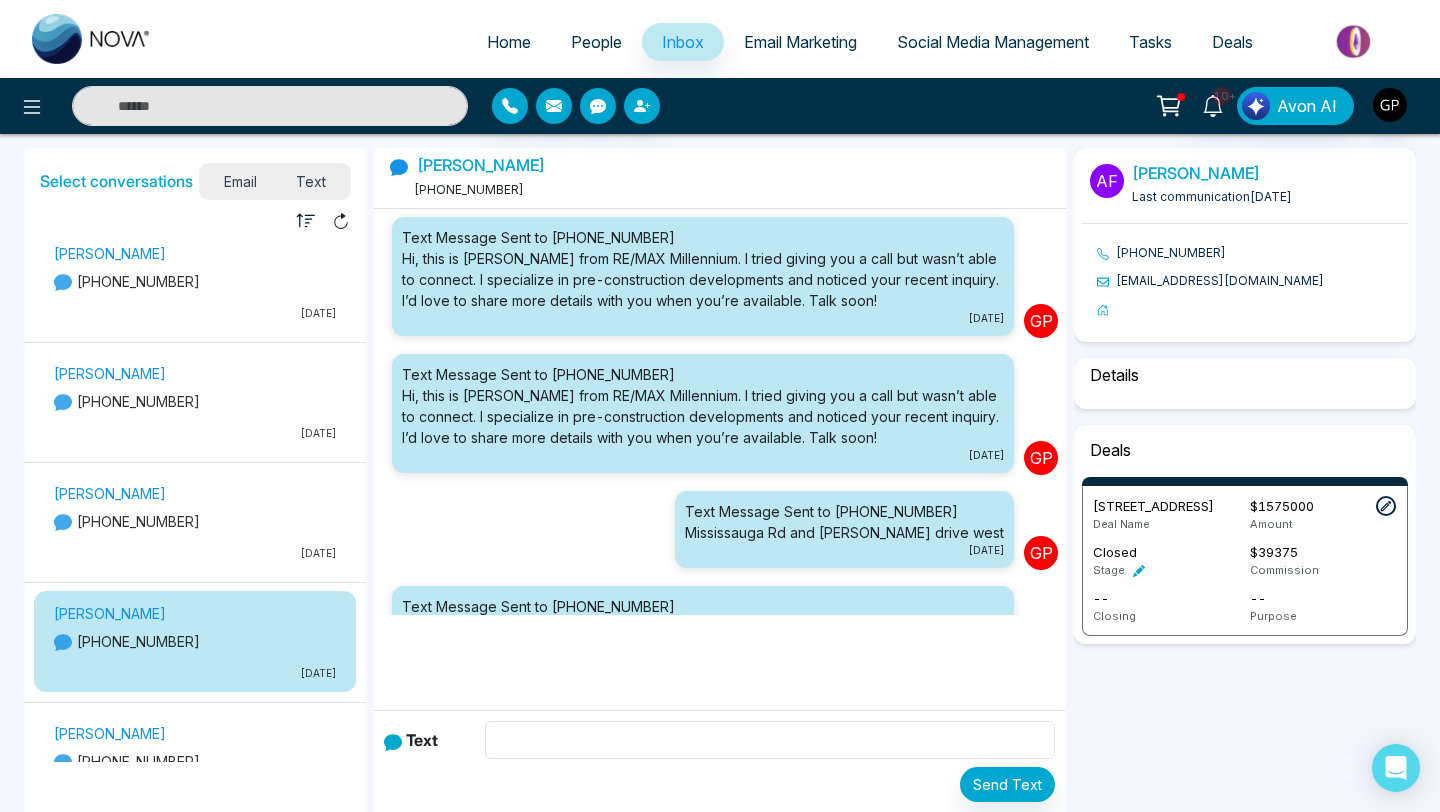 scroll, scrollTop: 318, scrollLeft: 0, axis: vertical 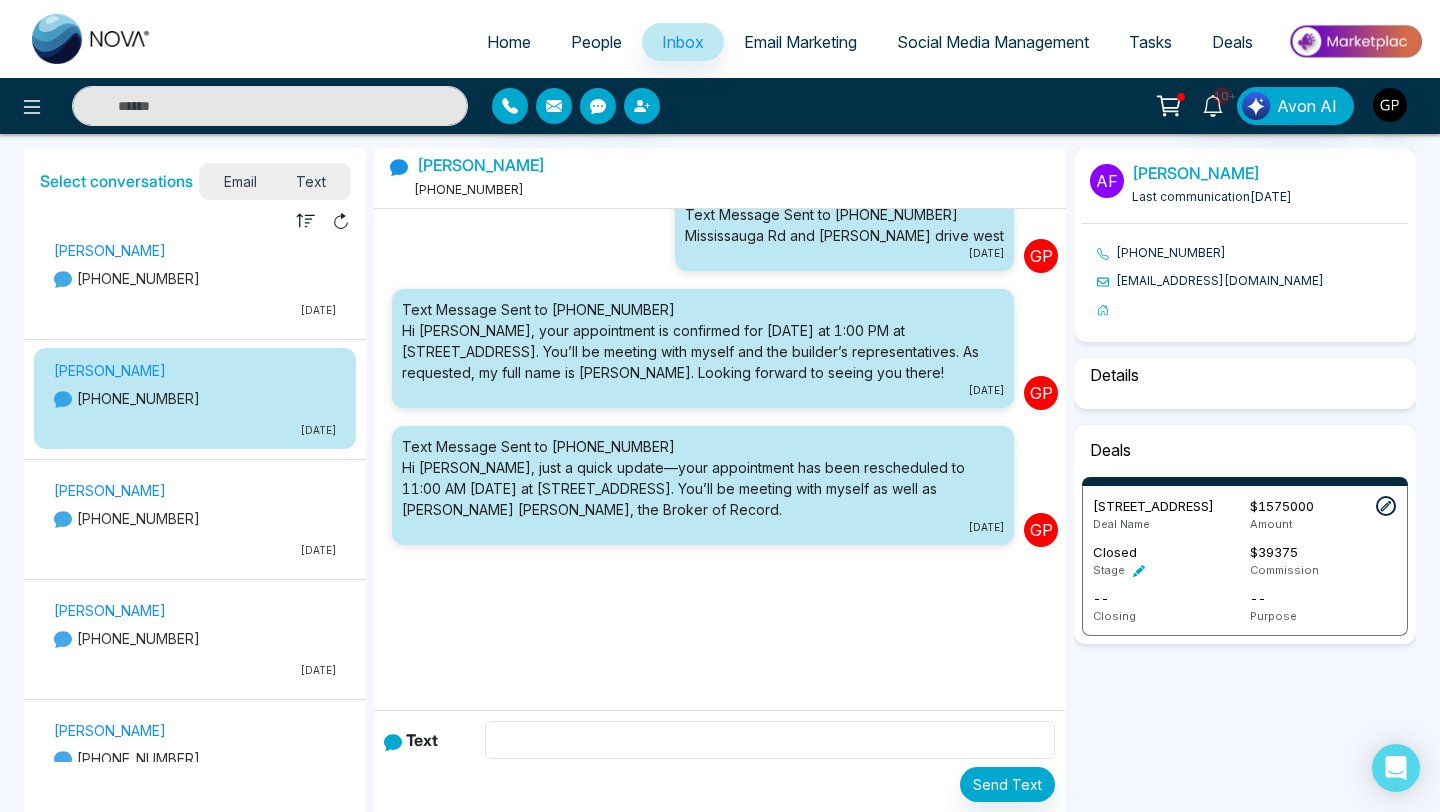 select on "******" 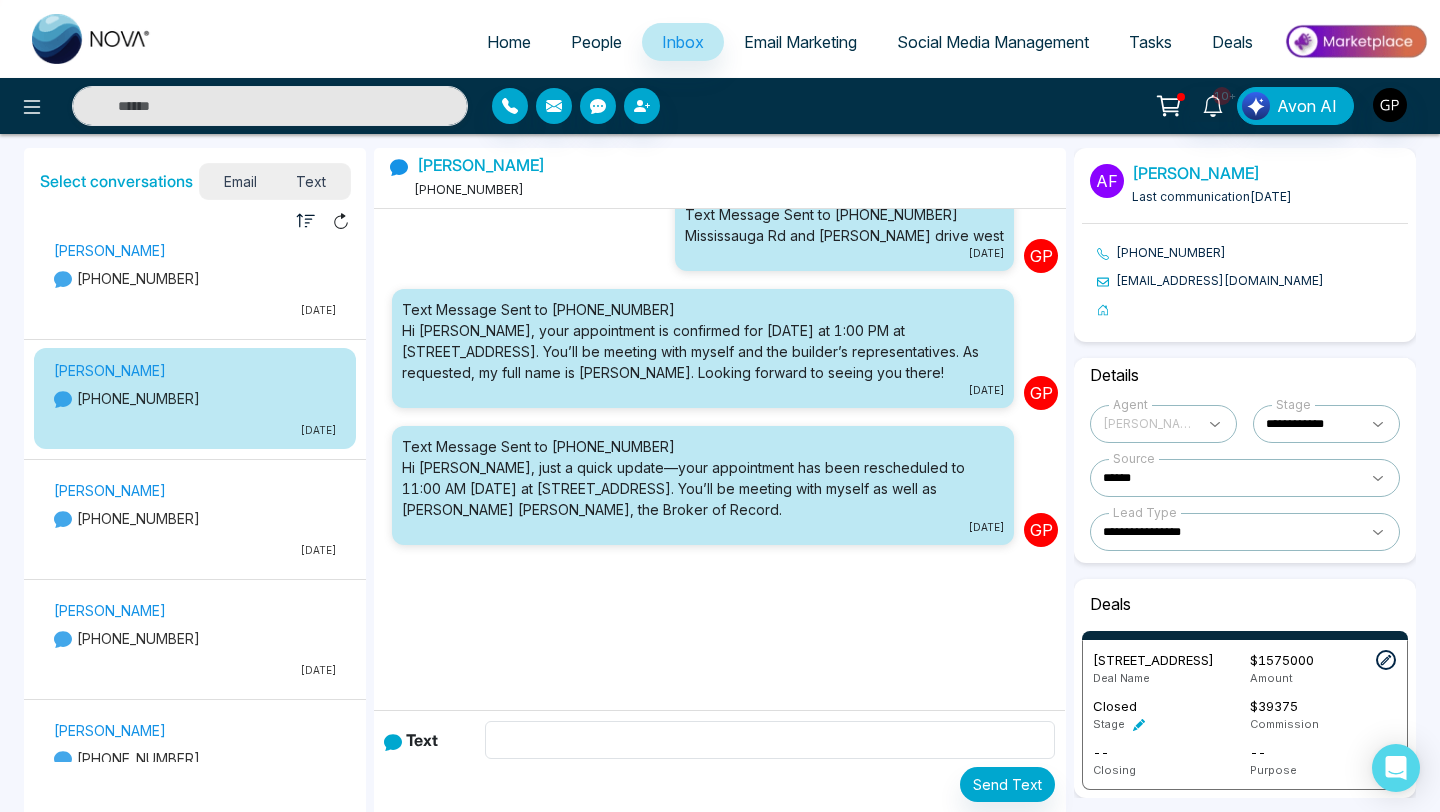 click on "[PHONE_NUMBER]" at bounding box center [195, 518] 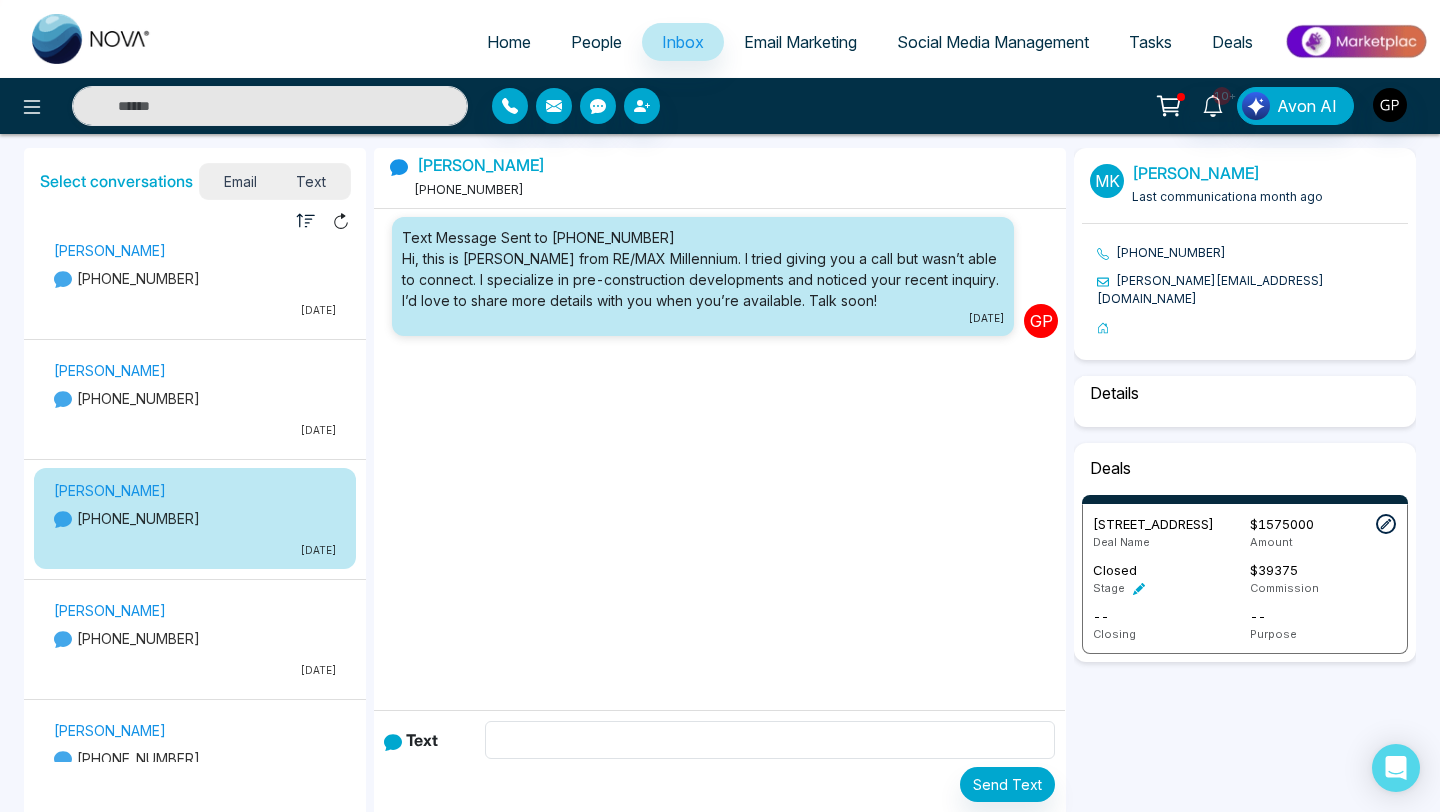 scroll, scrollTop: 0, scrollLeft: 0, axis: both 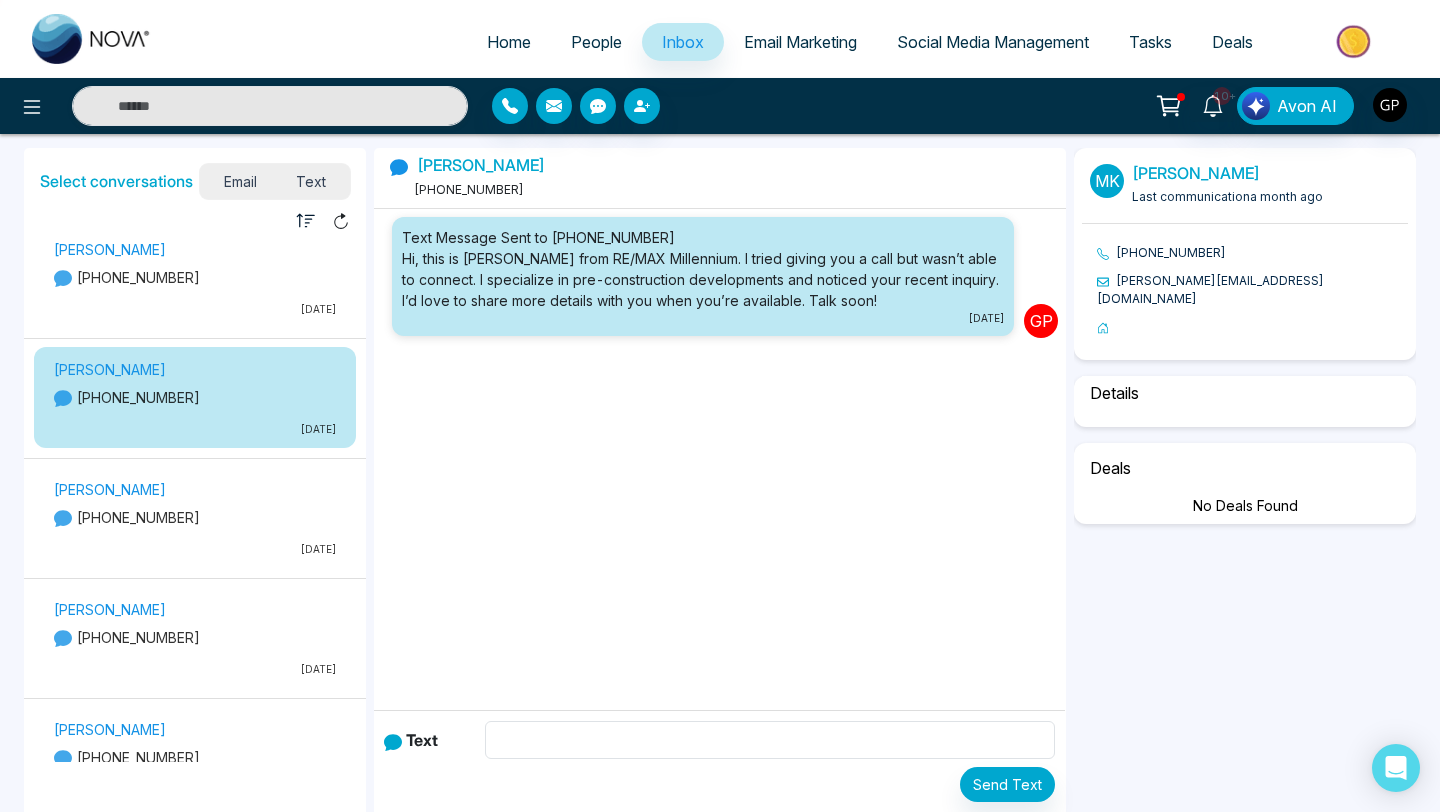 click on "[PHONE_NUMBER]" at bounding box center [195, 517] 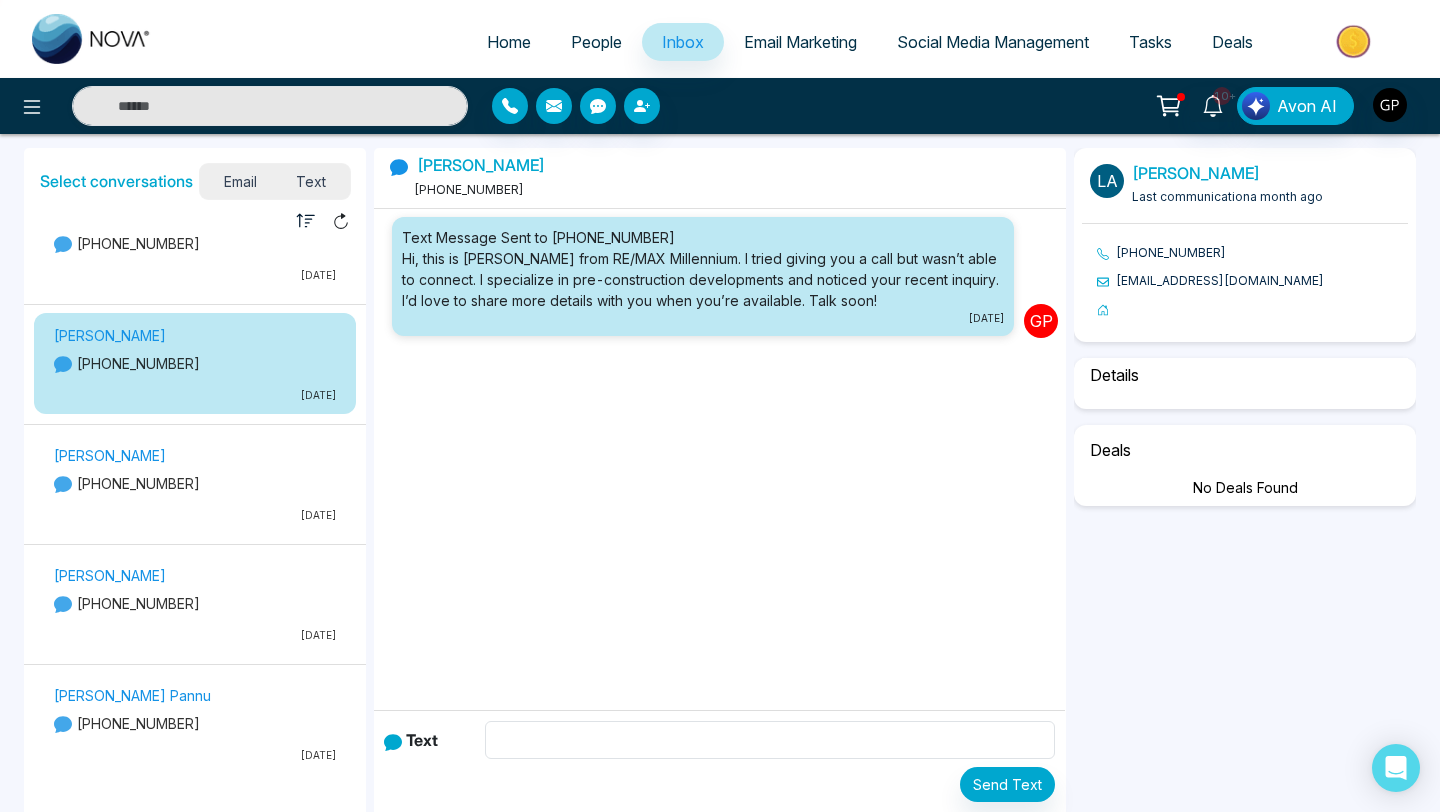 scroll, scrollTop: 1130, scrollLeft: 0, axis: vertical 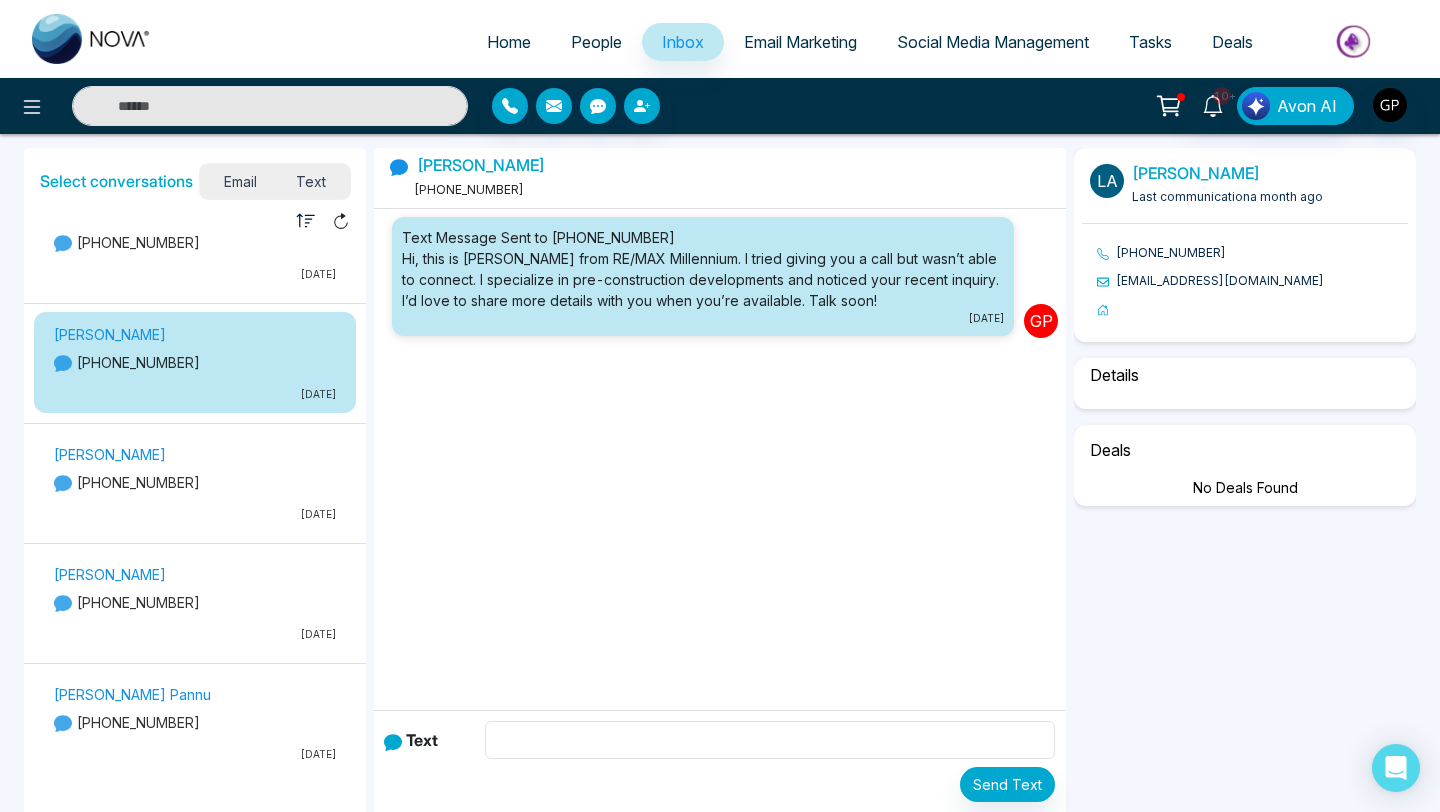 click on "[PERSON_NAME]    [PHONE_NUMBER] [DATE]" at bounding box center [195, 486] 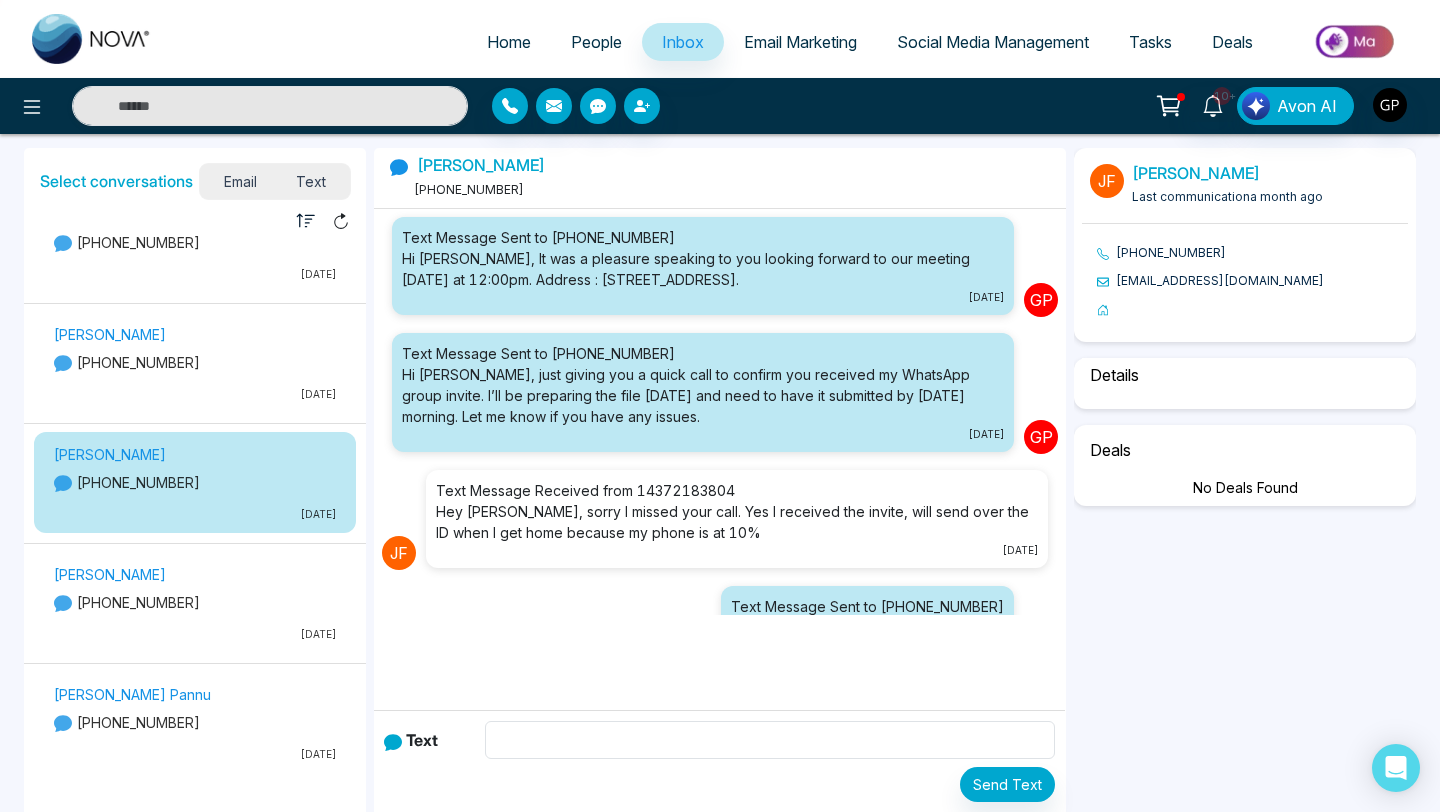 scroll, scrollTop: 1319, scrollLeft: 0, axis: vertical 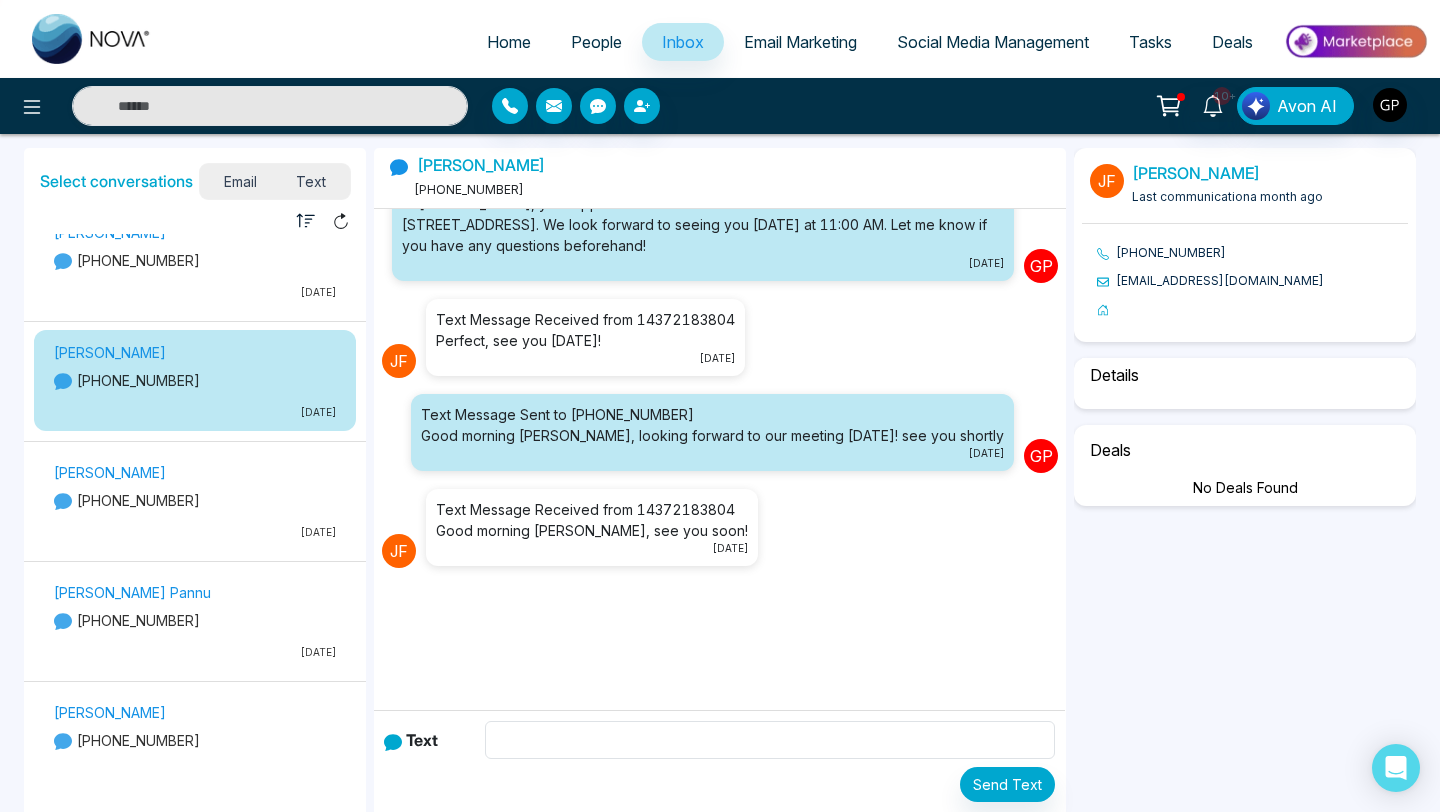select on "******" 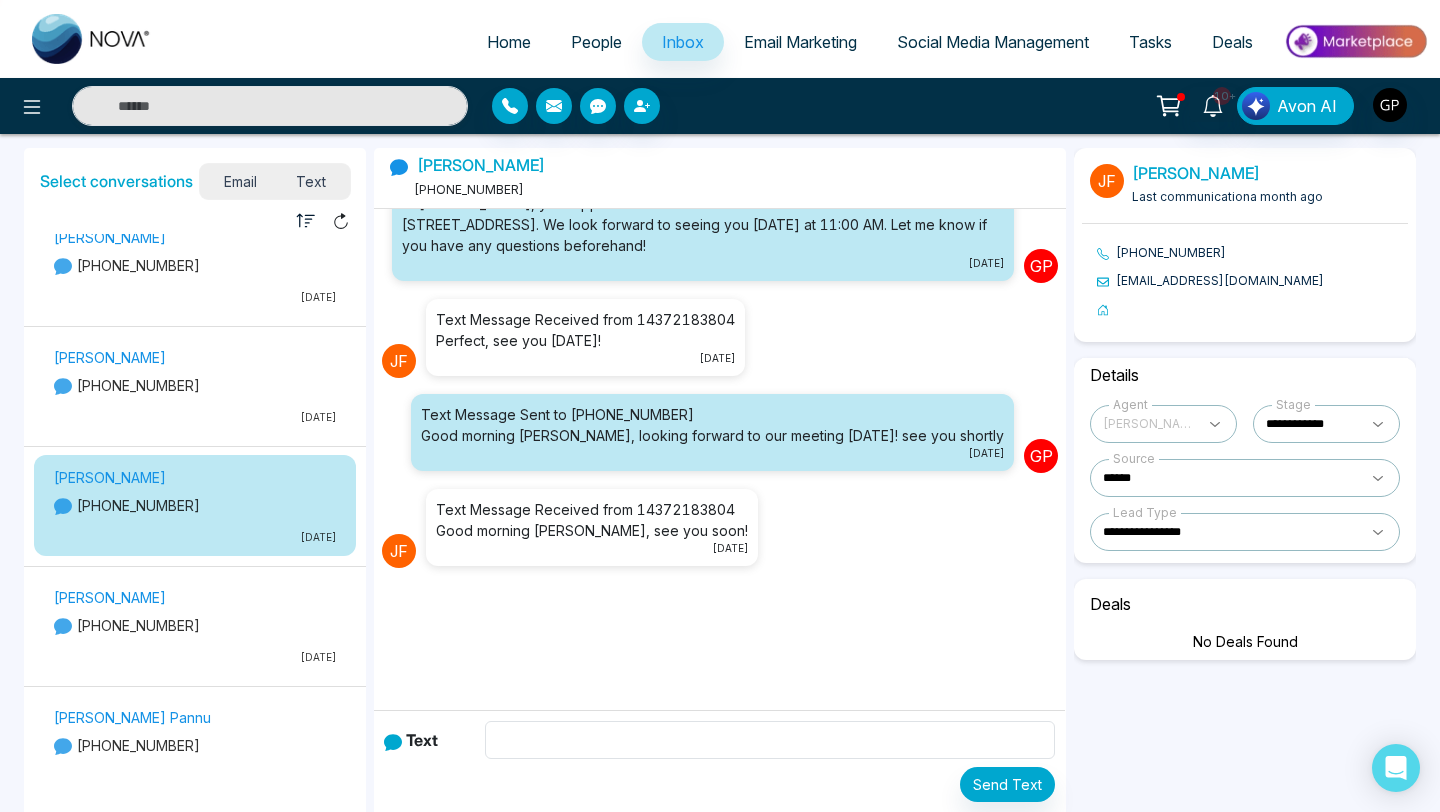 scroll, scrollTop: 1105, scrollLeft: 0, axis: vertical 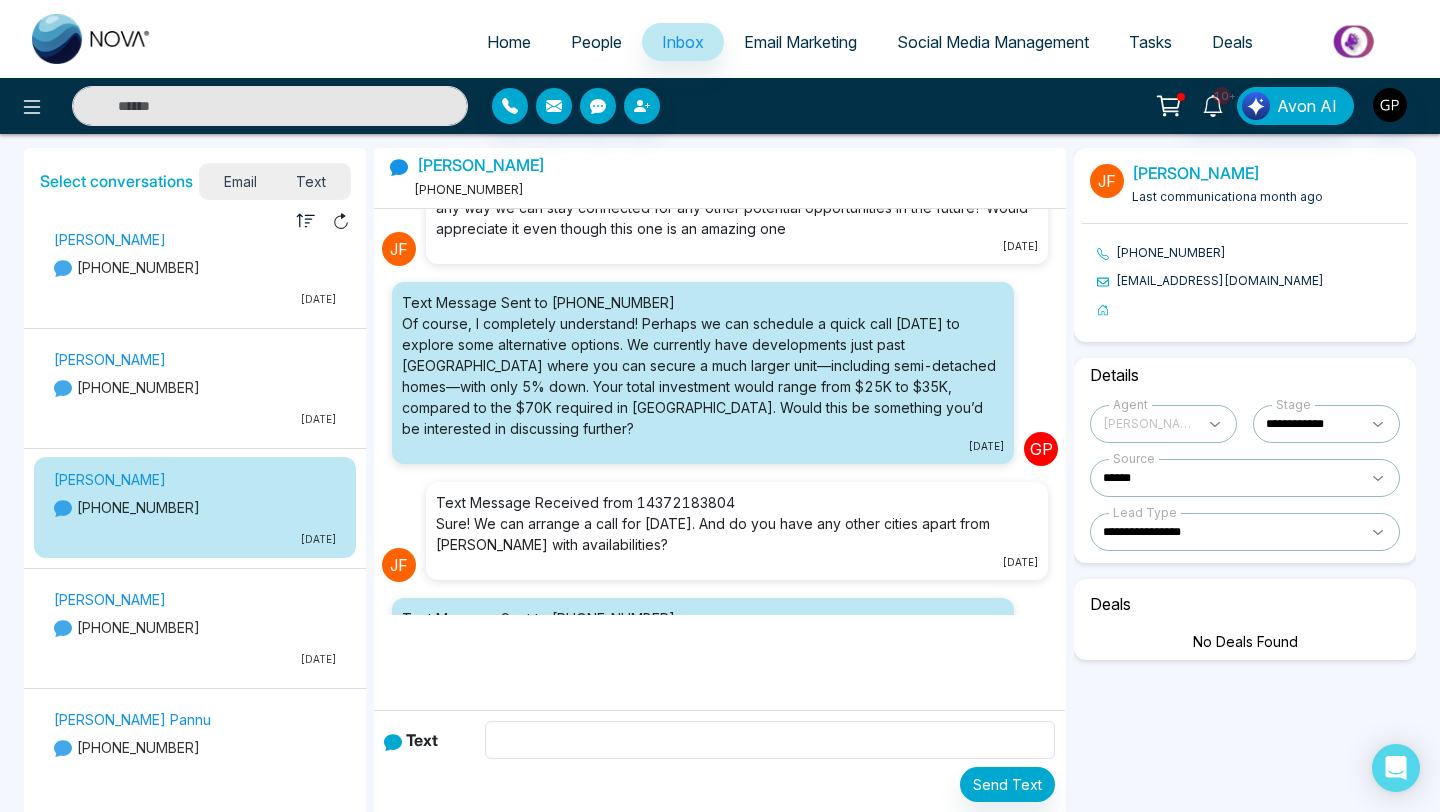 click on "Home" at bounding box center (509, 42) 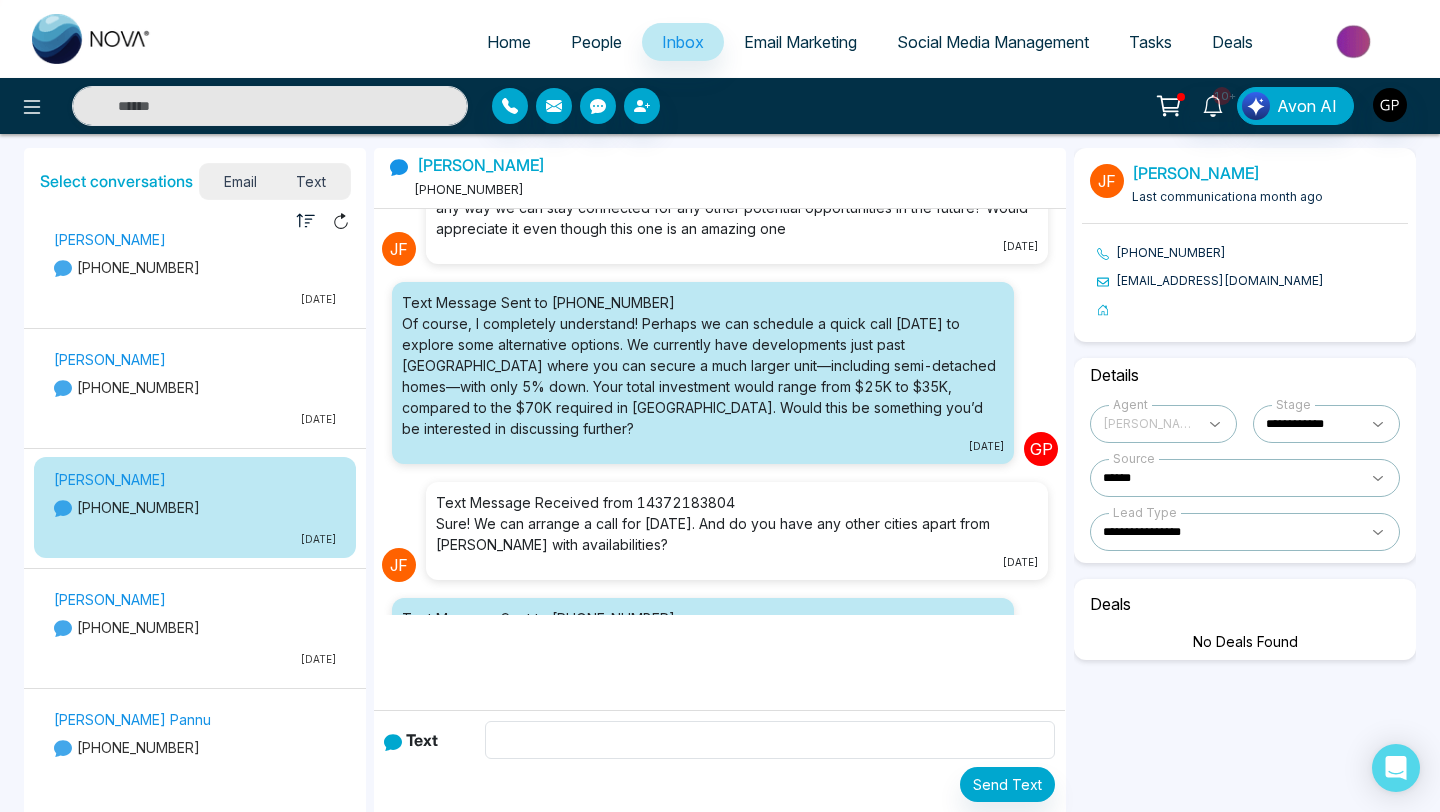 select on "*" 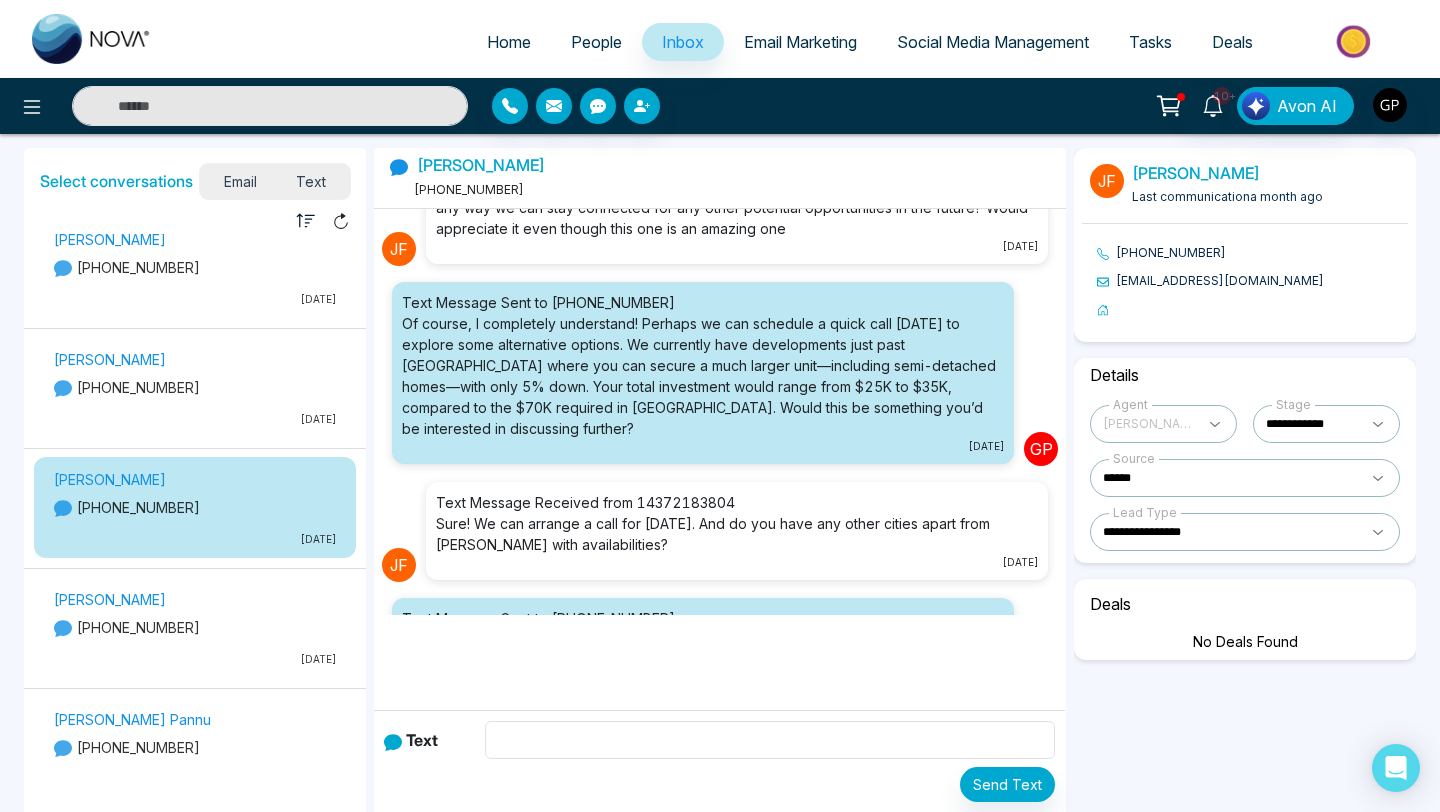 select on "*" 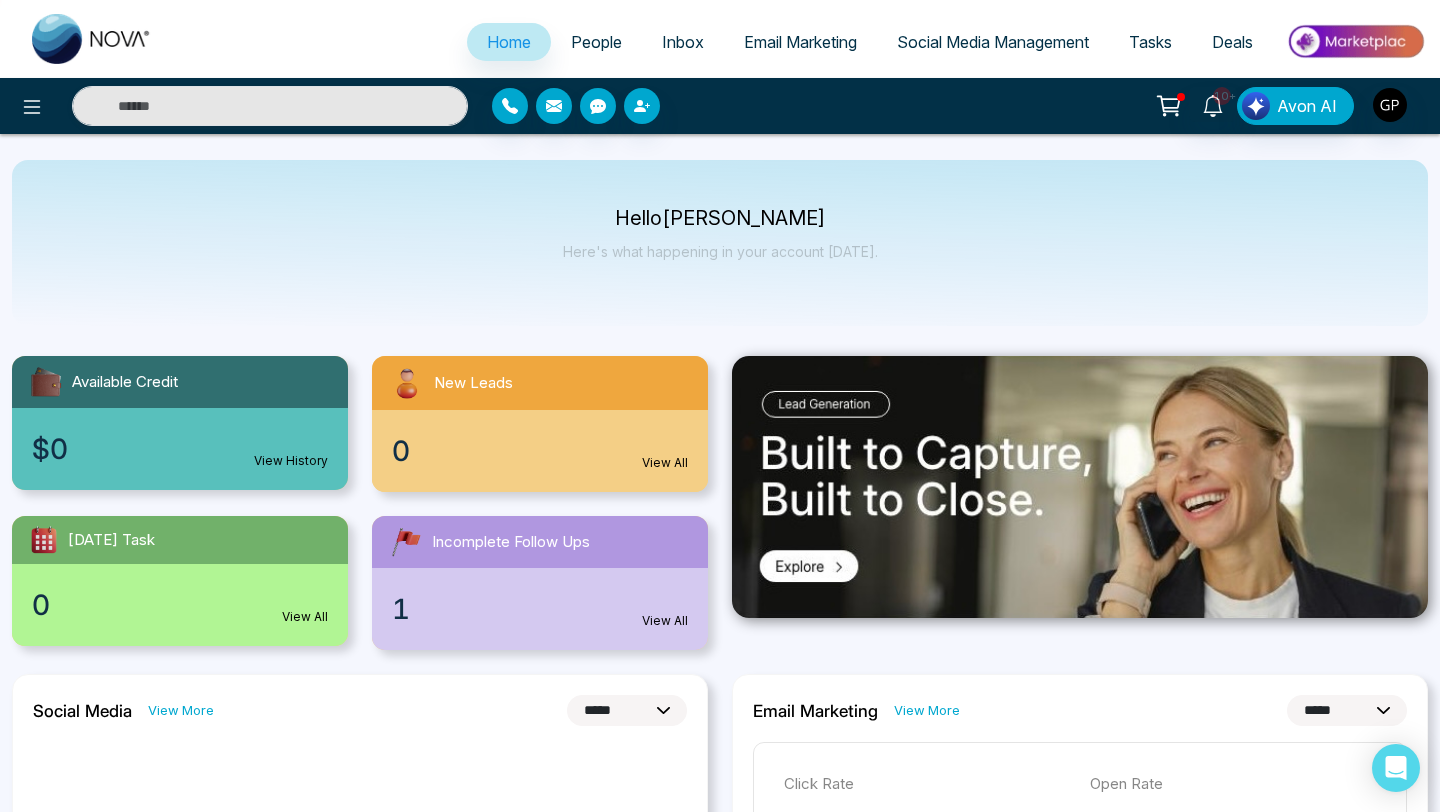 click on "People" at bounding box center (596, 42) 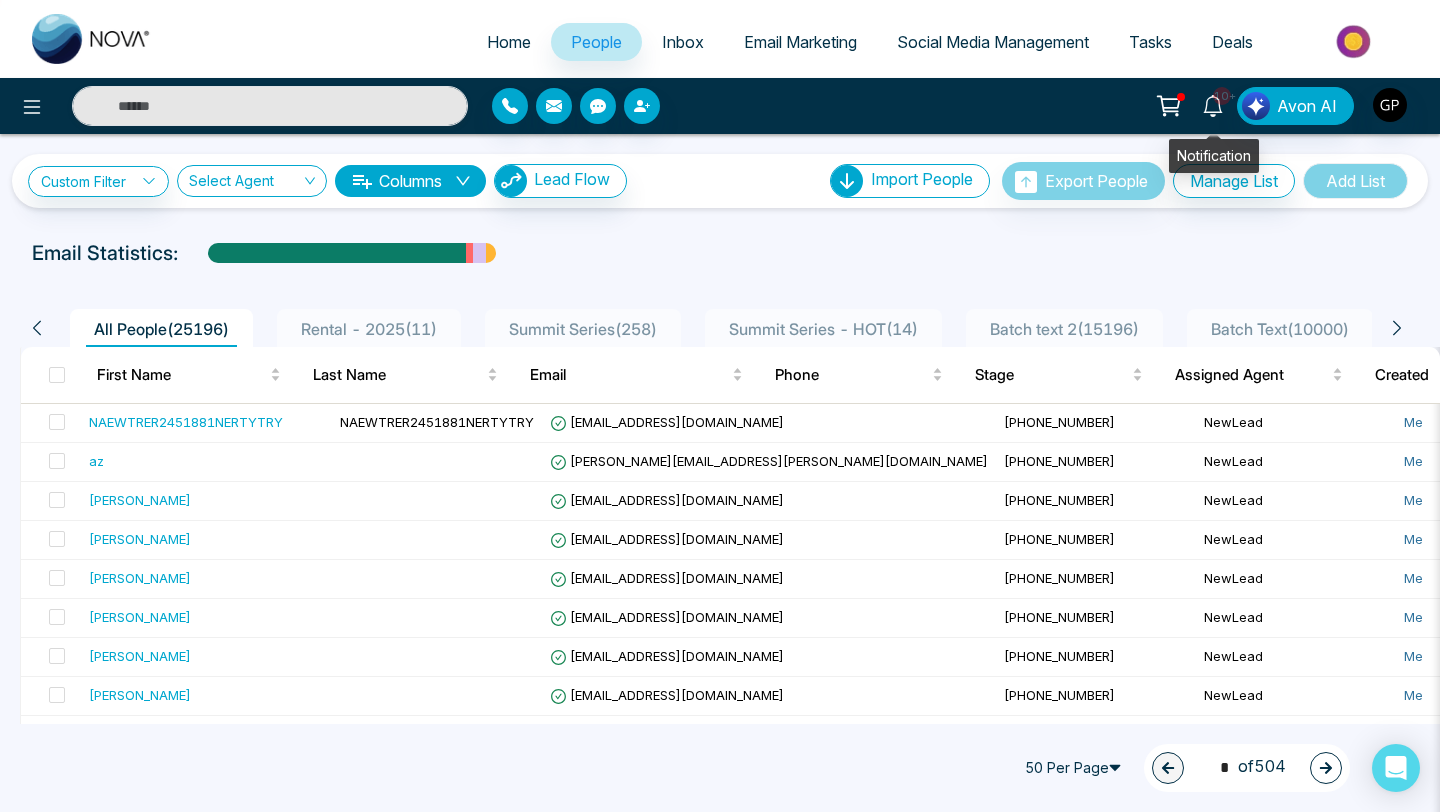 click on "10+" at bounding box center [1222, 96] 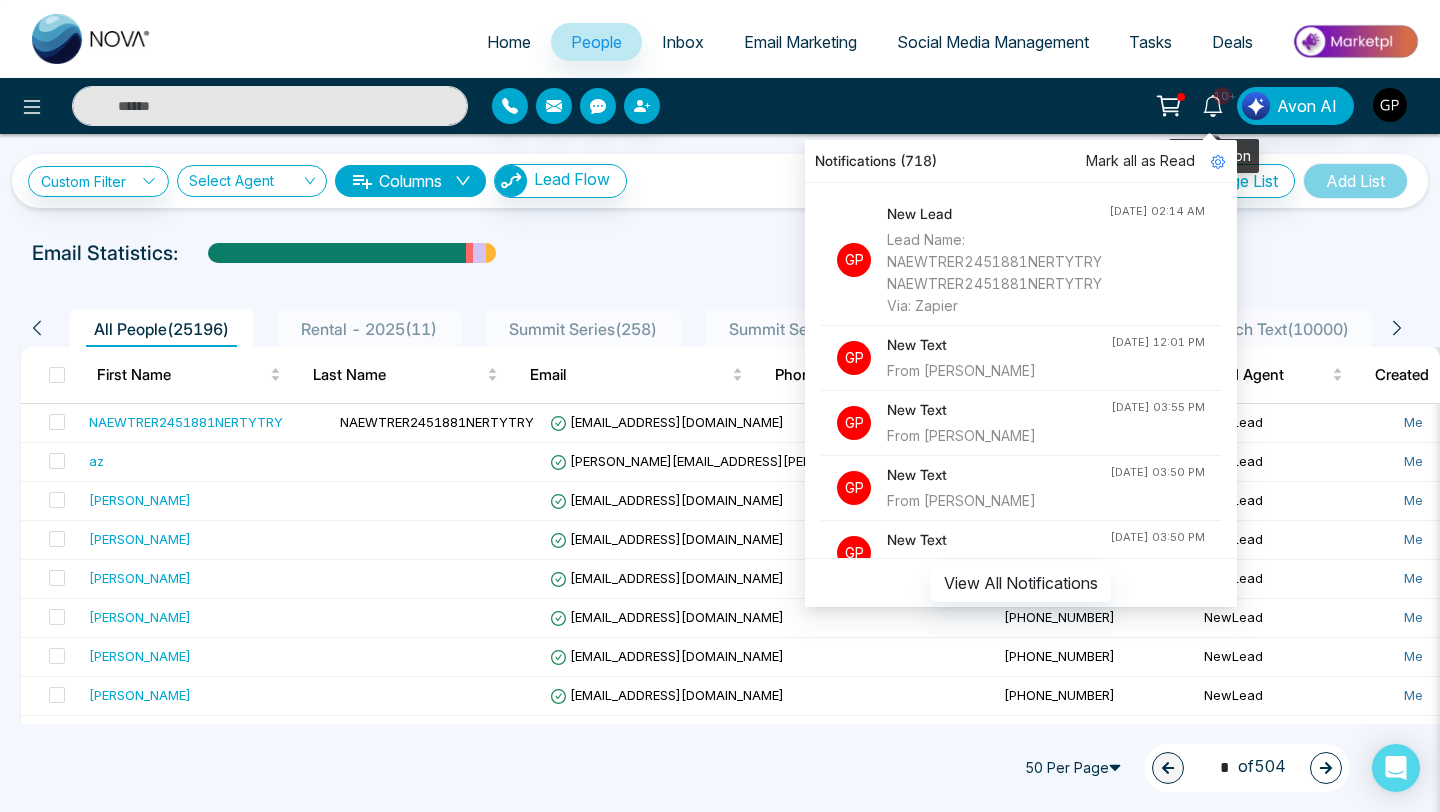 click at bounding box center [1181, 97] 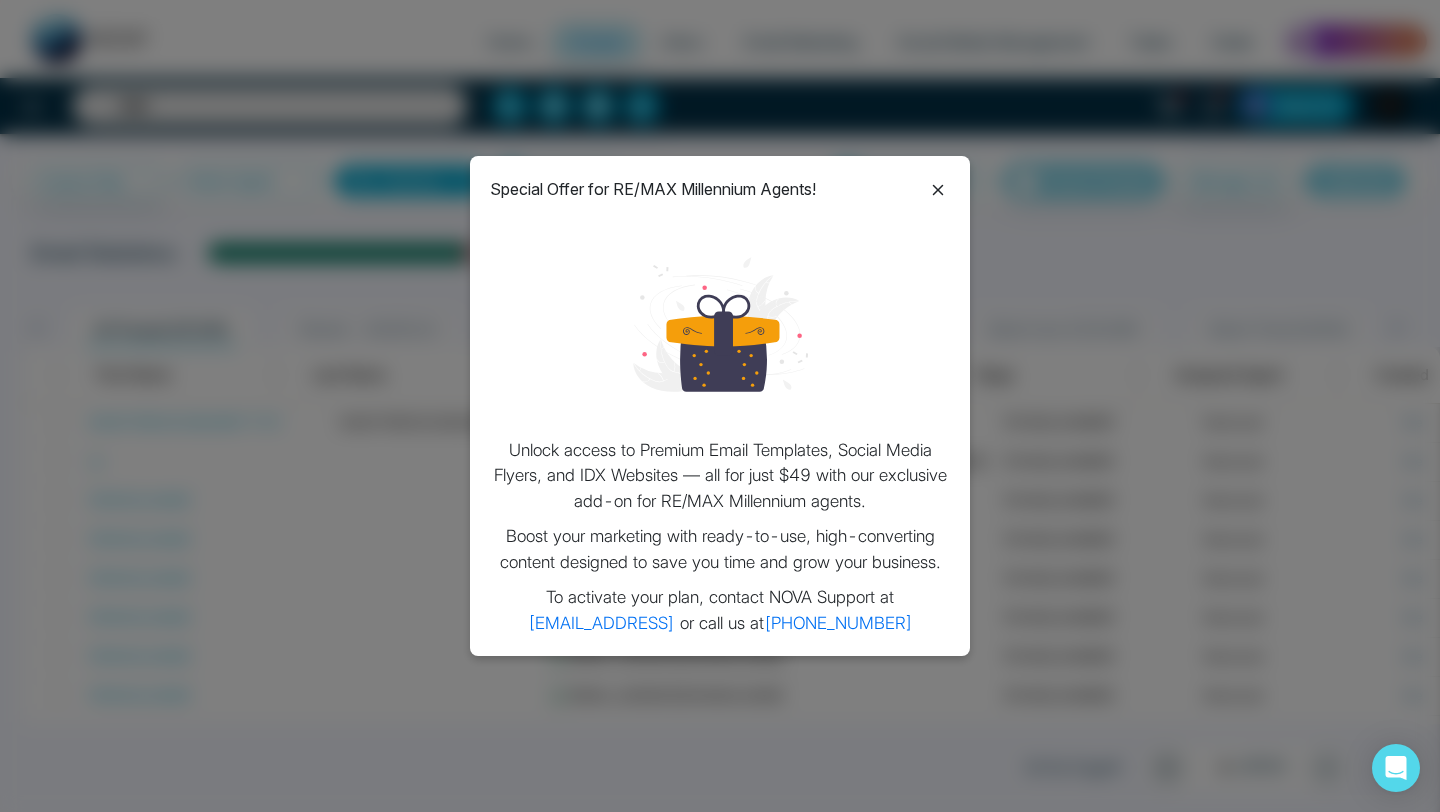 click 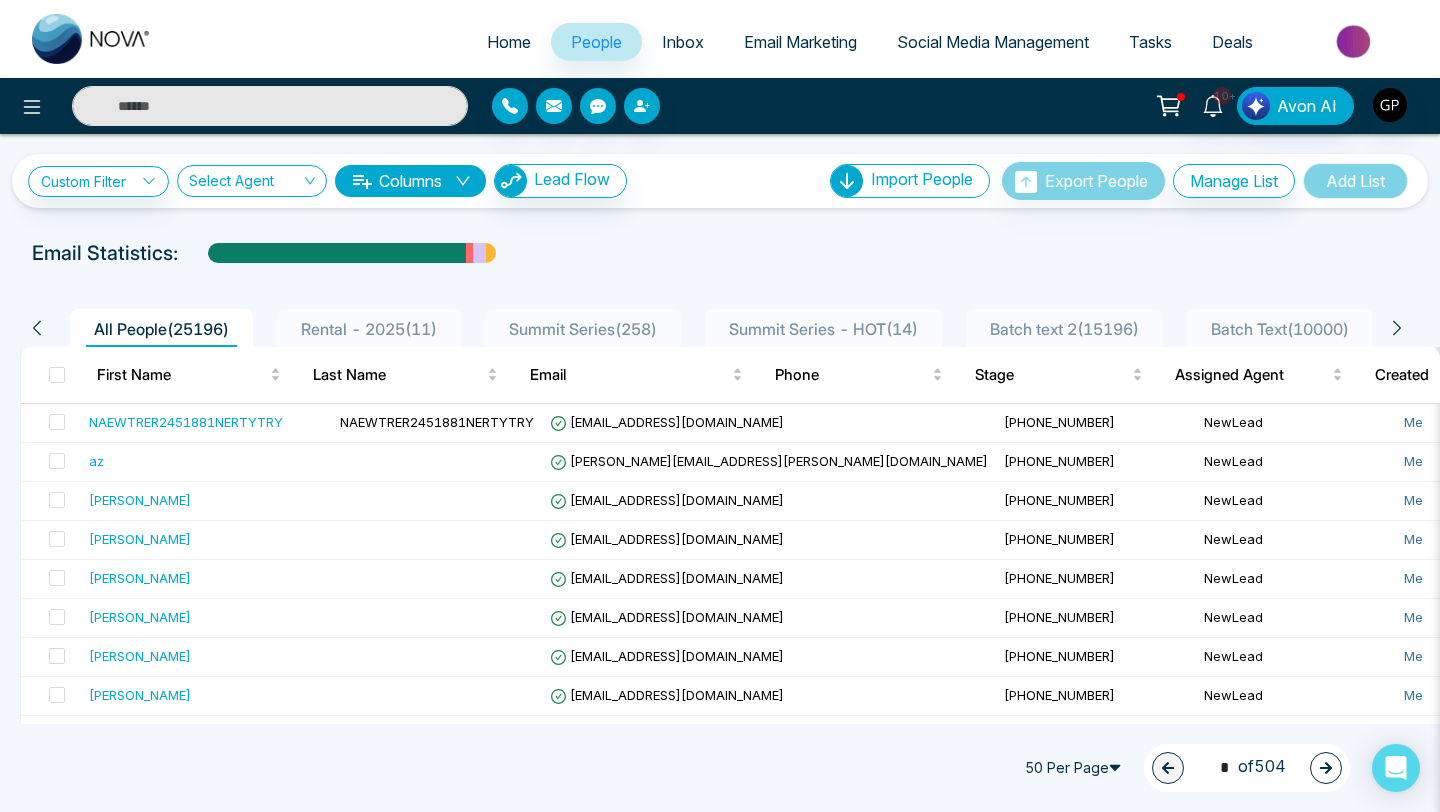 click on "Home" at bounding box center (509, 42) 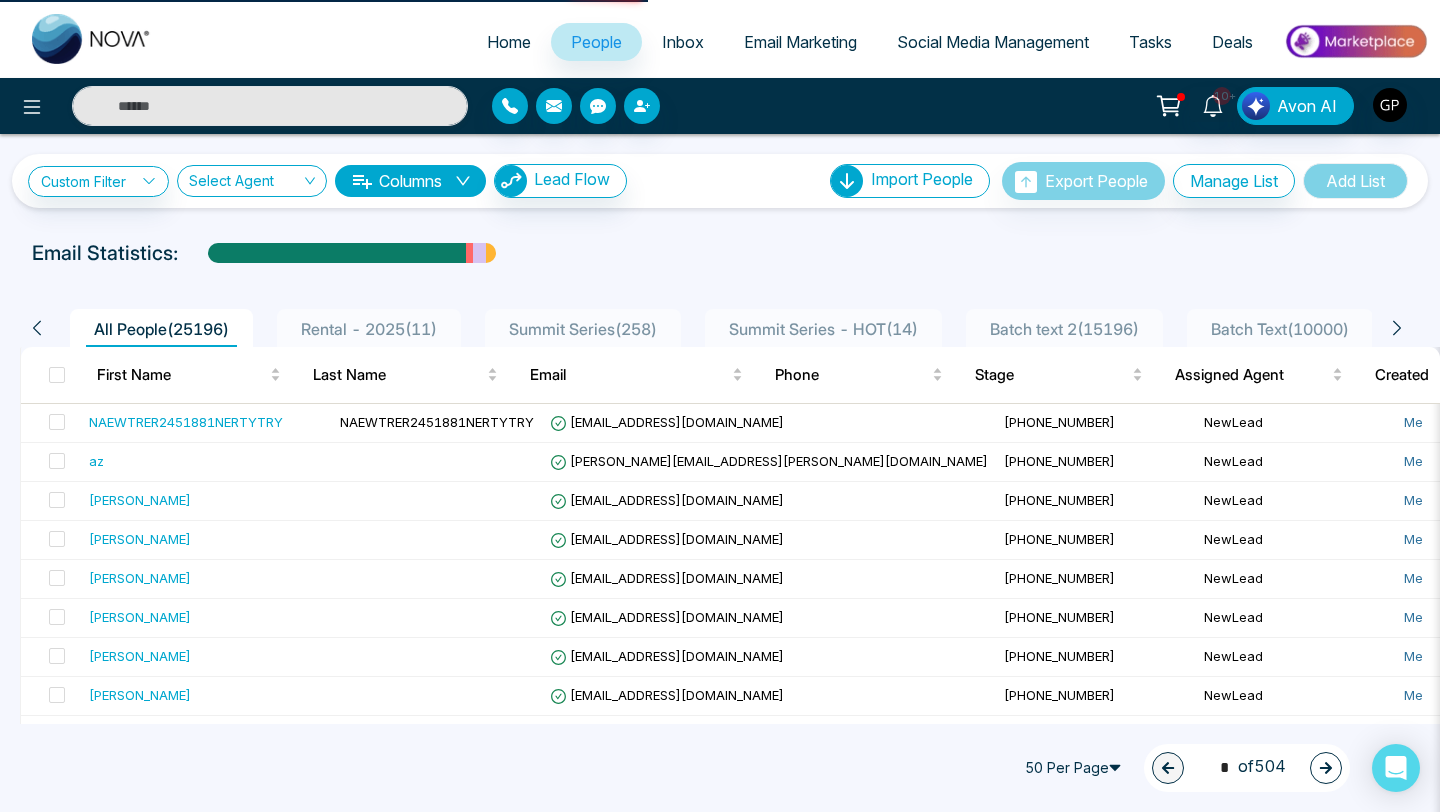 select on "*" 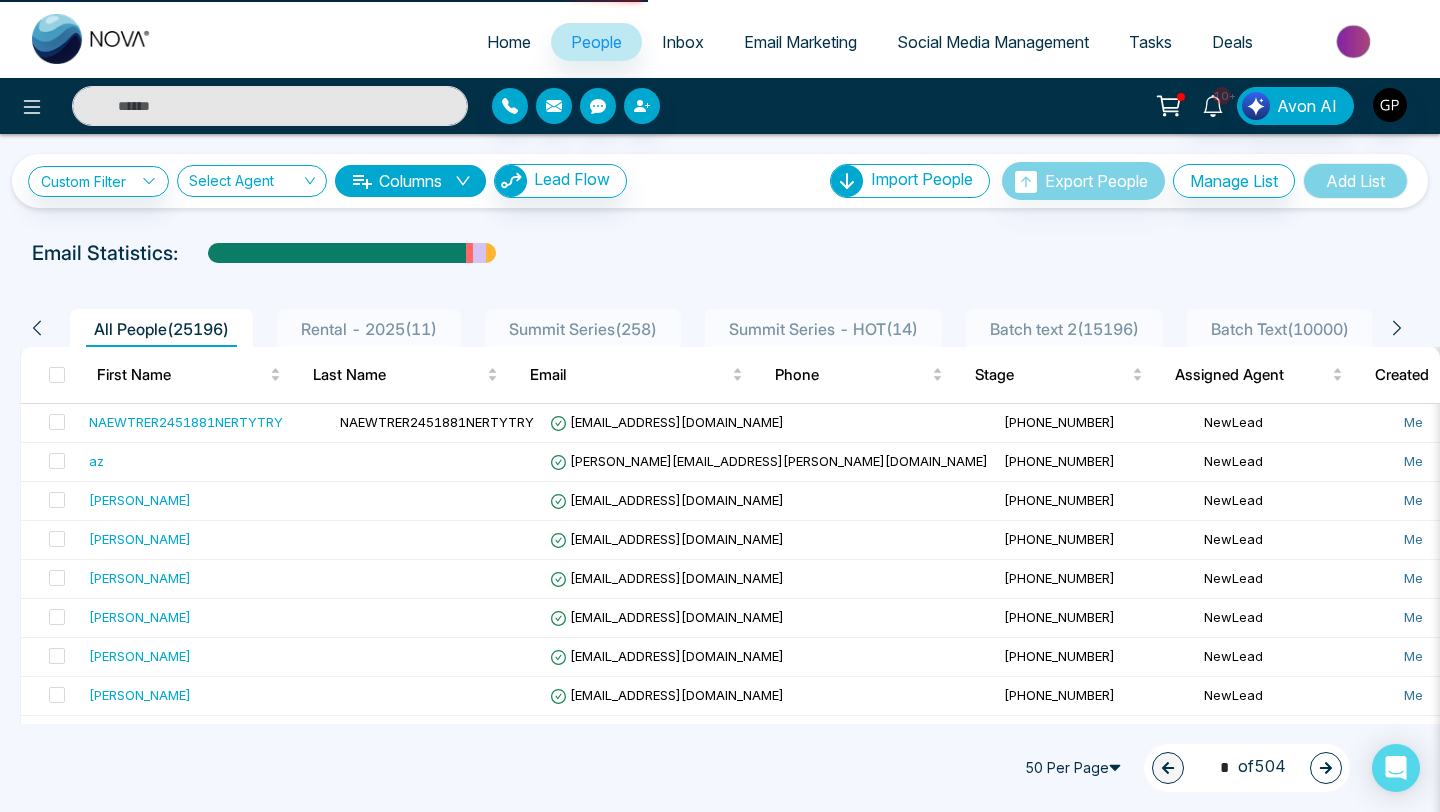 select on "*" 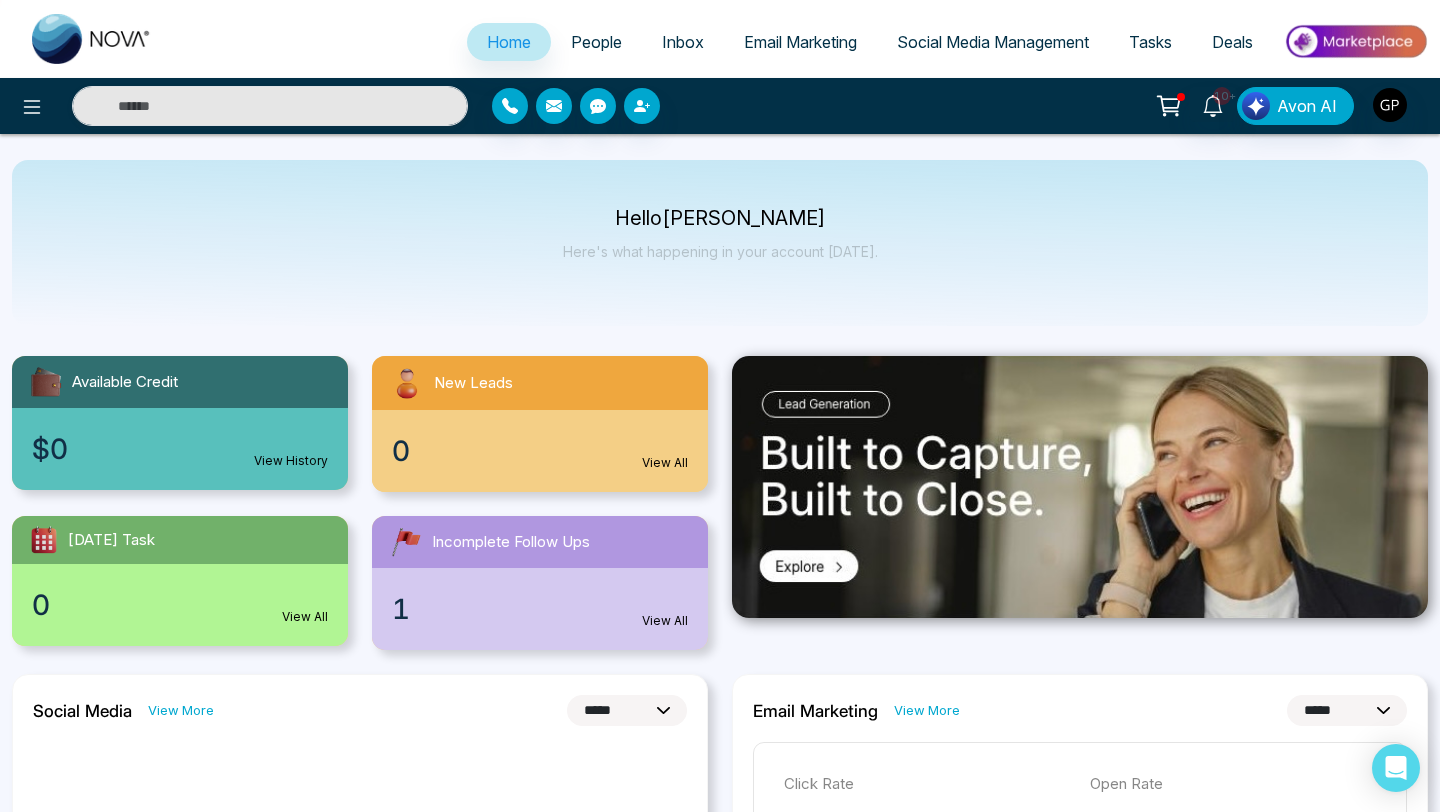 click on "People" at bounding box center [596, 42] 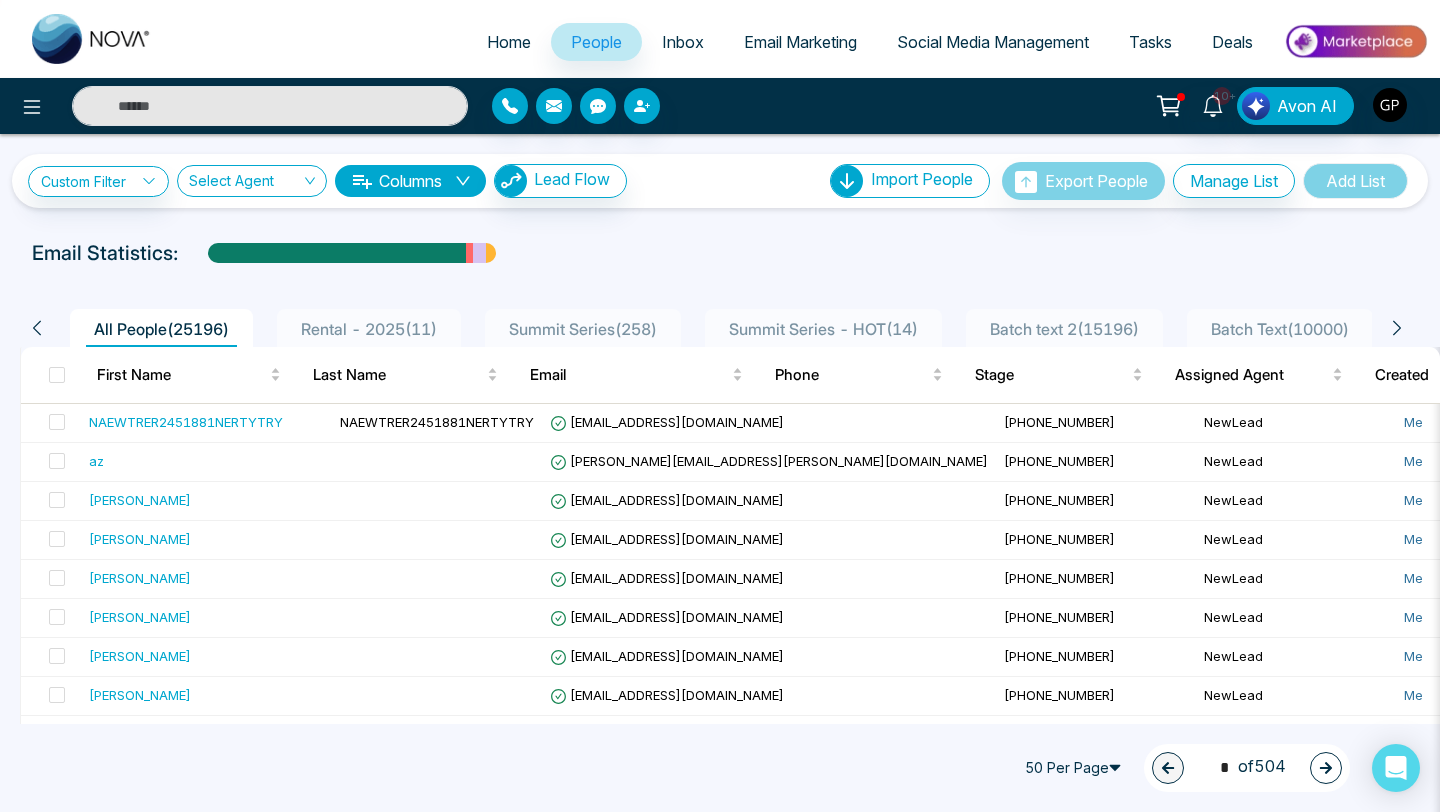 click on "Summit Series - HOT  ( 14 )" at bounding box center (823, 329) 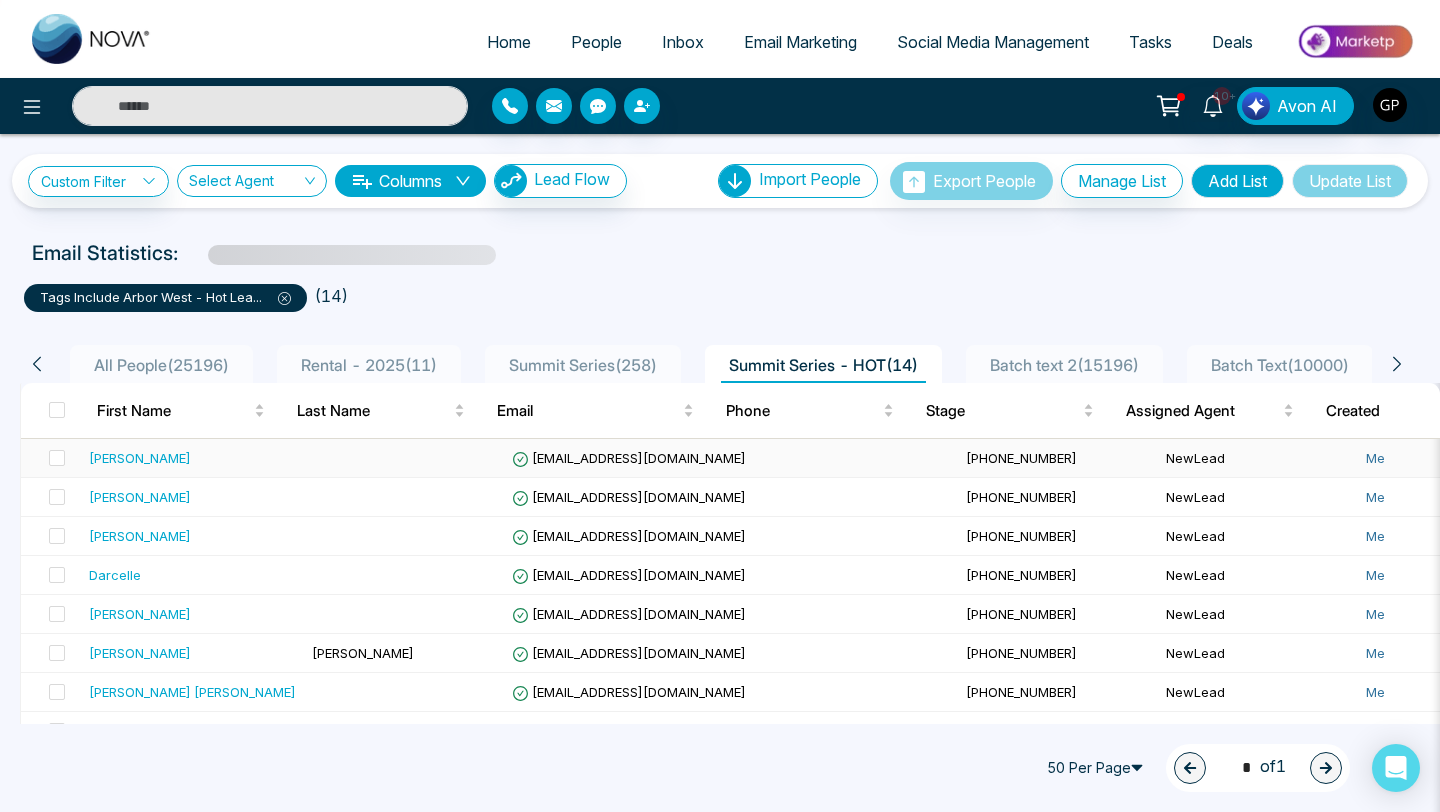 click at bounding box center (404, 458) 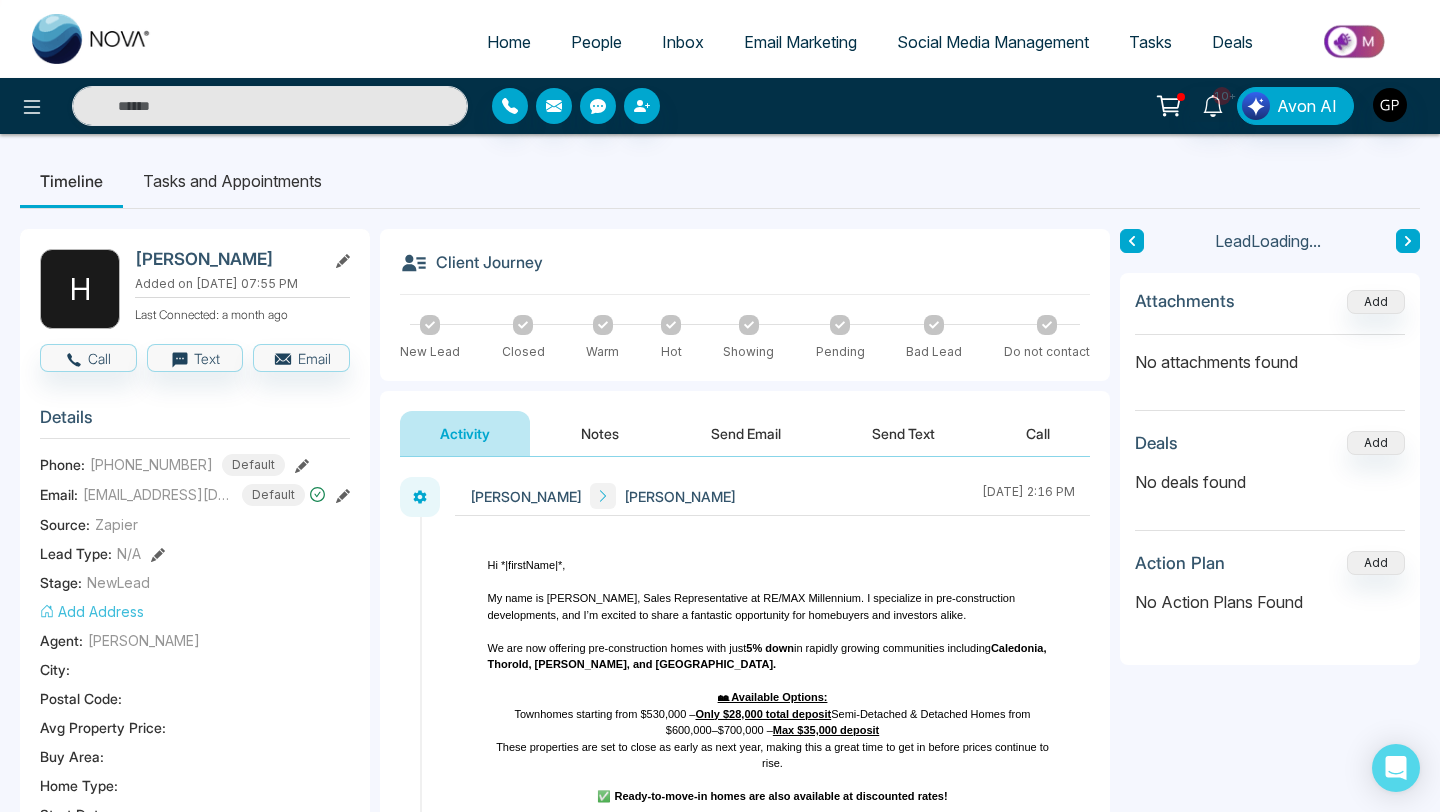 click on "Notes" at bounding box center [600, 433] 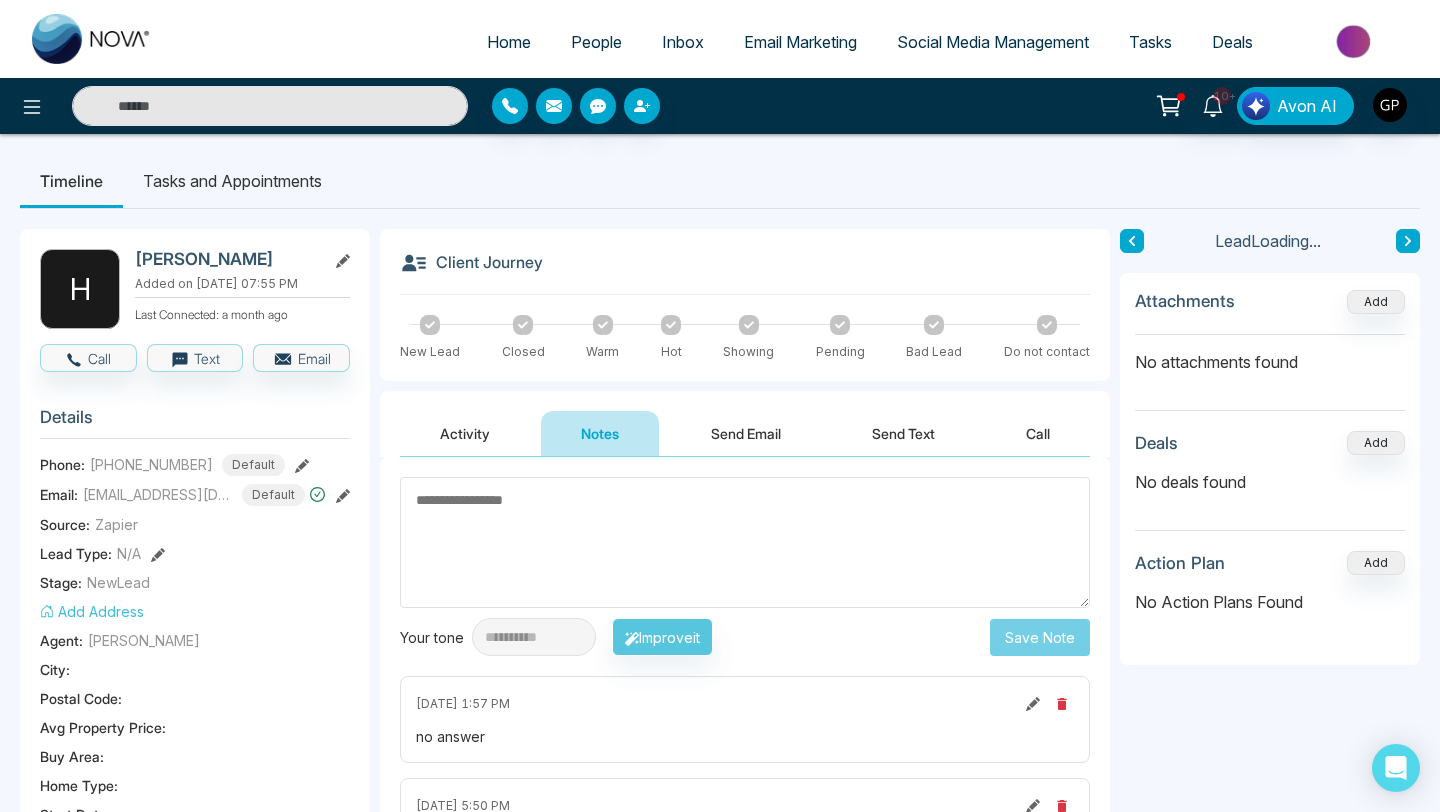 click on "Activity" at bounding box center [465, 433] 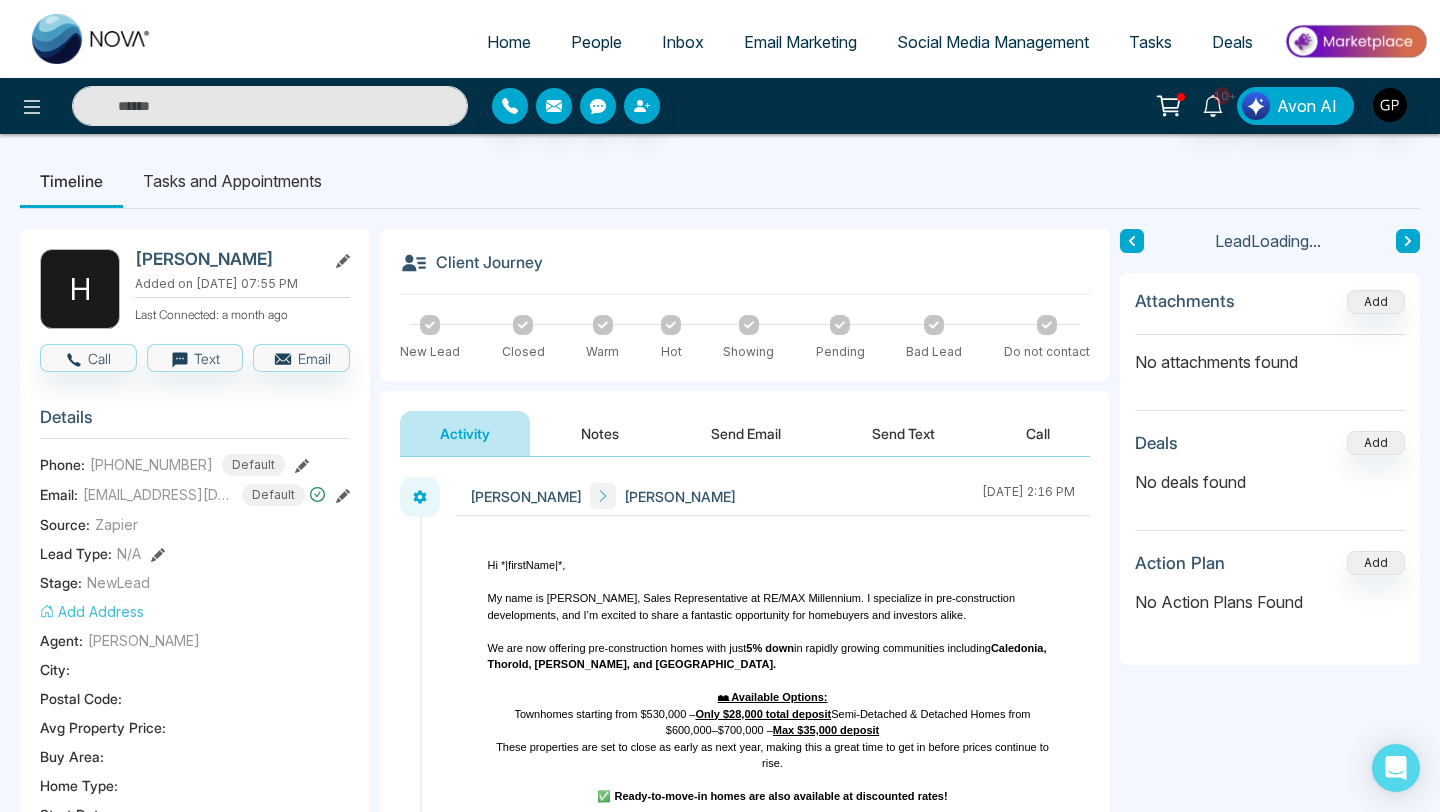 click on "Notes" at bounding box center [600, 433] 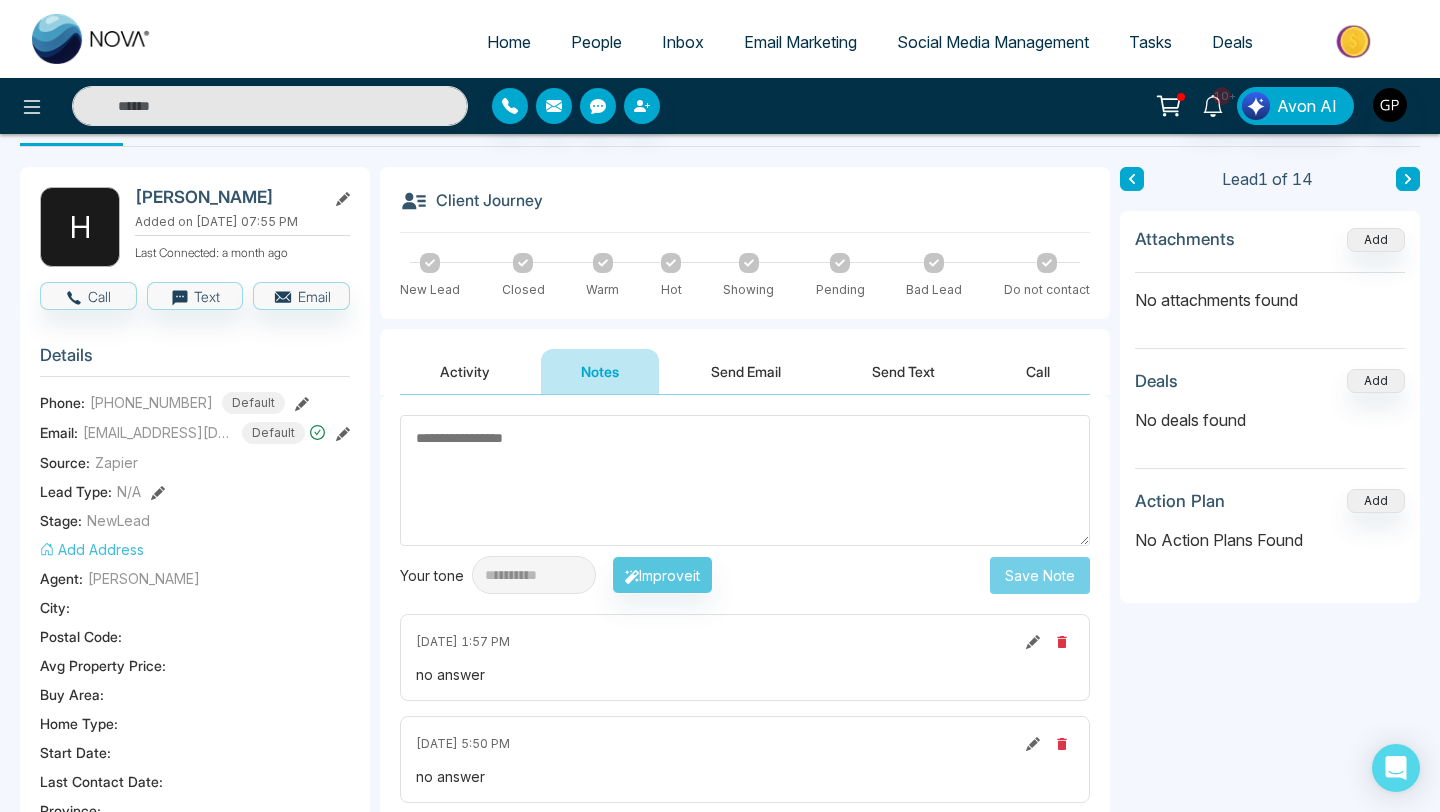 scroll, scrollTop: 0, scrollLeft: 0, axis: both 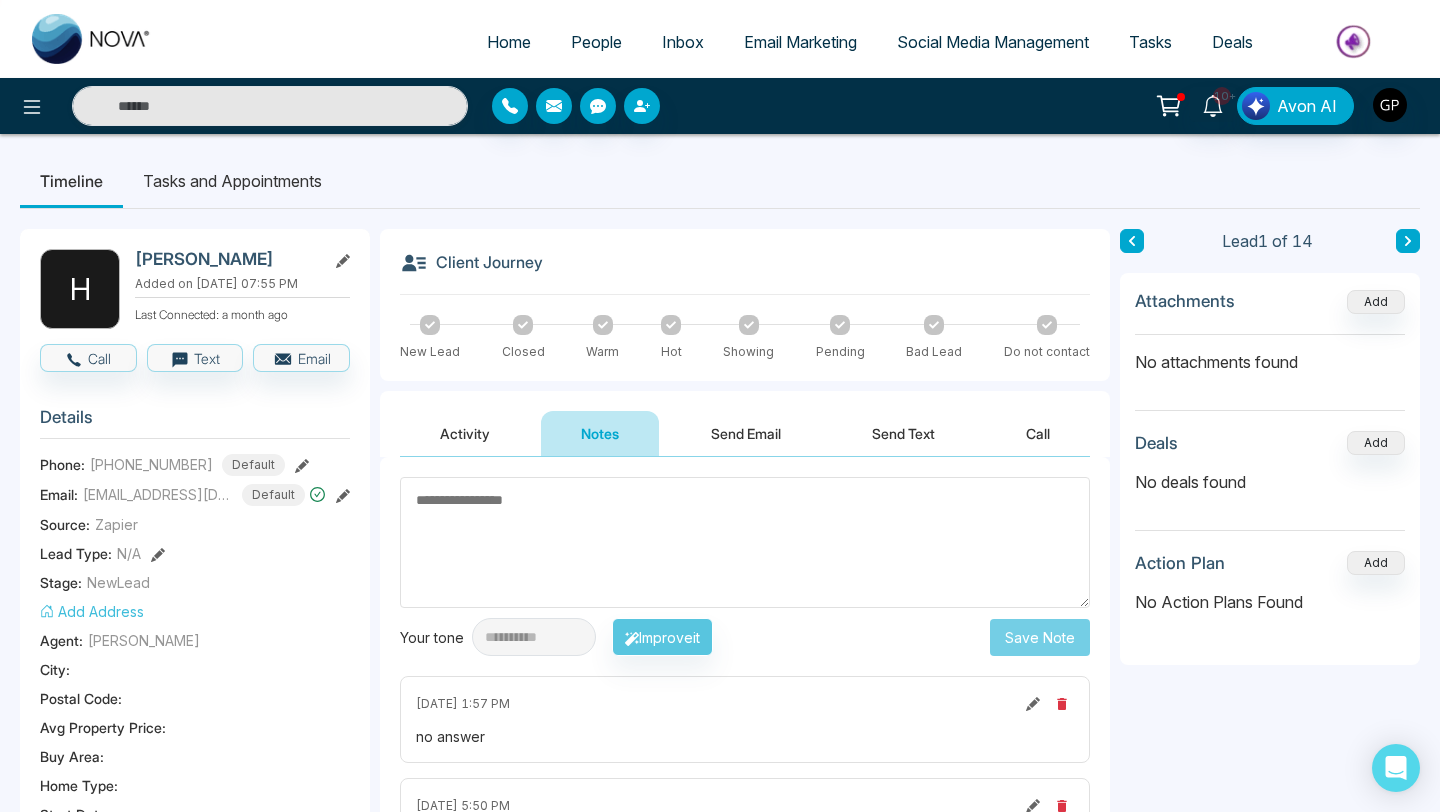 click 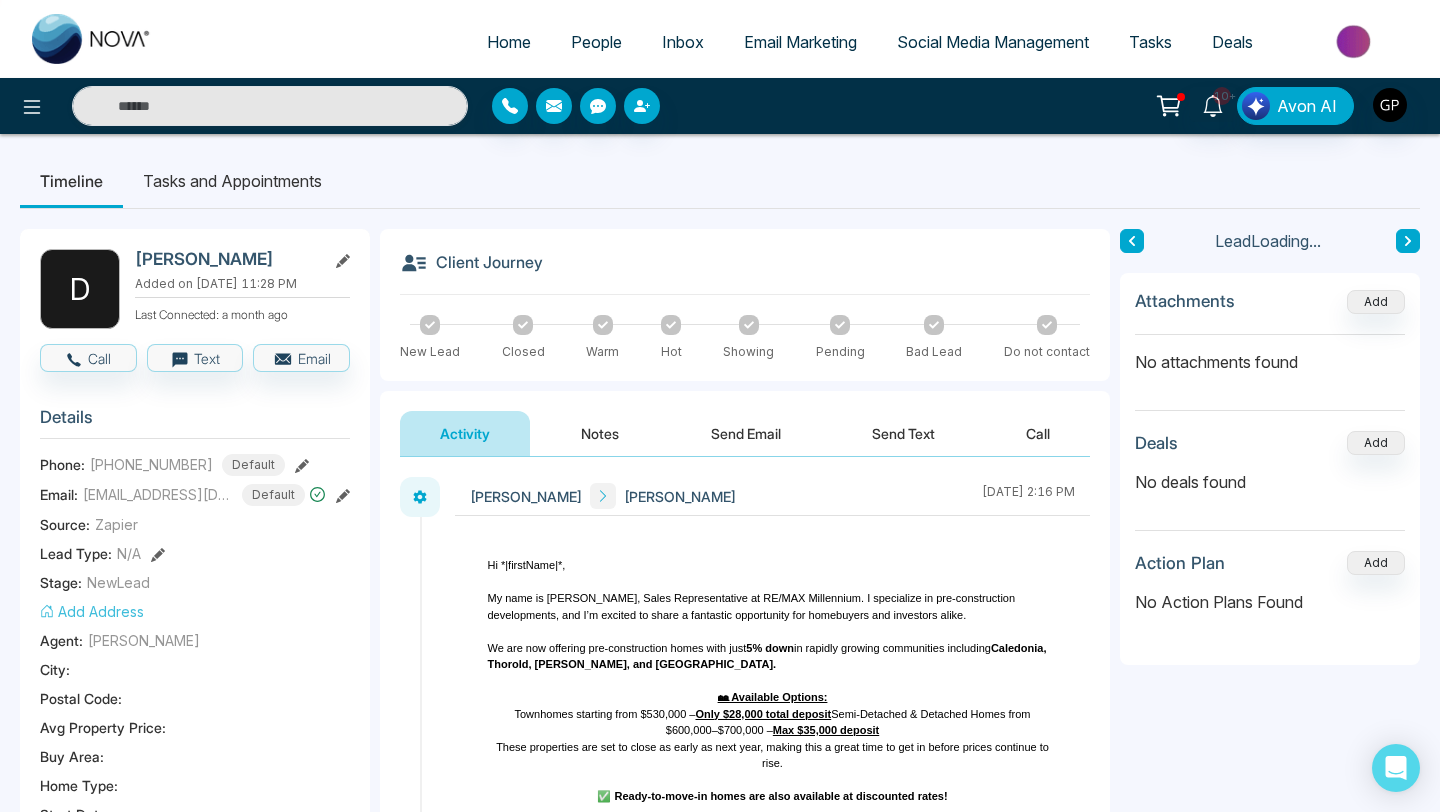 click on "Notes" at bounding box center (600, 433) 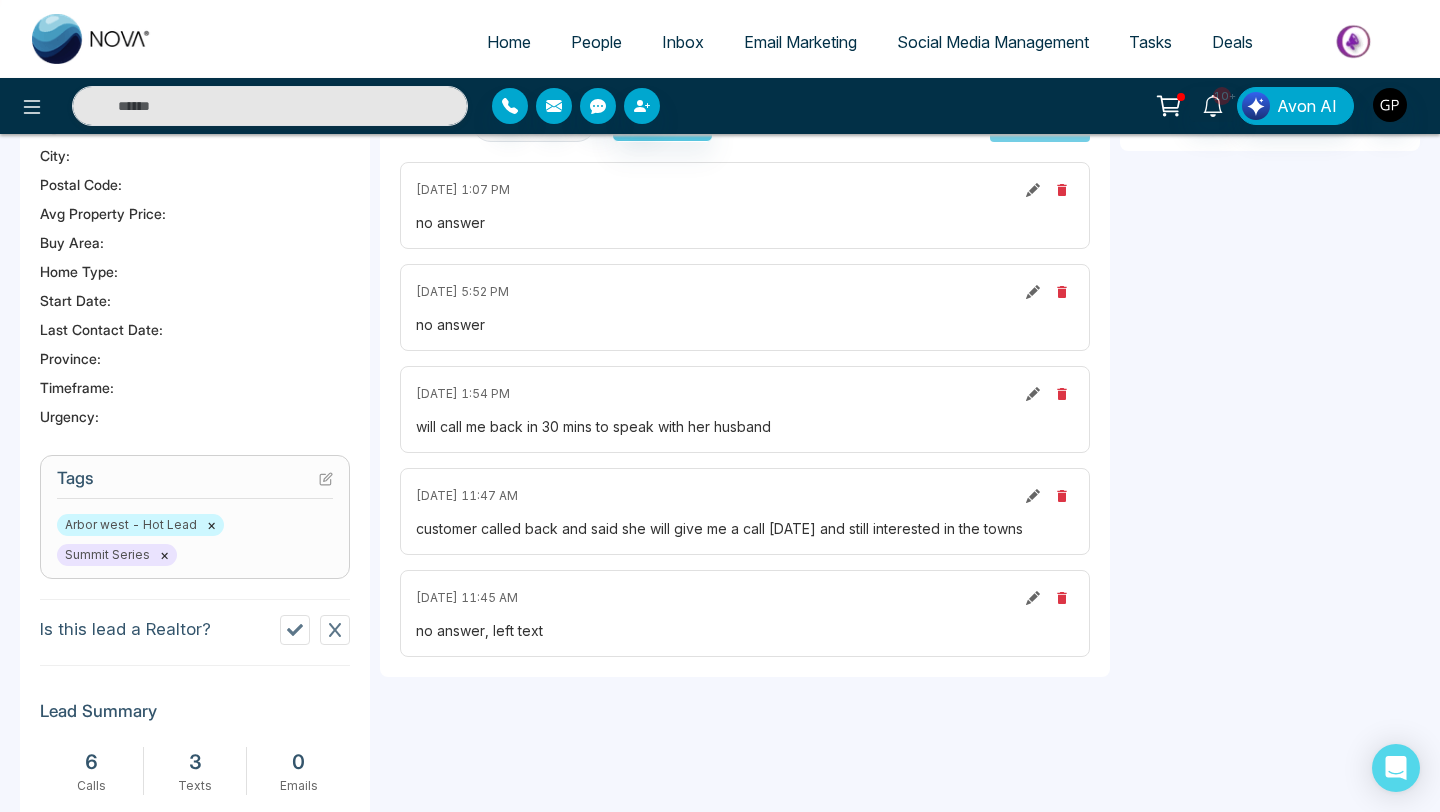 scroll, scrollTop: 0, scrollLeft: 0, axis: both 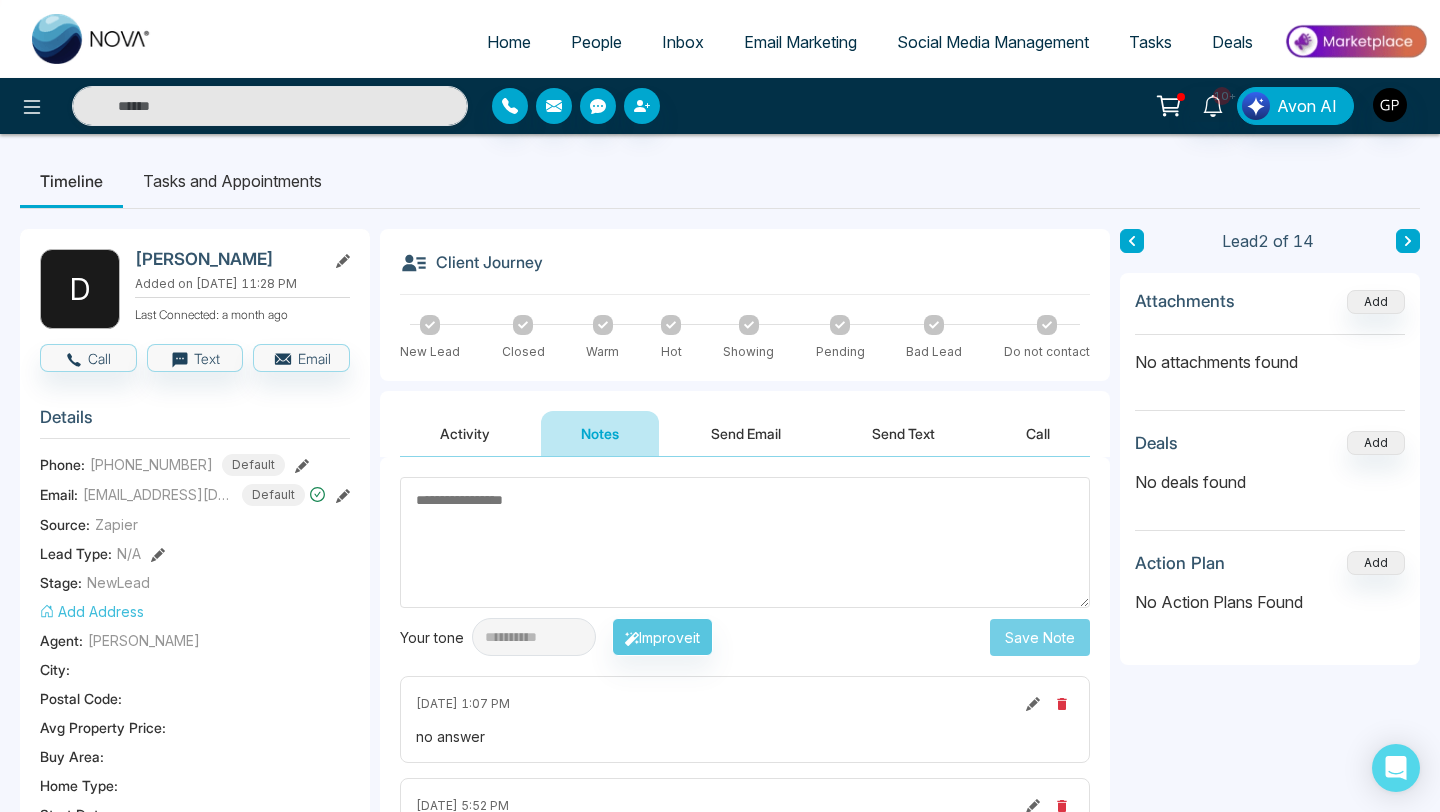 click 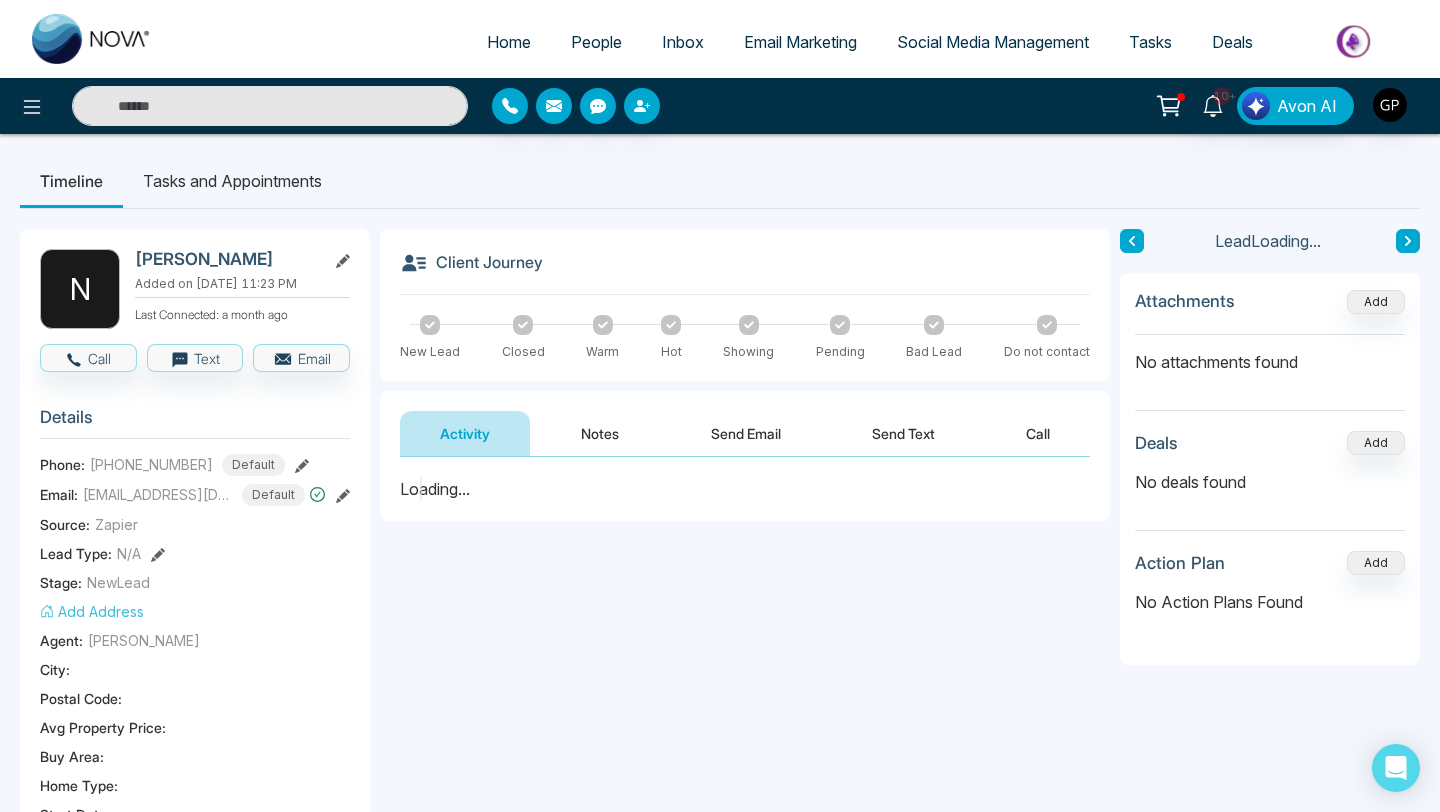 click on "Notes" at bounding box center [600, 433] 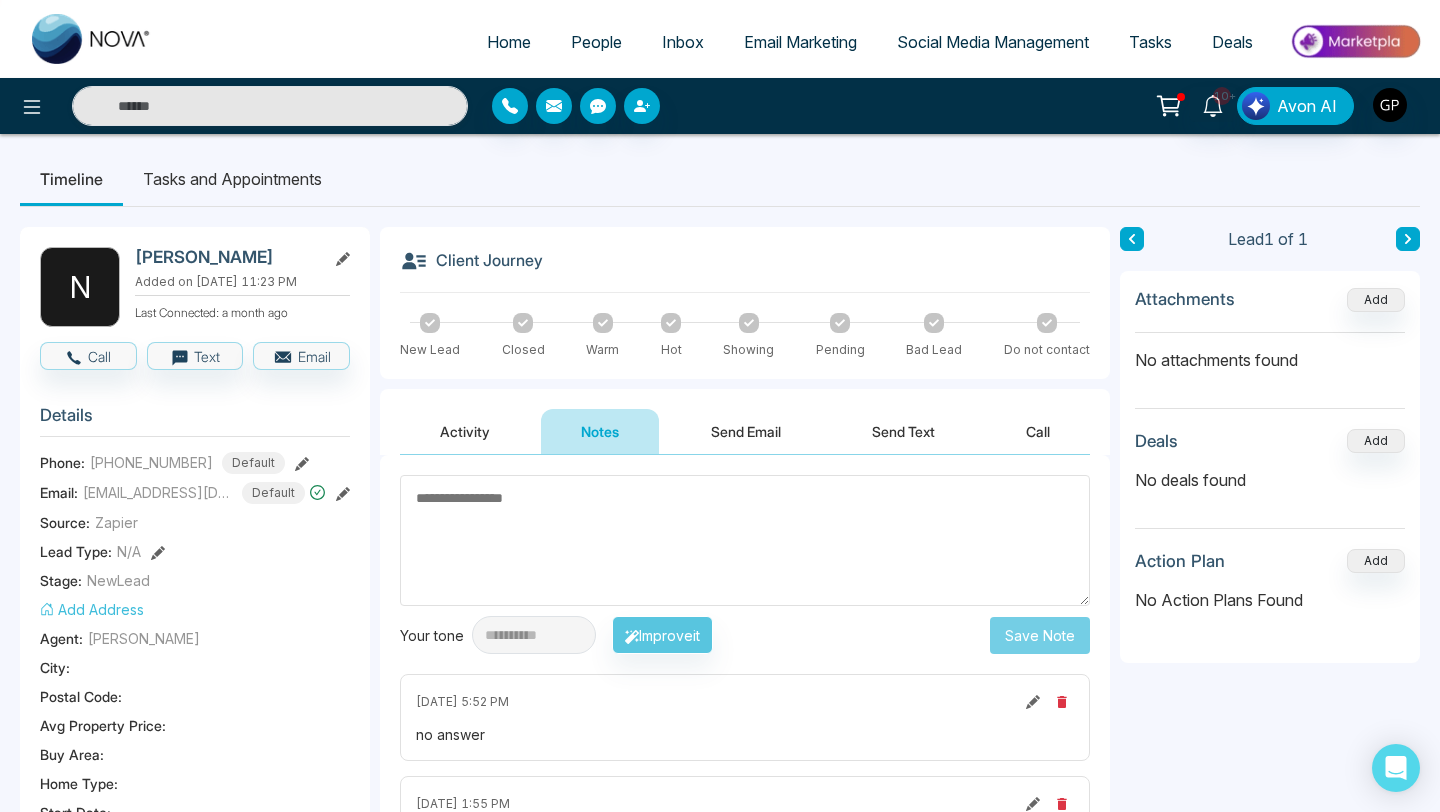 scroll, scrollTop: 0, scrollLeft: 0, axis: both 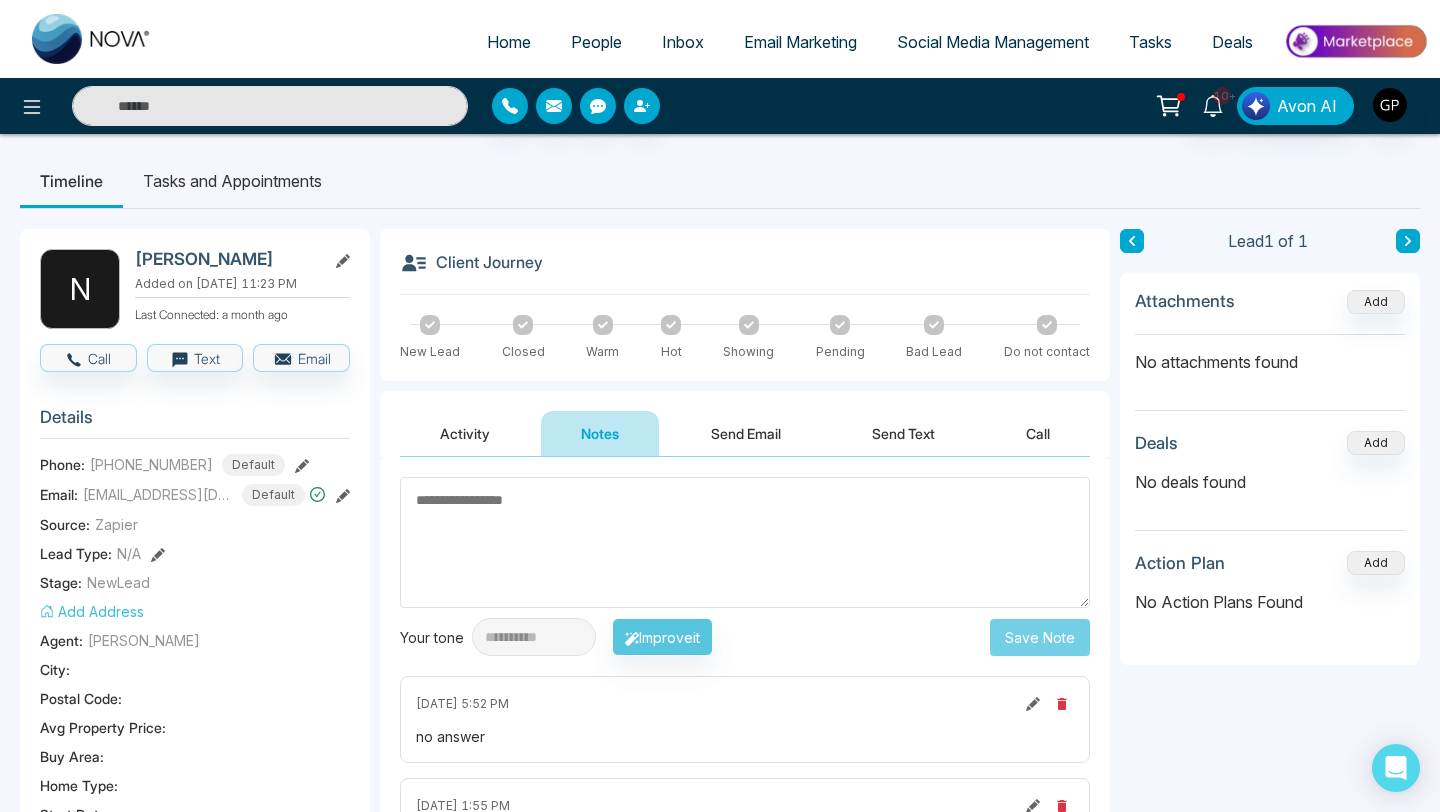 click on "People" at bounding box center (596, 42) 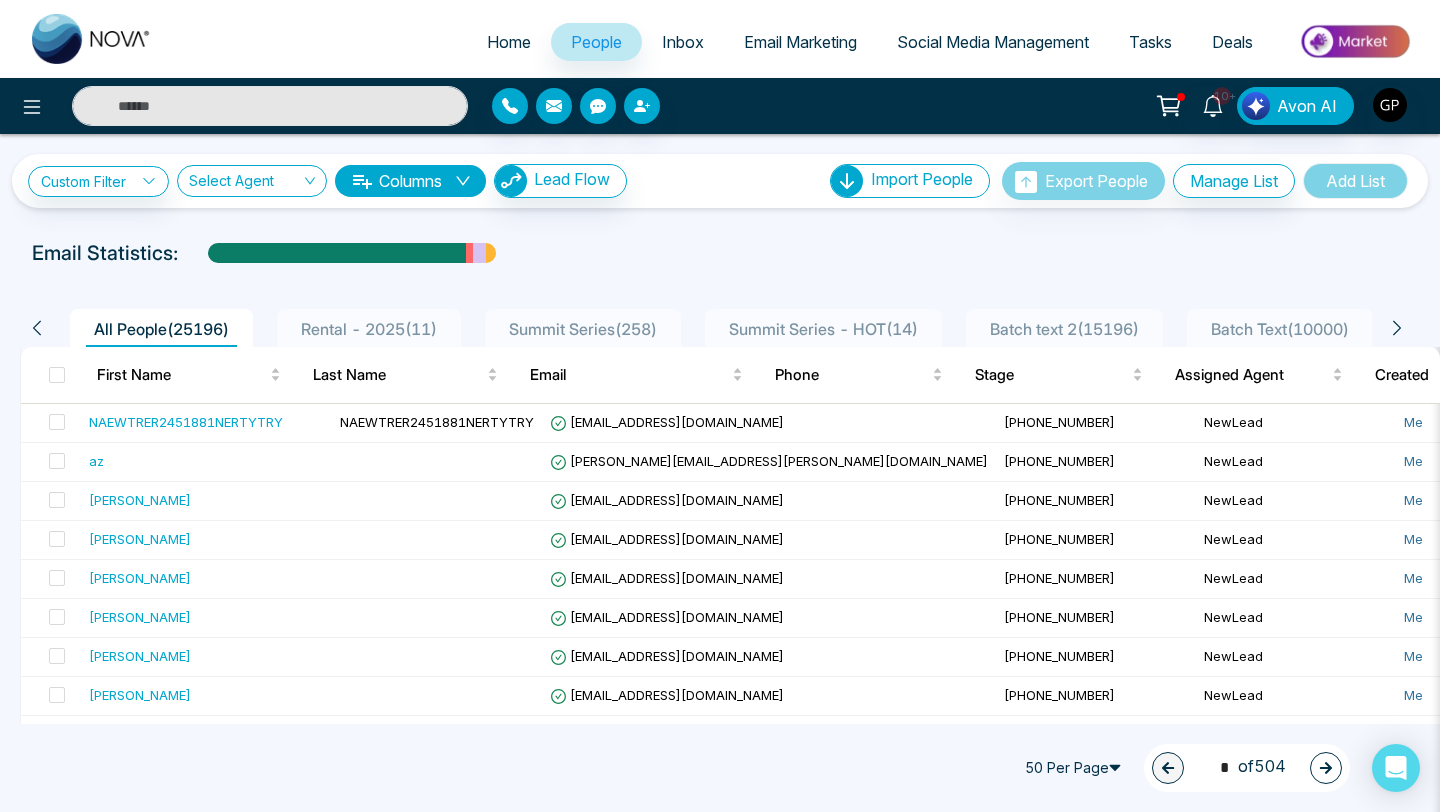 click on "All People  ( 25196 ) Rental - 2025  ( 11 ) Summit Series  ( 258 ) Summit Series - HOT  ( 14 ) Batch text 2  ( 15196 ) Batch Text  ( 10000 ) Buyer Lead 2025  ( 12 ) Arbor West  ( 241 ) Hot Lead 2025  ( 12 ) Seller Lead 2025  ( 2 ) Future Intrest  ( 2 ) Do Not call  ( 383 )" at bounding box center (720, 328) 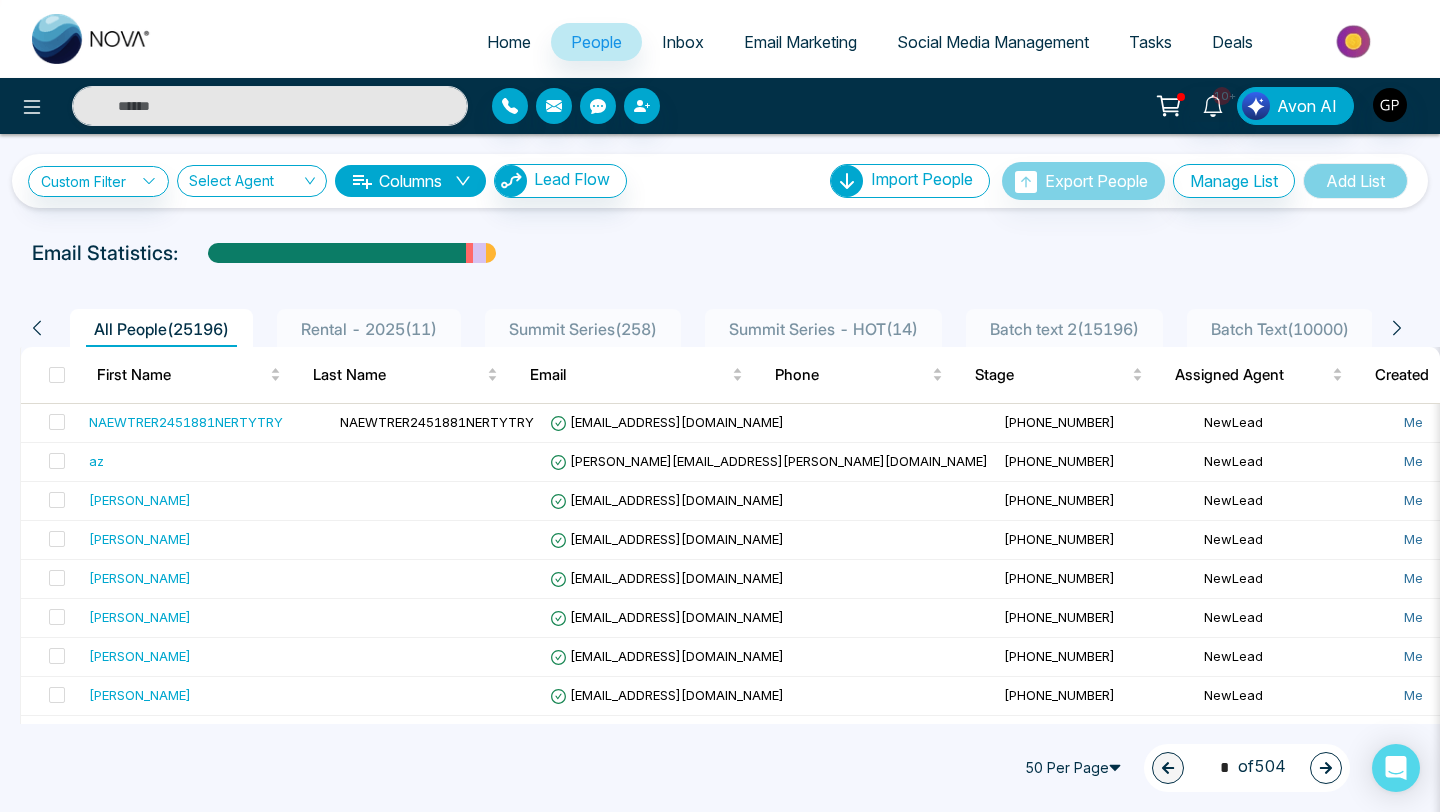 click 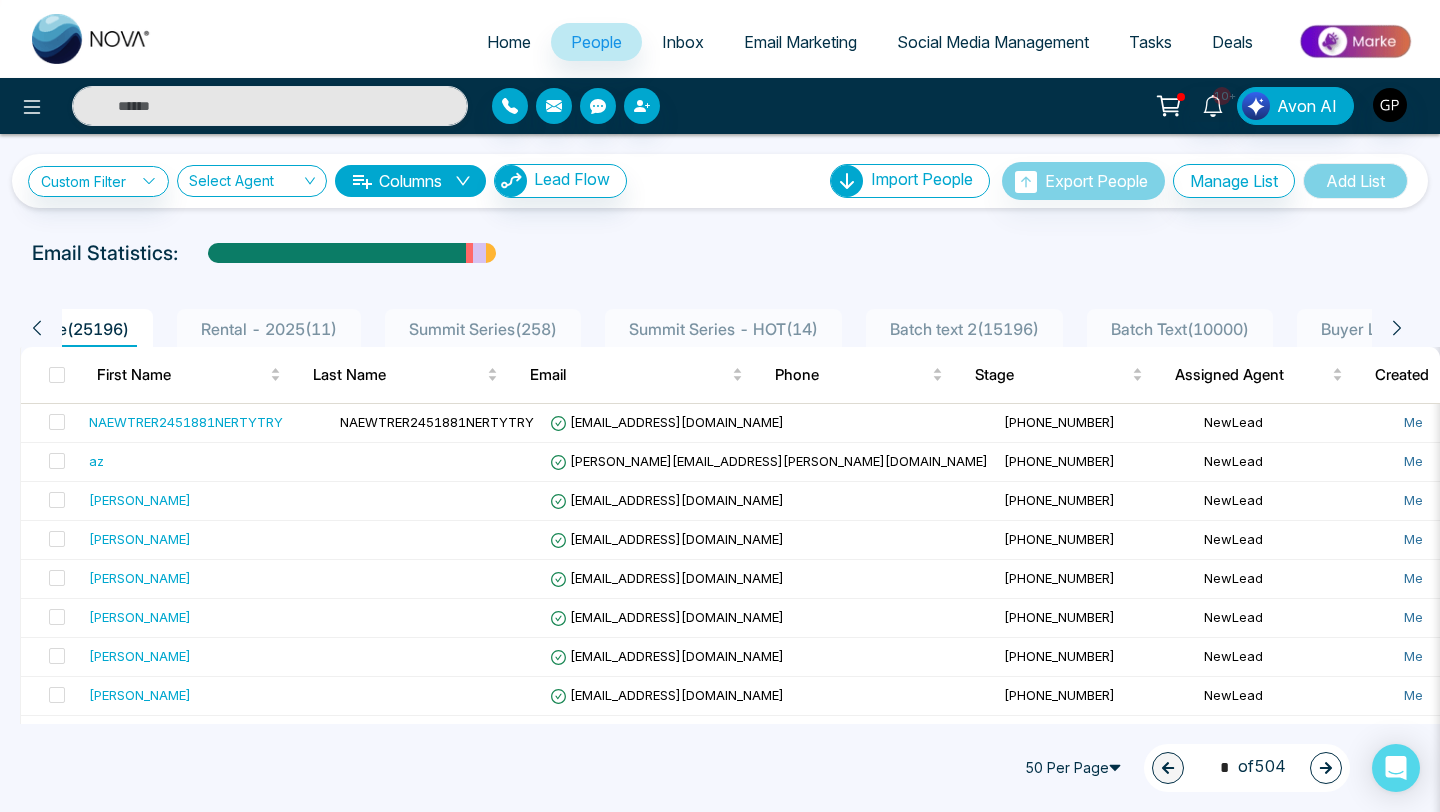 click 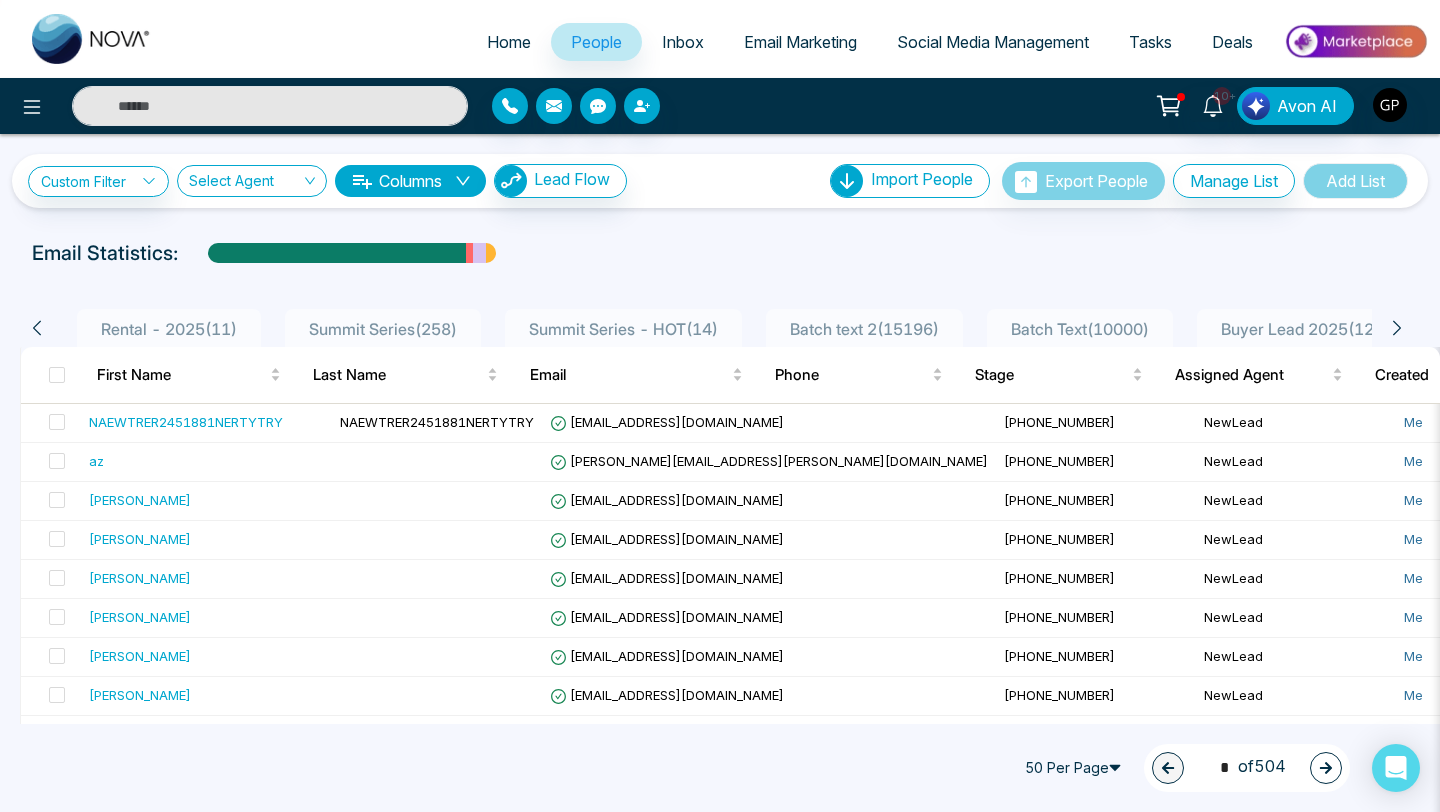 click 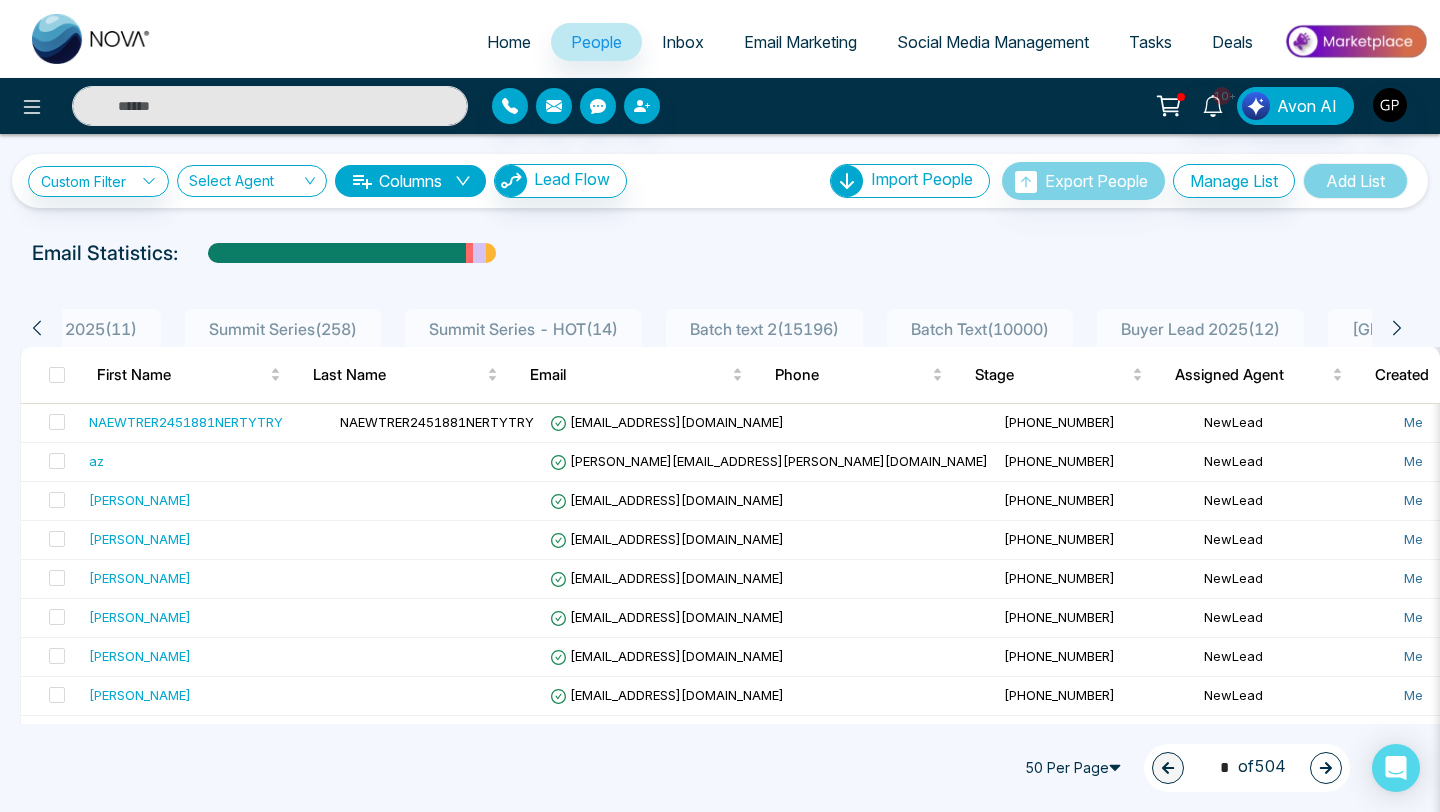 click 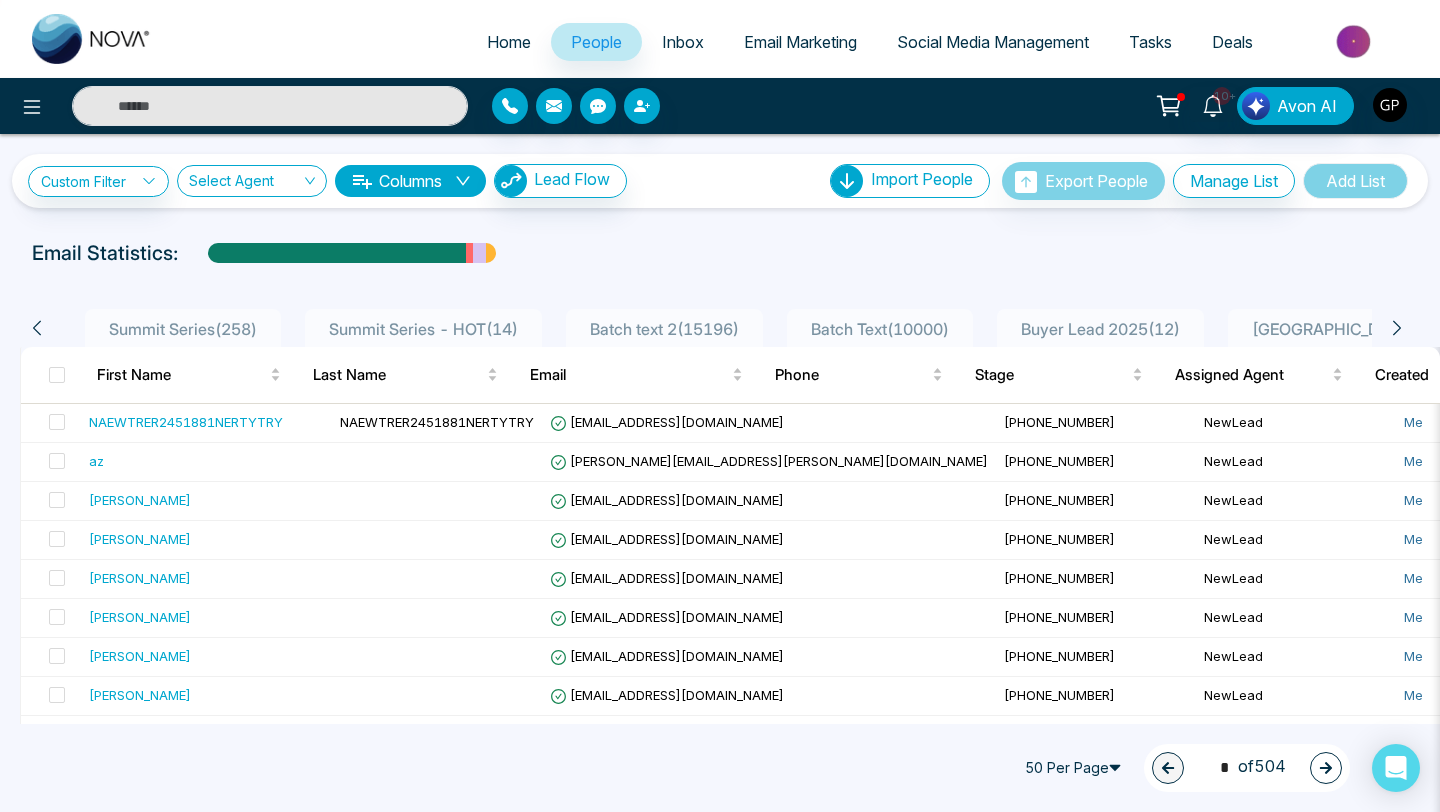 click 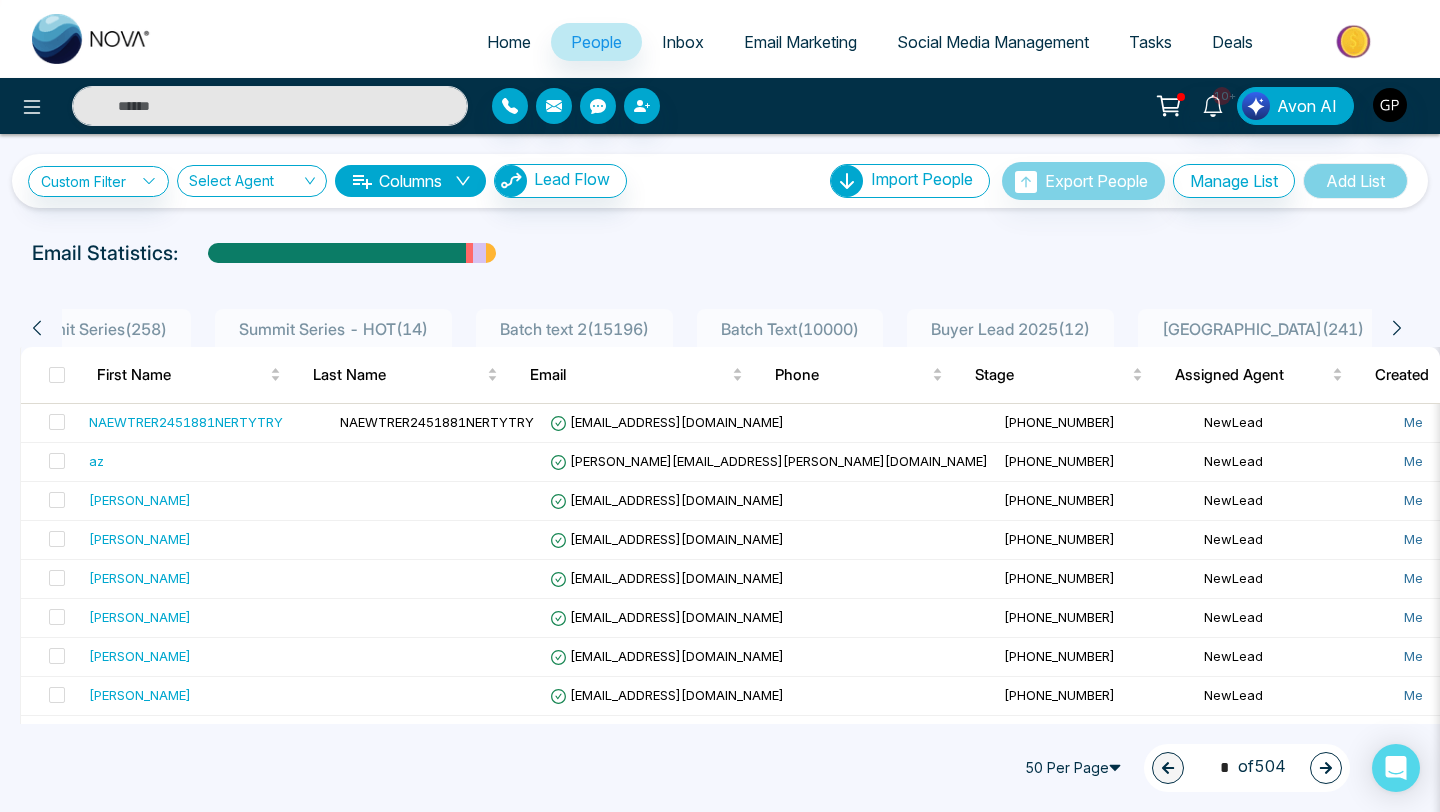 click 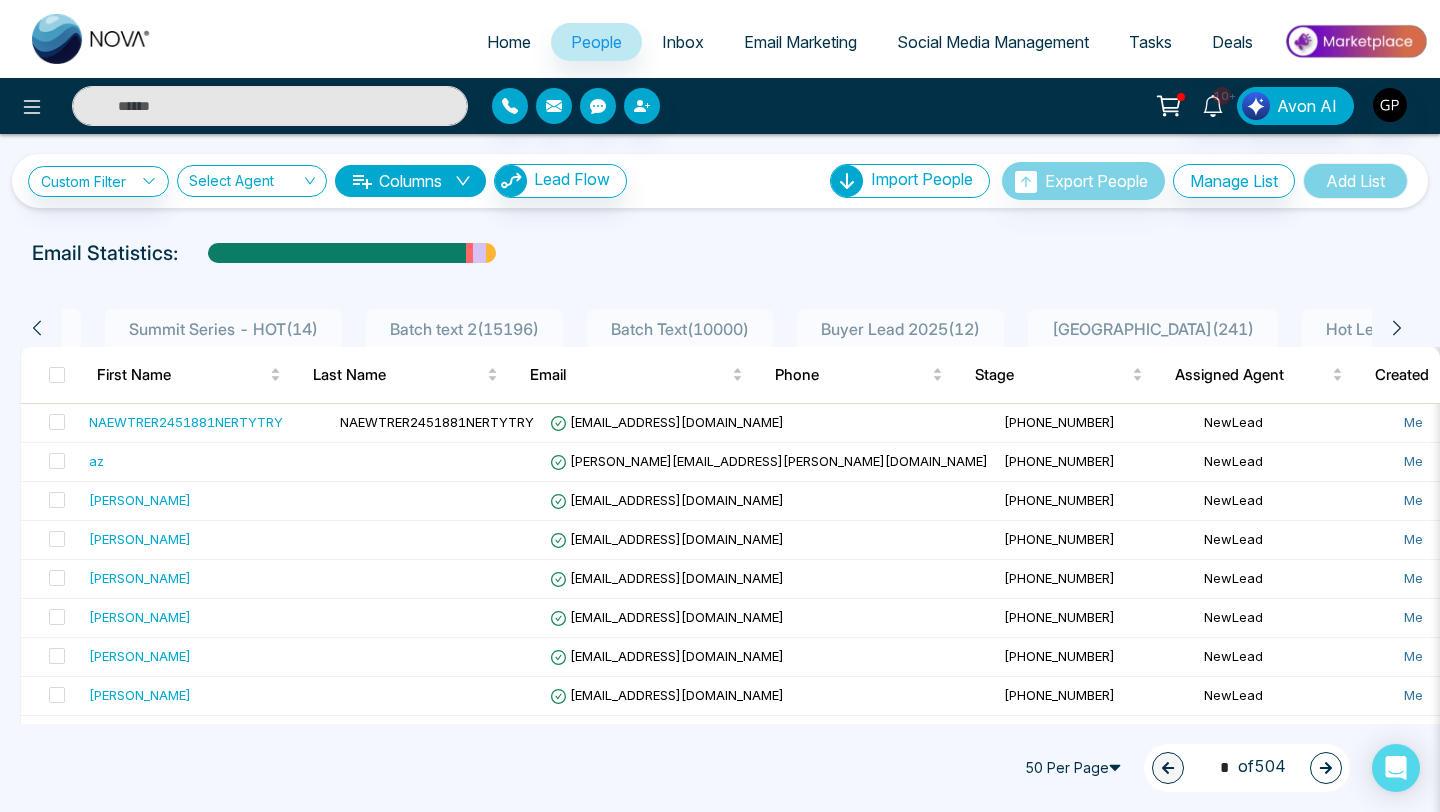 click 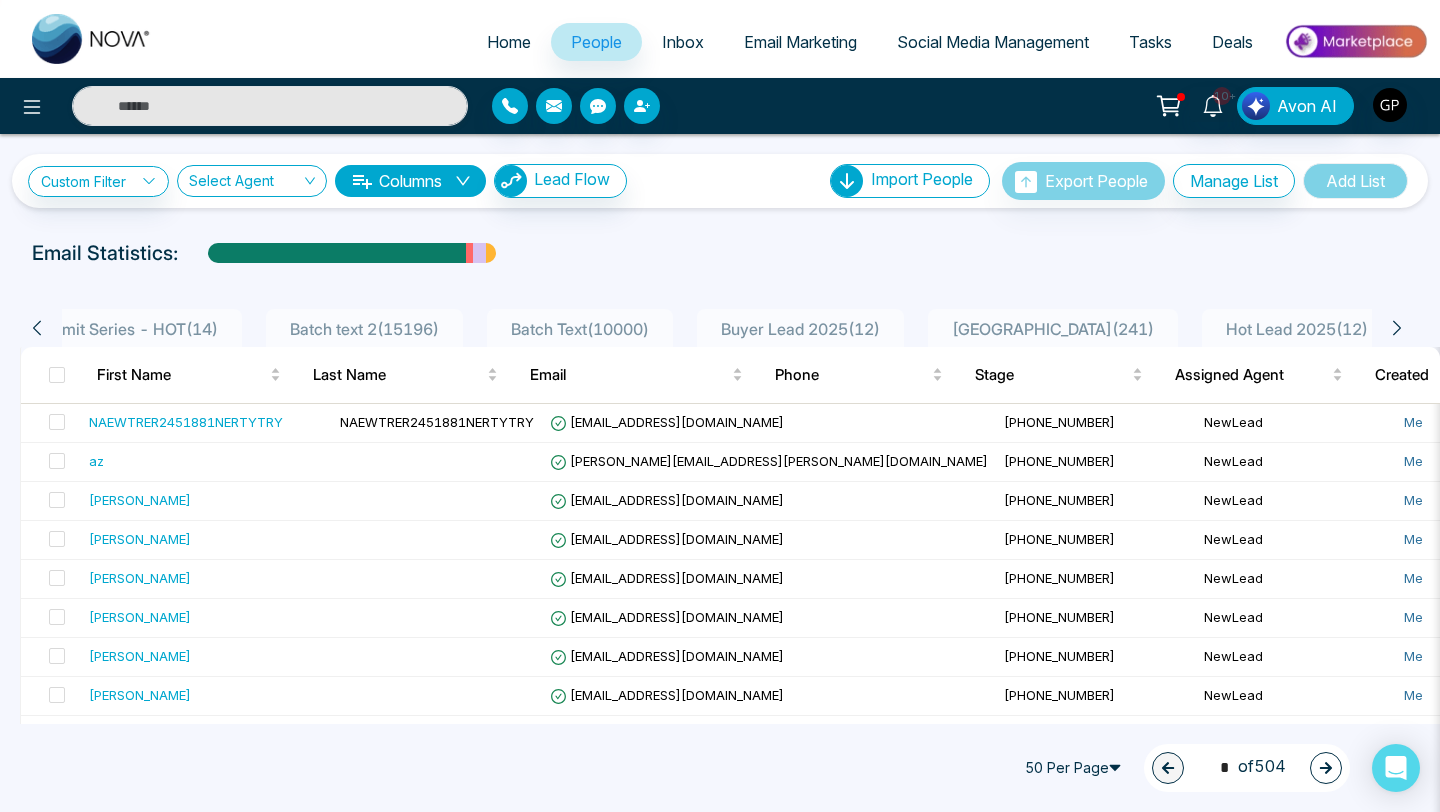 click 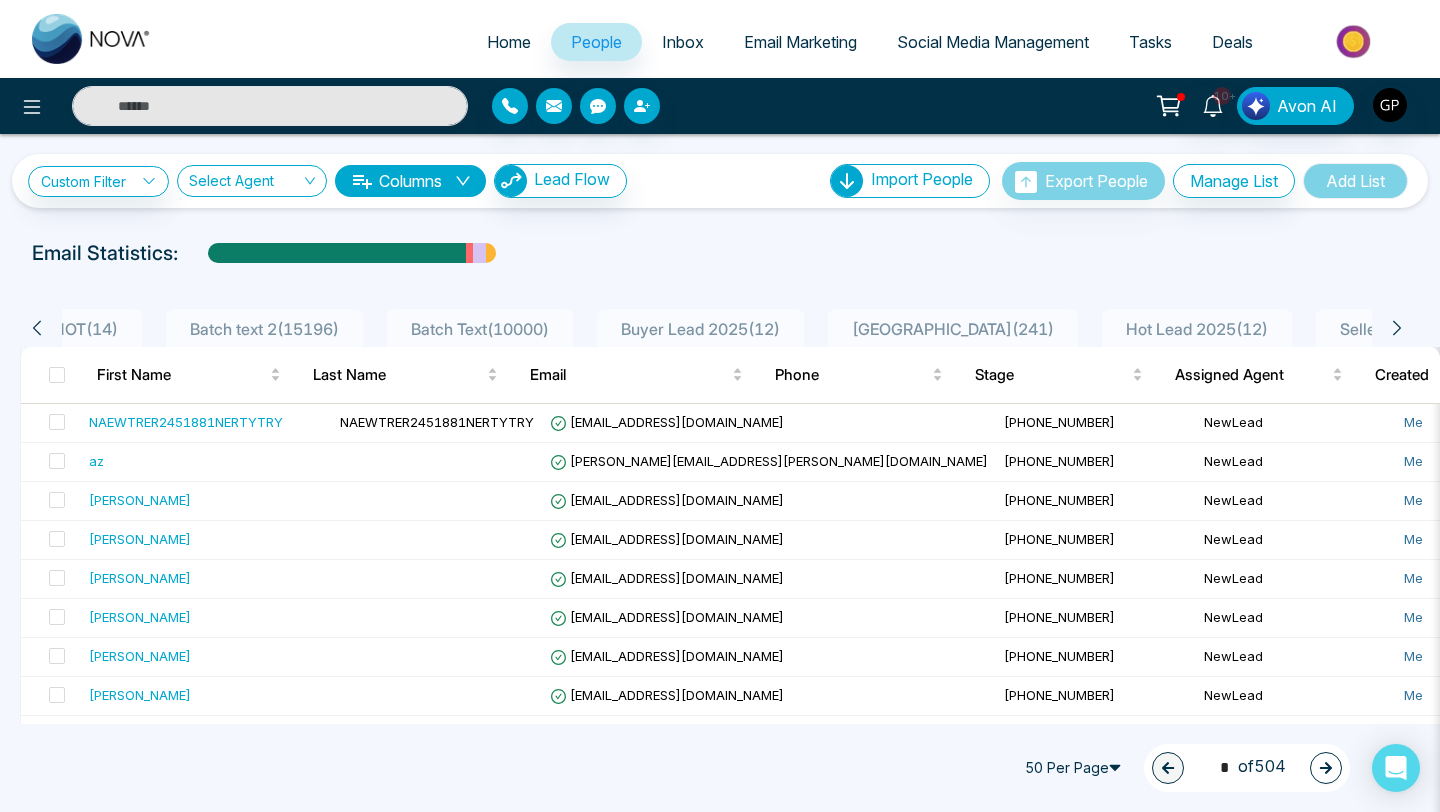 click 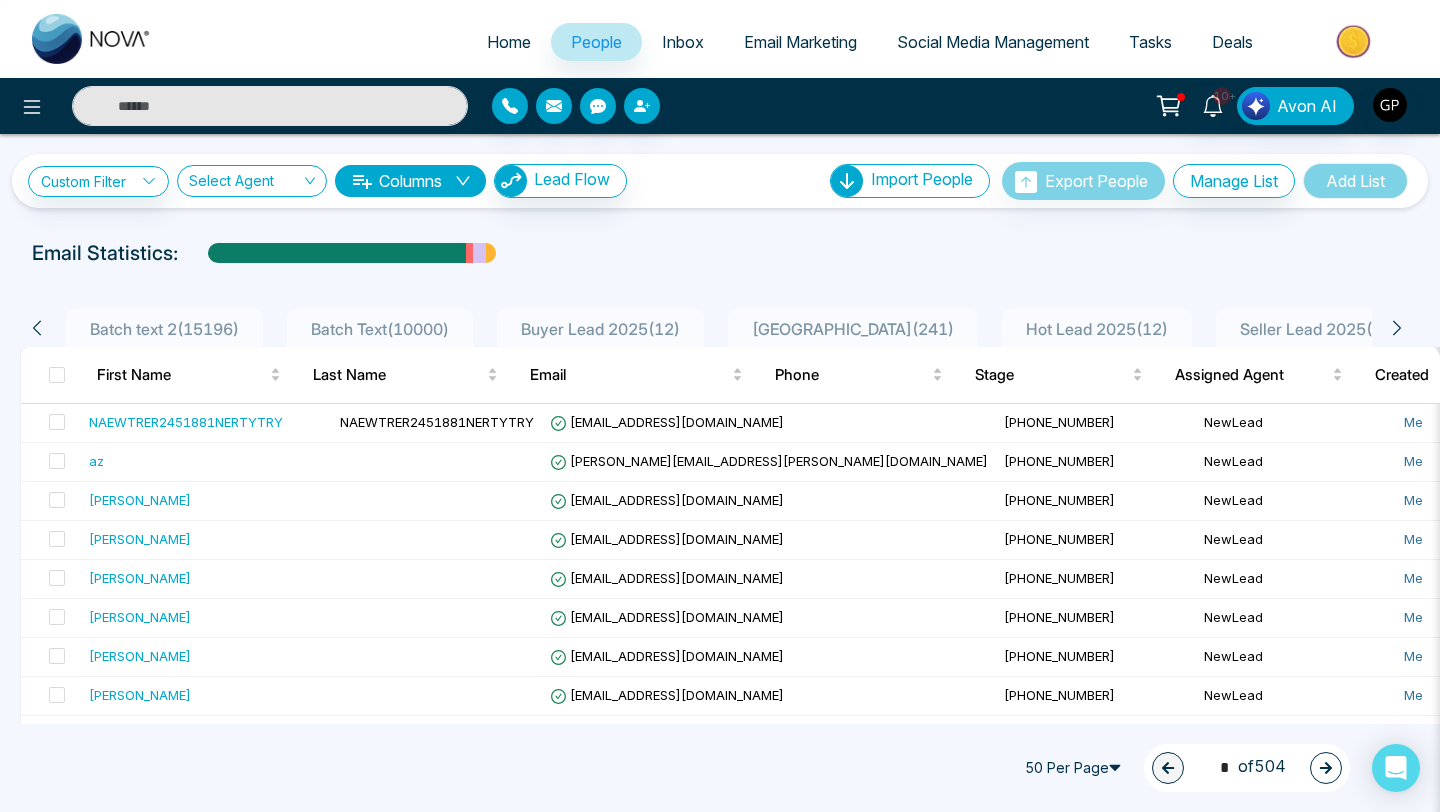 click 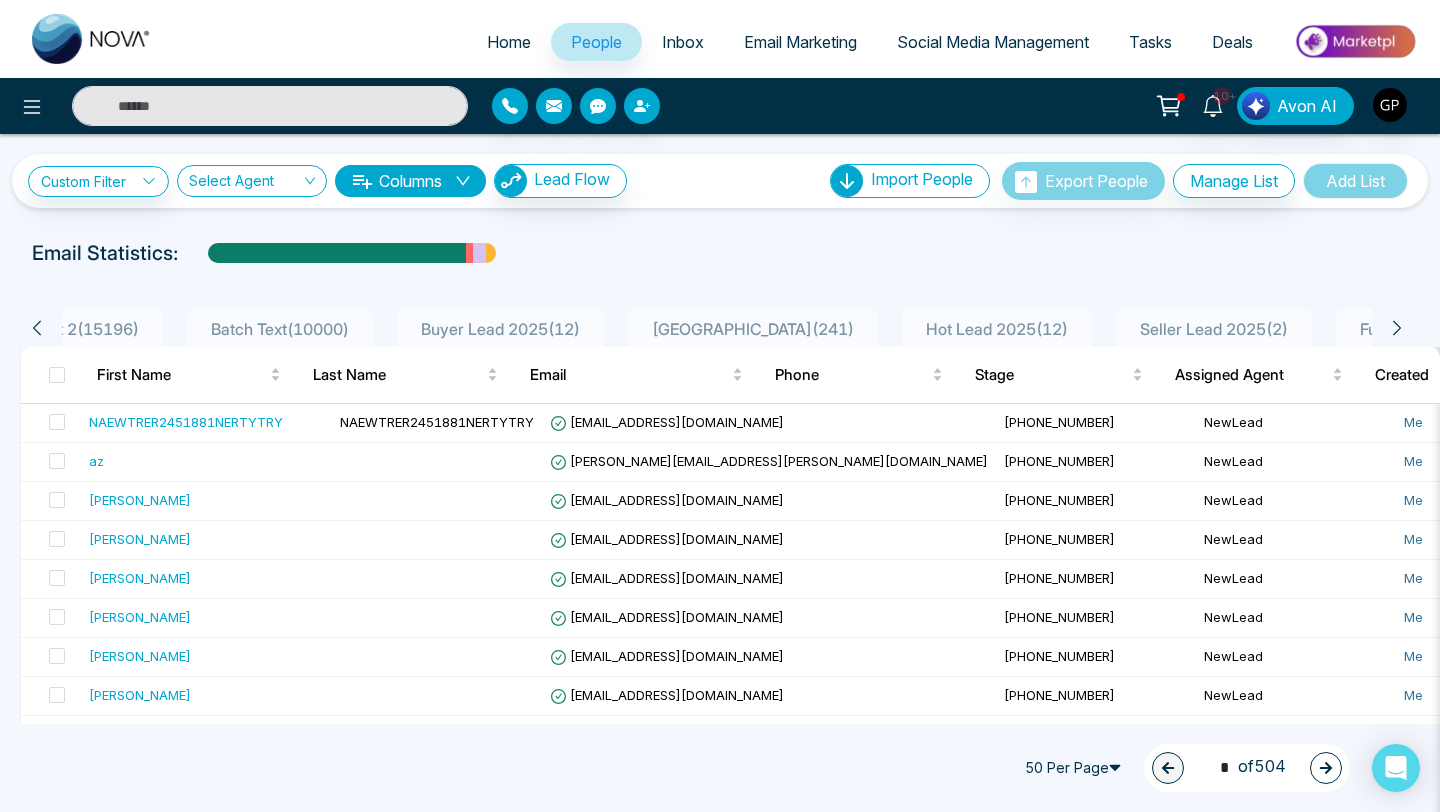 click 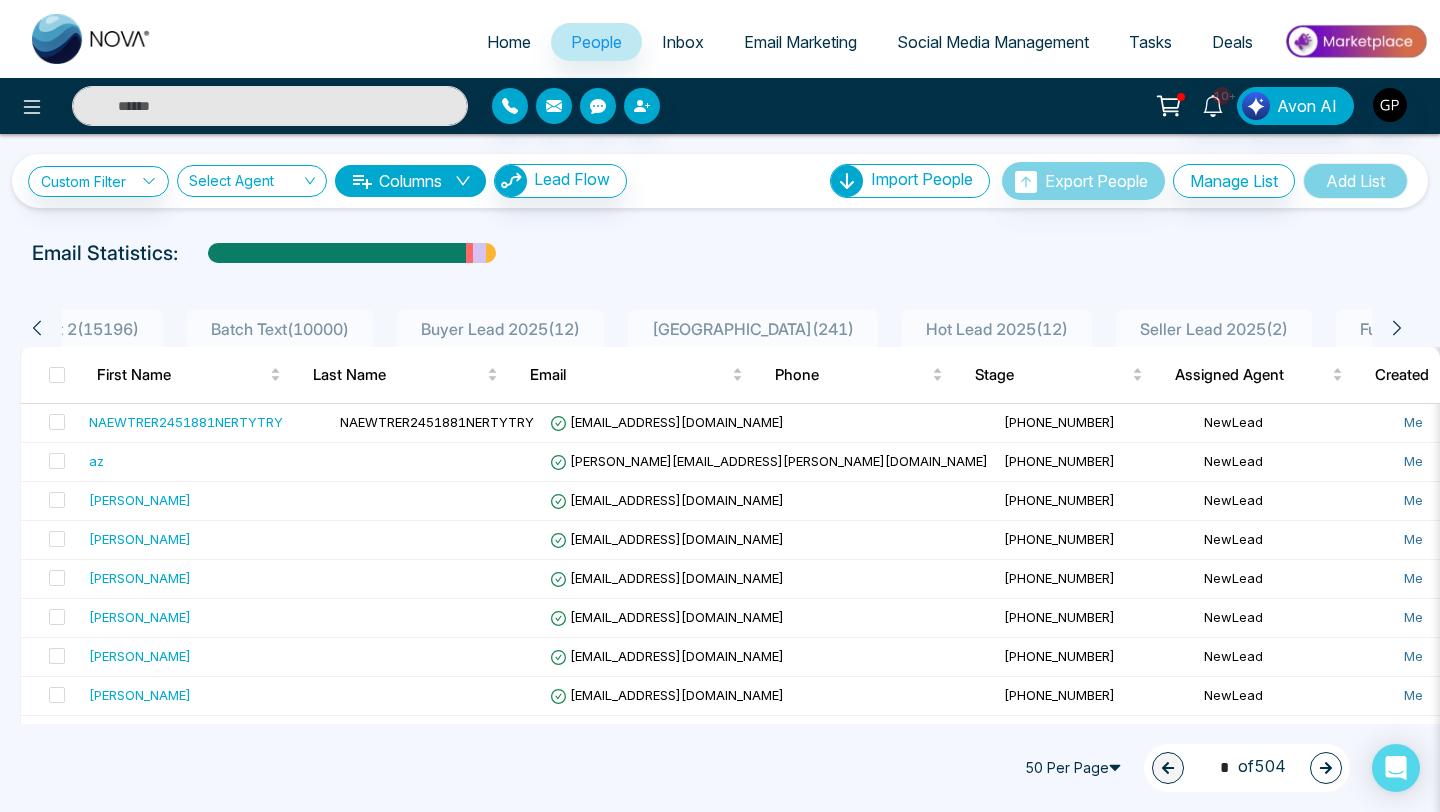 scroll, scrollTop: 0, scrollLeft: 1100, axis: horizontal 